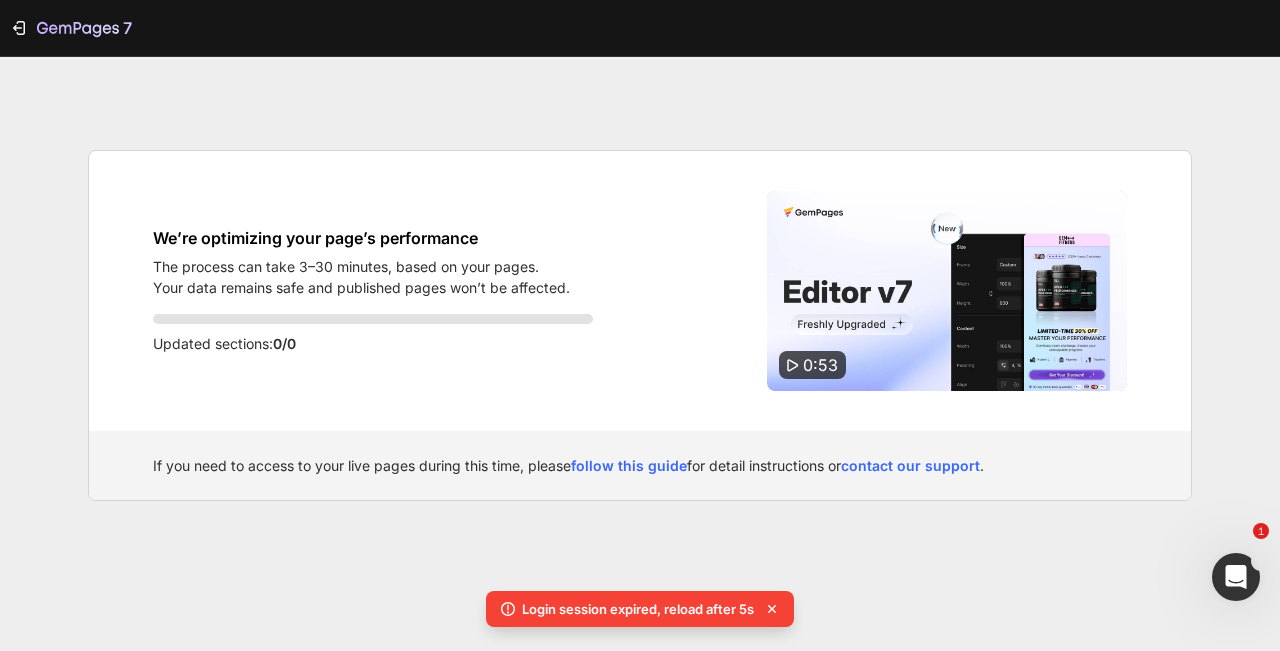 scroll, scrollTop: 0, scrollLeft: 0, axis: both 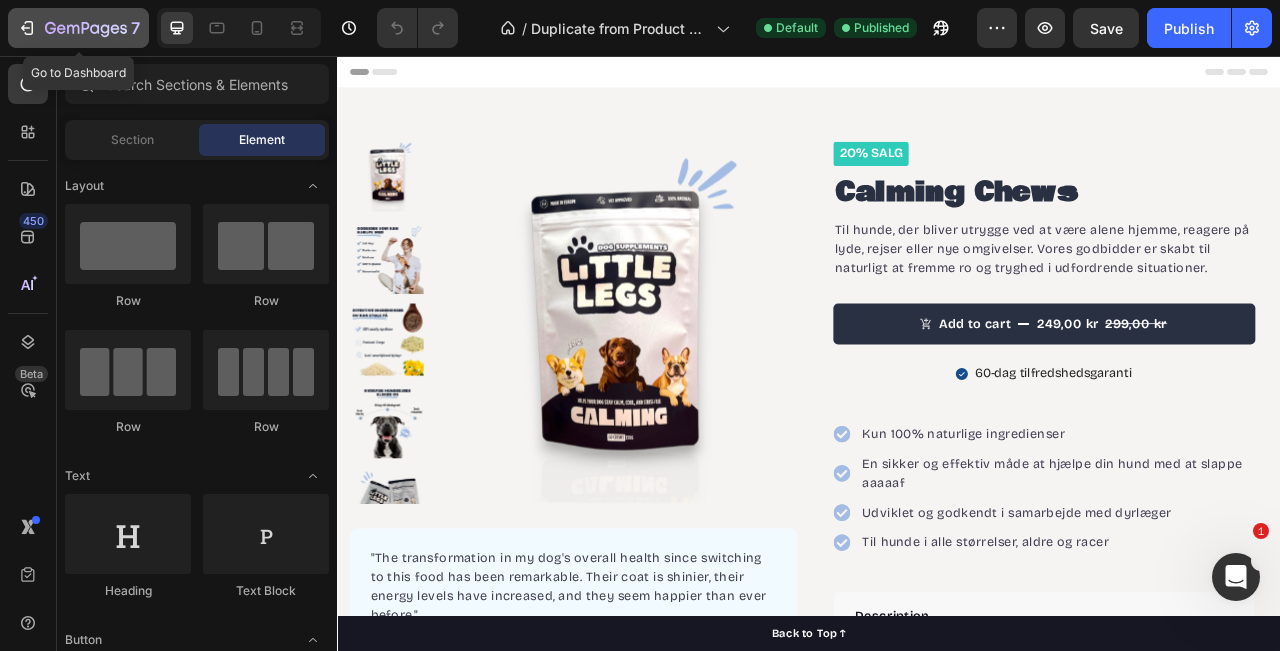 click 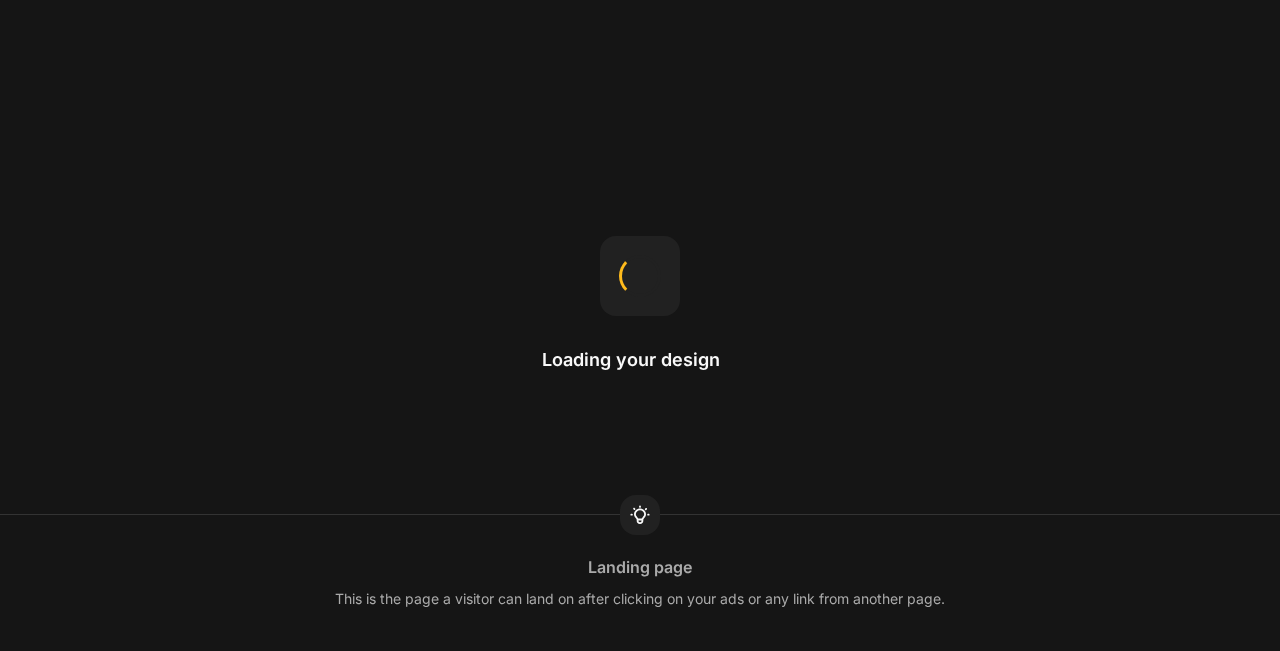 scroll, scrollTop: 0, scrollLeft: 0, axis: both 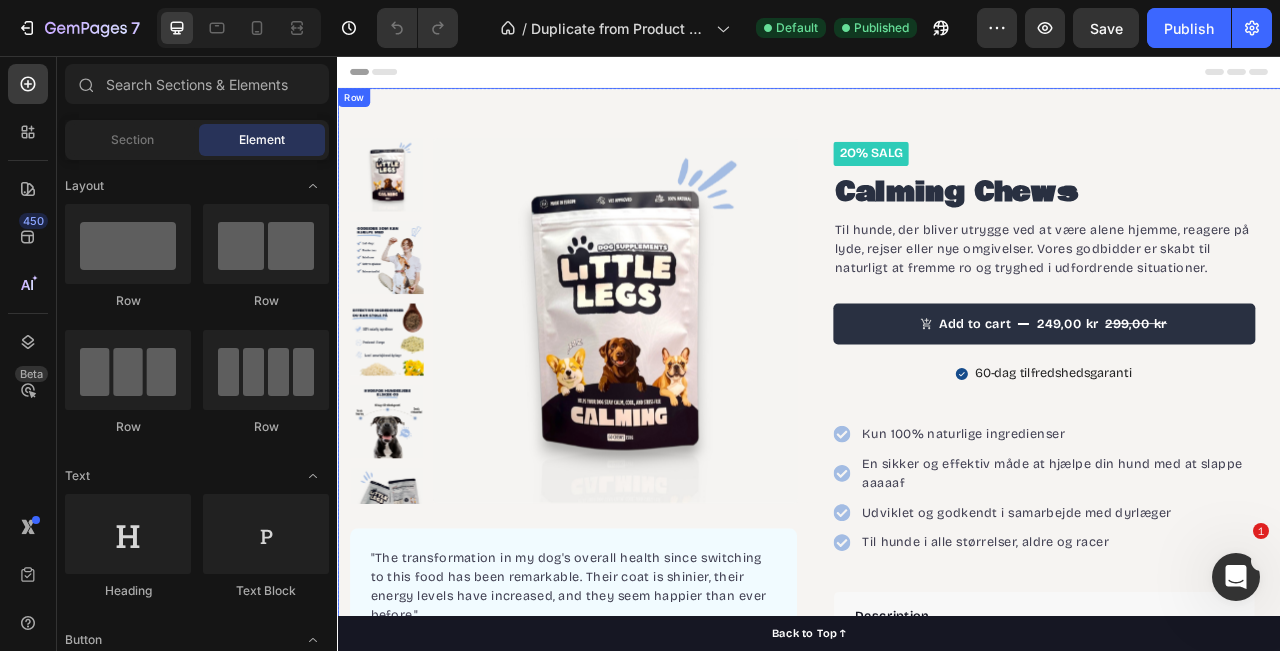 click on "Product Images "The transformation in my dog's overall health since switching to this food has been remarkable. Their coat is shinier, their energy levels have increased, and they seem happier than ever before." Text block -[FIRST] [LAST] Text block
Verified buyer Item list Row Row Row 2o% Salg Text Block Calming Chews Product Title Row Til hunde, der bliver utrygge ved at være alene hjemme, reagere på lyde, rejser eller nye omgivelser. Vores godbidder er skabt til naturligt at fremme ro og tryghed i udfordrende situationer. Text block
Add to cart
249,00 kr 299,00 kr Product Cart Button 60-dag tilfredshedsgaranti Item List Kun 100% naturlige ingredienser En sikker og effektiv måde at hjælpe din hund med at slappe aaaaaf Udviklet og godkendt i samarbejde med dyrlæger Til hunde i alle størrelser, aldre og racer Item list "My dog absolutely loves this food! It's clear that the taste and quality are top-notch."  -[FIRST] [LAST] Text block Row
Description   Row Row" at bounding box center [937, 543] 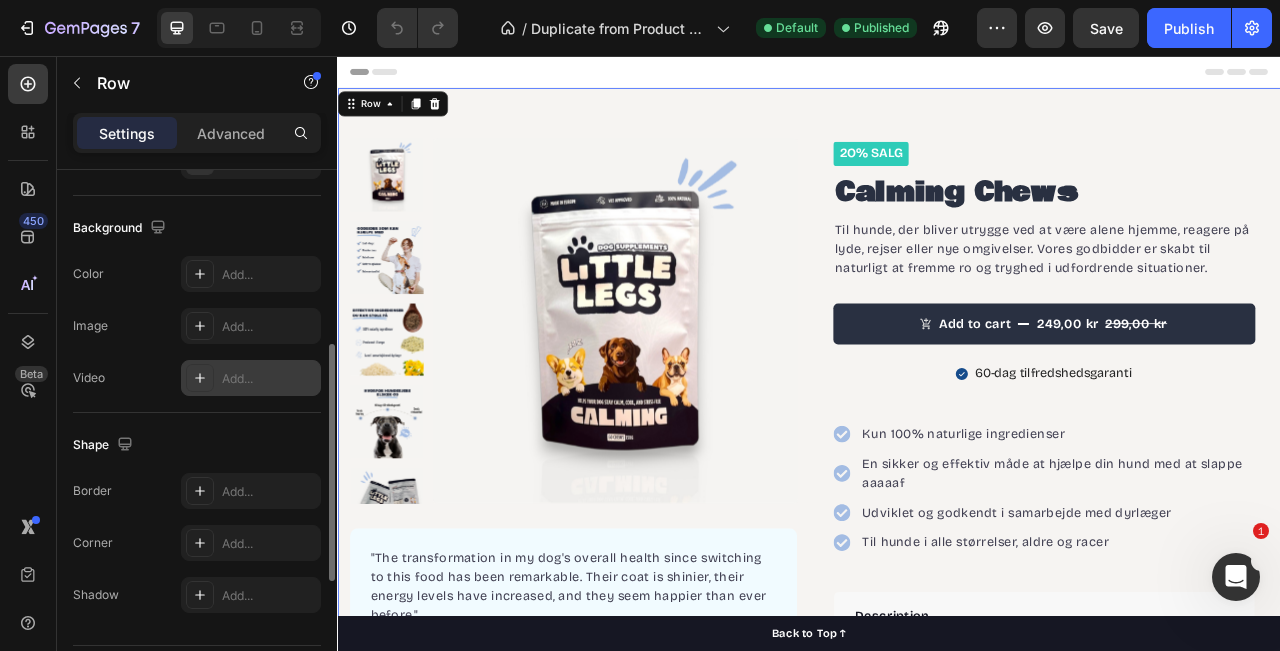 scroll, scrollTop: 682, scrollLeft: 0, axis: vertical 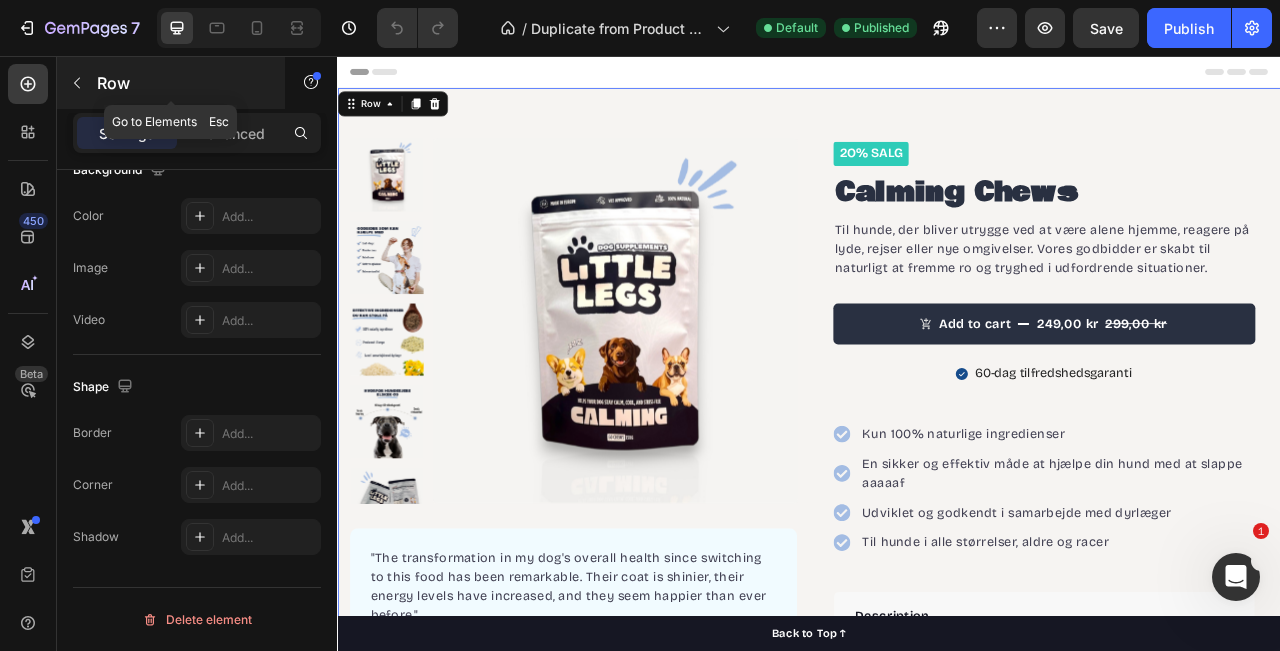 click 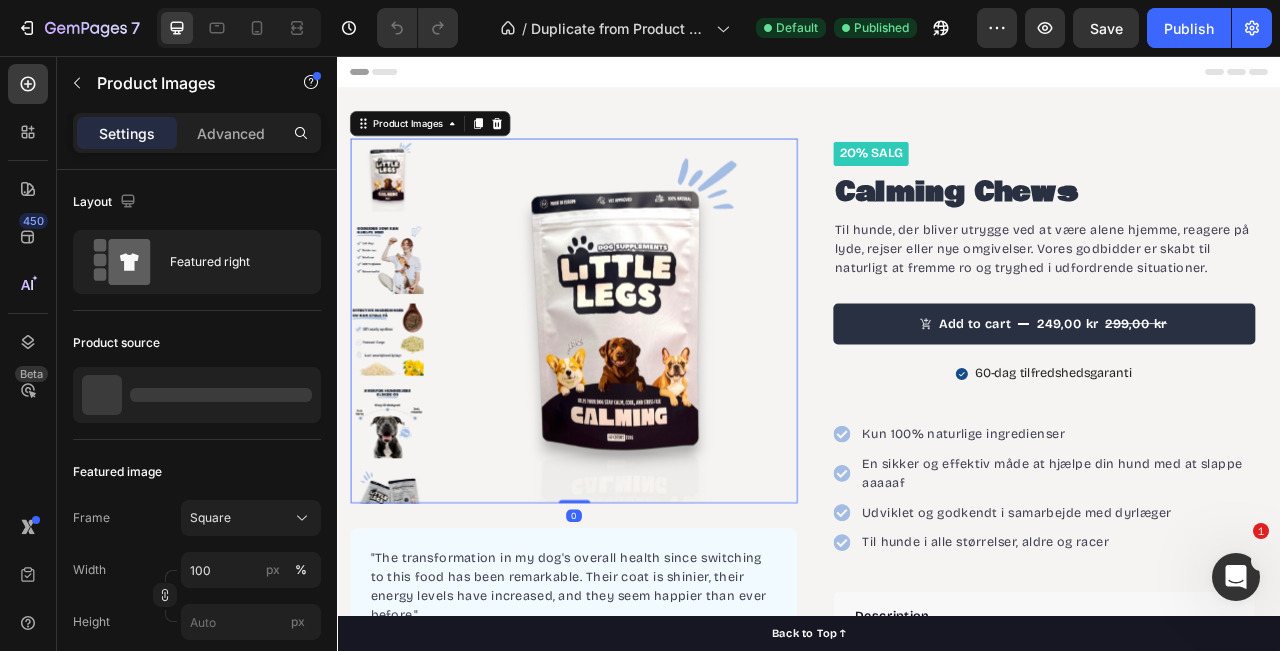 click at bounding box center [690, 393] 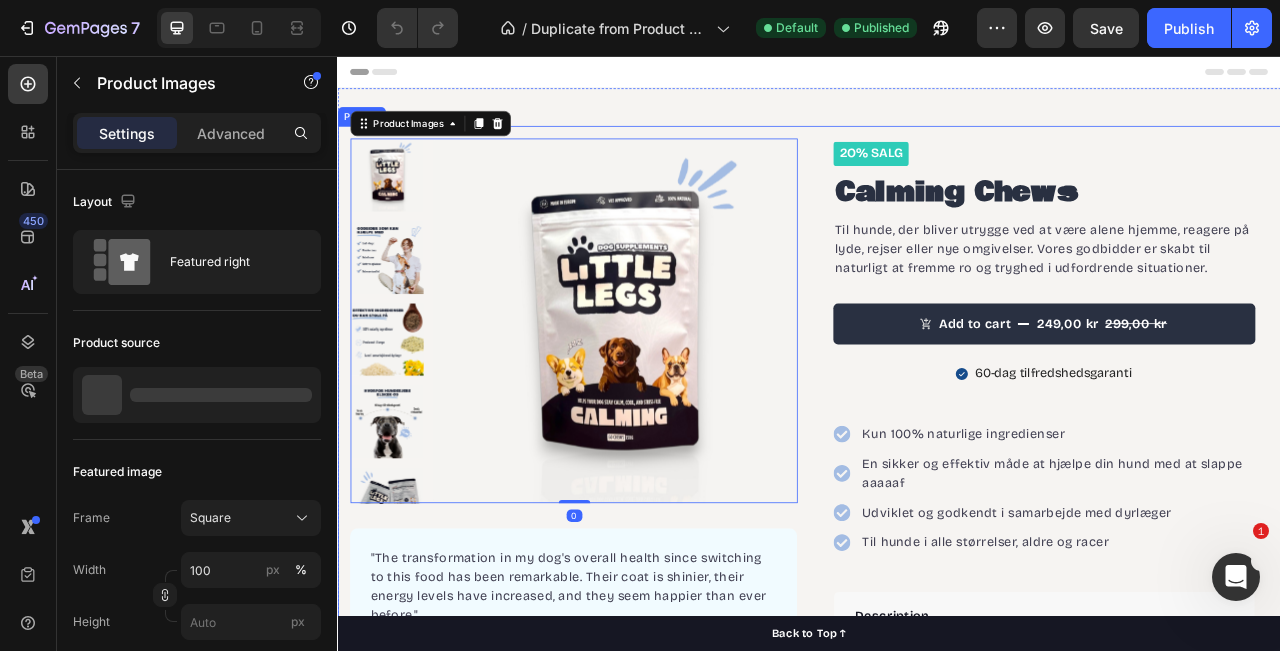 click on "Product Images   0 "The transformation in my dog's overall health since switching to this food has been remarkable. Their coat is shinier, their energy levels have increased, and they seem happier than ever before." Text block -[FIRST] [LAST] Text block
Verified buyer Item list Row Row Row 2o% Salg Text Block Calming Chews Product Title Row Til hunde, der bliver utrygge ved at være alene hjemme, reagere på lyde, rejser eller nye omgivelser. Vores godbidder er skabt til naturligt at fremme ro og tryghed i udfordrende situationer. Text block
Add to cart
249,00 kr 299,00 kr Product Cart Button 60-dag tilfredshedsgaranti Item List Kun 100% naturlige ingredienser En sikker og effektiv måde at hjælpe din hund med at slappe aaaaaf Udviklet og godkendt i samarbejde med dyrlæger Til hunde i alle størrelser, aldre og racer Item list "My dog absolutely loves this food! It's clear that the taste and quality are top-notch."  -[FIRST] [LAST] Text block Row
Description   Row" at bounding box center (937, 539) 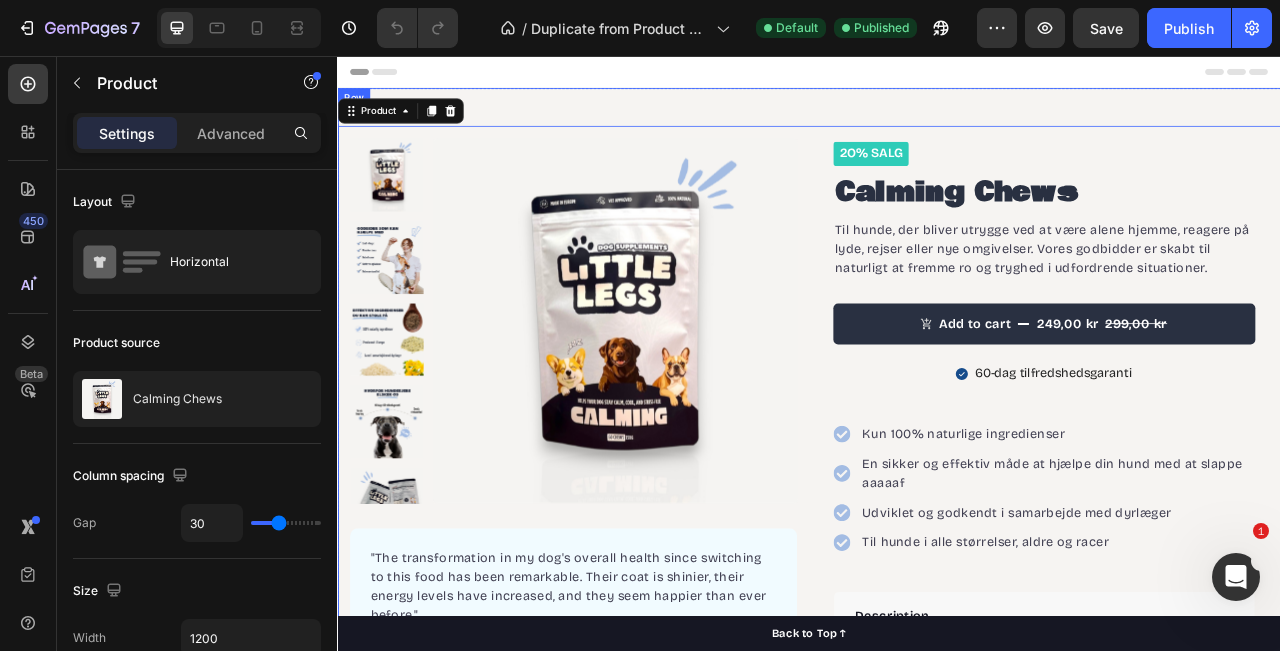 click on "Product Images "The transformation in my dog's overall health since switching to this food has been remarkable. Their coat is shinier, their energy levels have increased, and they seem happier than ever before." Text block -[FIRST] [LAST] Text block
Verified buyer Item list Row Row Row 2o% Salg Text Block Calming Chews Product Title Row Til hunde, der bliver utrygge ved at være alene hjemme, reagere på lyde, rejser eller nye omgivelser. Vores godbidder er skabt til naturligt at fremme ro og tryghed i udfordrende situationer. Text block
Add to cart
249,00 kr 299,00 kr Product Cart Button 60-dag tilfredshedsgaranti Item List Kun 100% naturlige ingredienser En sikker og effektiv måde at hjælpe din hund med at slappe aaaaaf Udviklet og godkendt i samarbejde med dyrlæger Til hunde i alle størrelser, aldre og racer Item list "My dog absolutely loves this food! It's clear that the taste and quality are top-notch."  -[FIRST] [LAST] Text block Row
Description   Row   0" at bounding box center (937, 543) 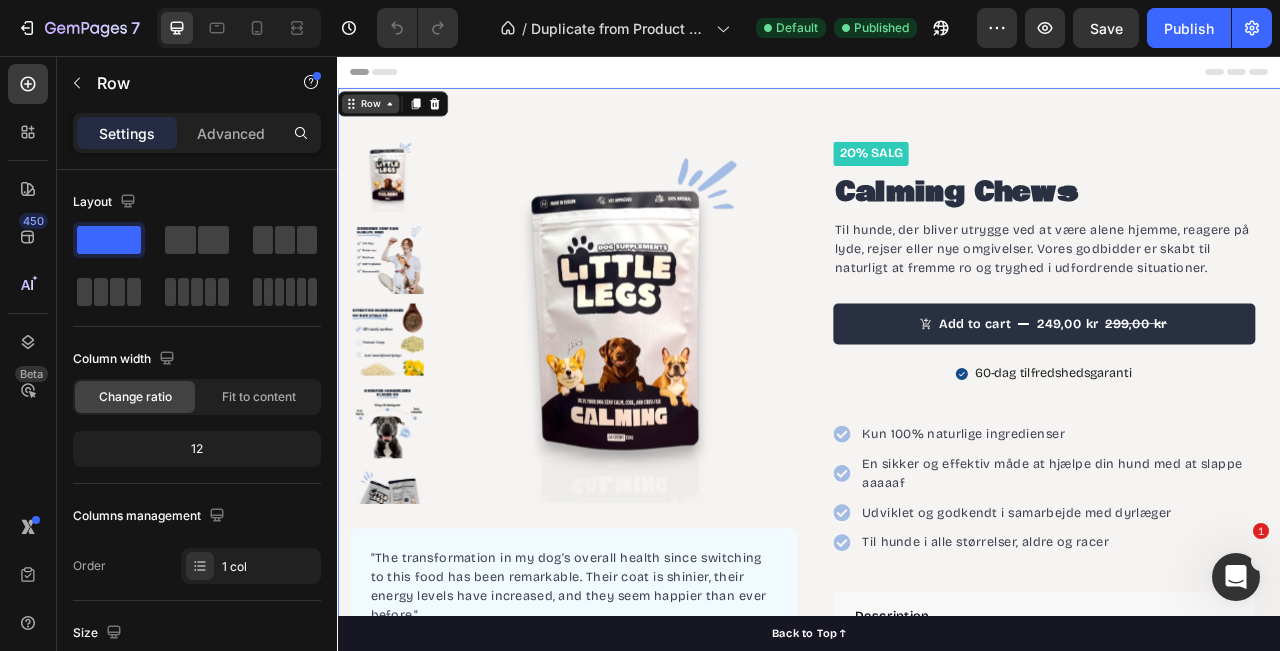 click on "Row" at bounding box center (378, 117) 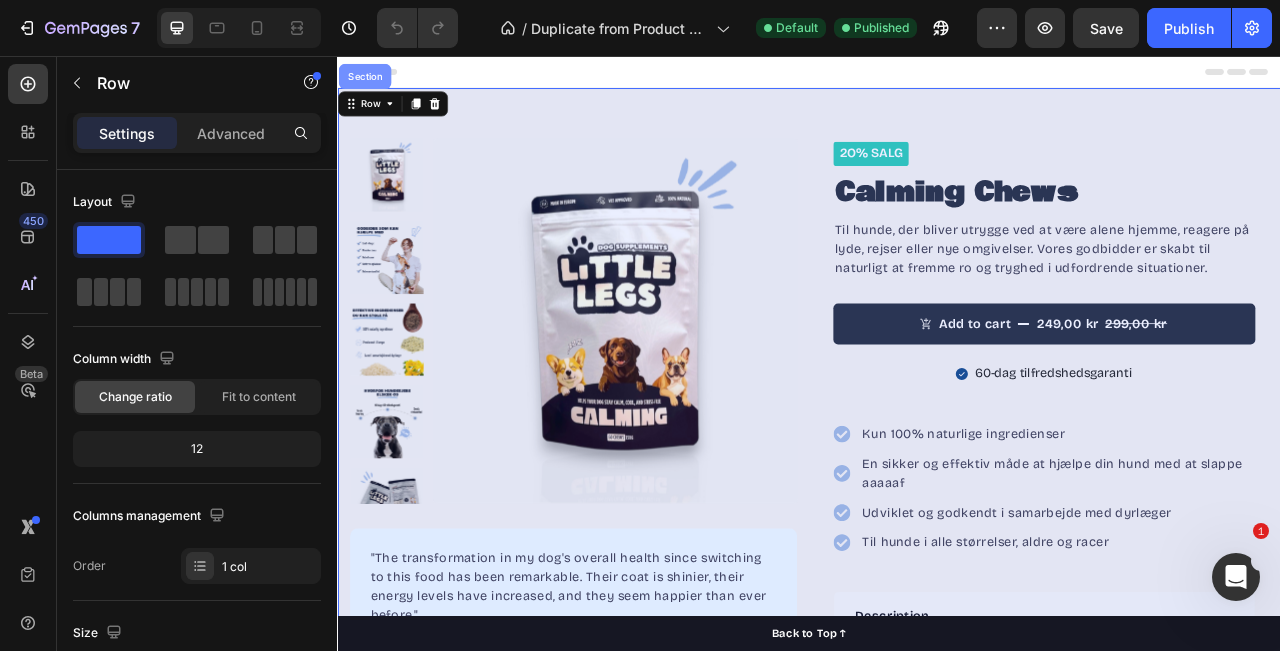 click on "Section" at bounding box center (371, 82) 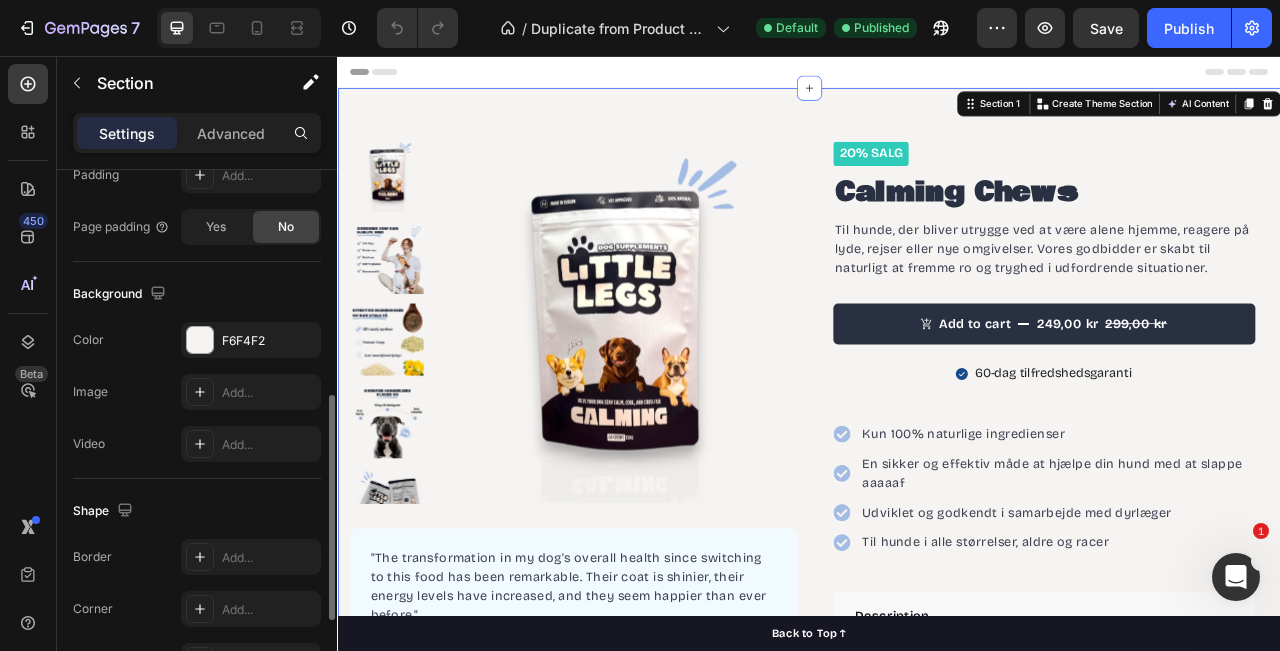 scroll, scrollTop: 501, scrollLeft: 0, axis: vertical 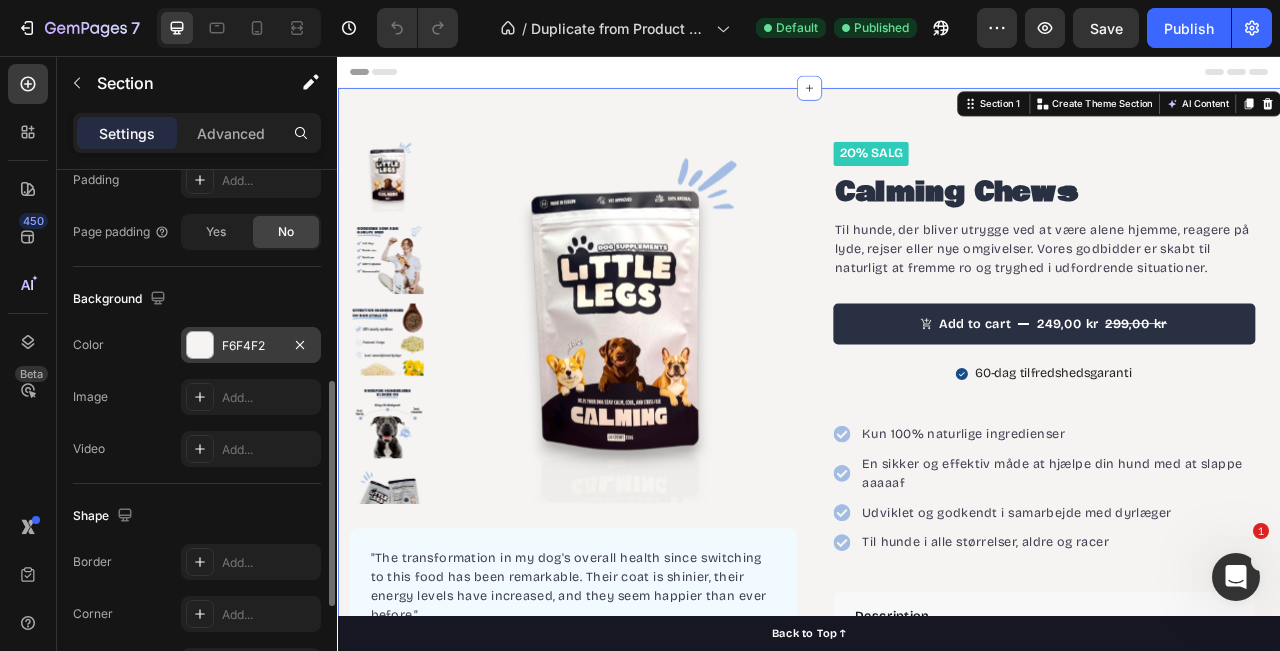 click at bounding box center (200, 345) 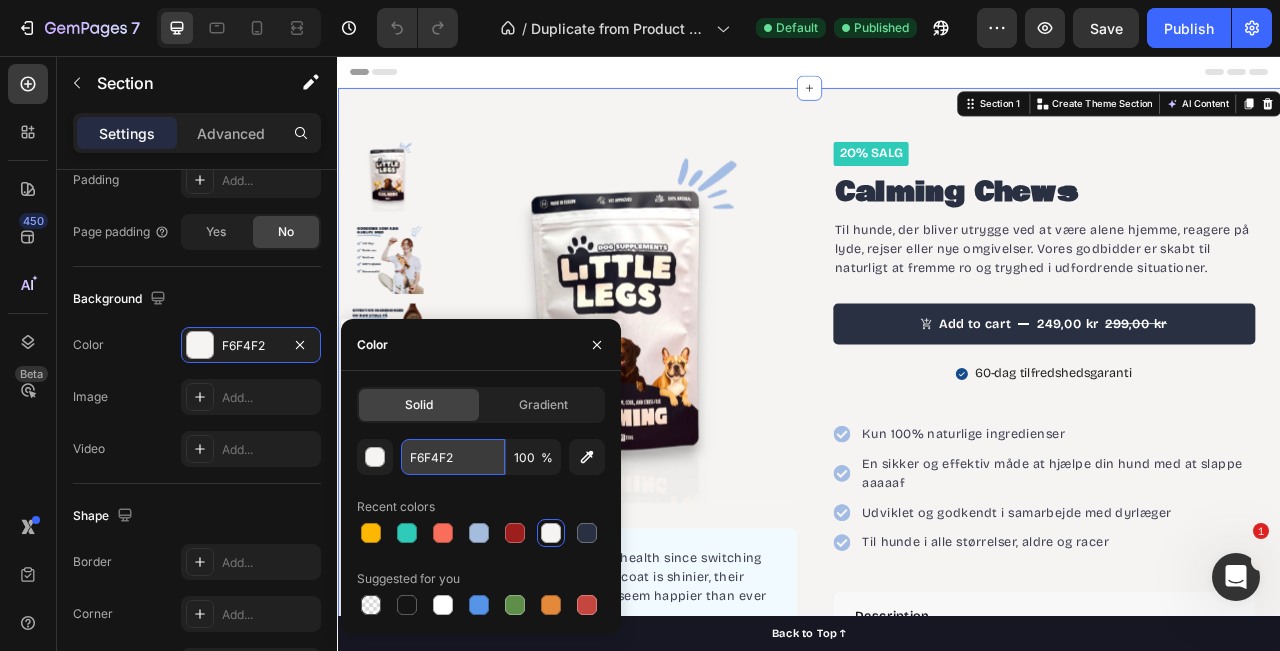 click on "F6F4F2" at bounding box center (453, 457) 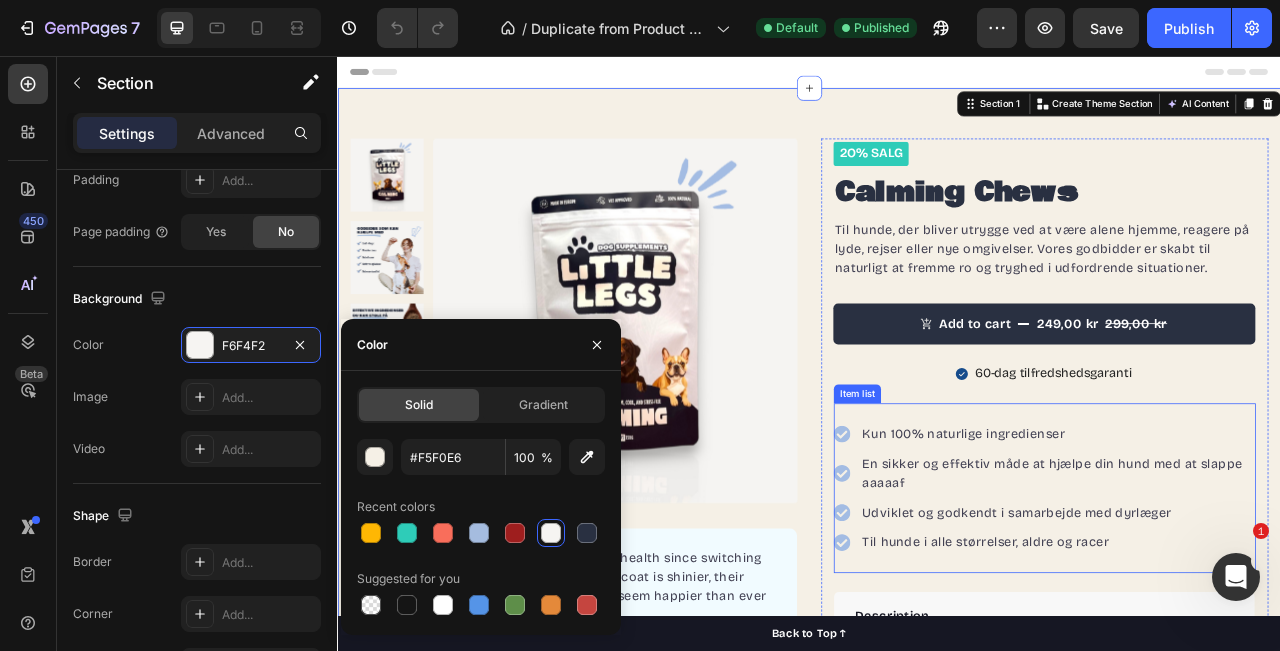 click on "Kun 100% naturlige ingredienser En sikker og effektiv måde at hjælpe din hund med at slappe aaaaaf Udviklet og godkendt i samarbejde med dyrlæger Til hunde i alle størrelser, aldre og racer" at bounding box center [1236, 606] 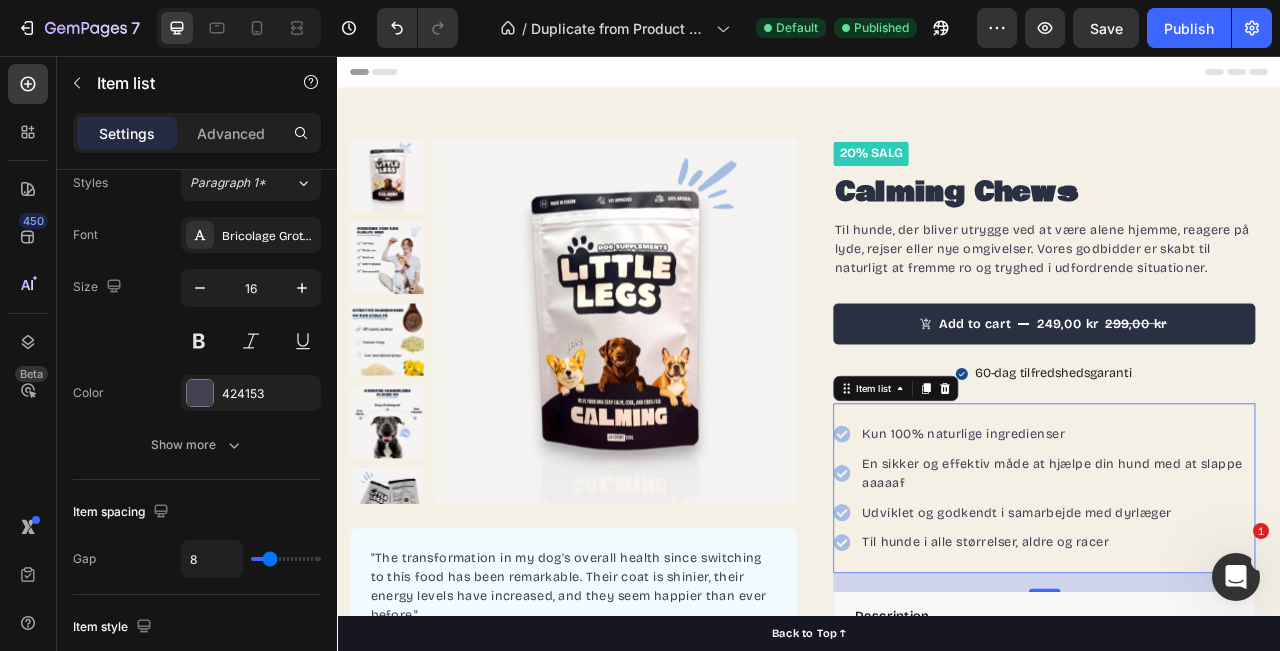 scroll, scrollTop: 0, scrollLeft: 0, axis: both 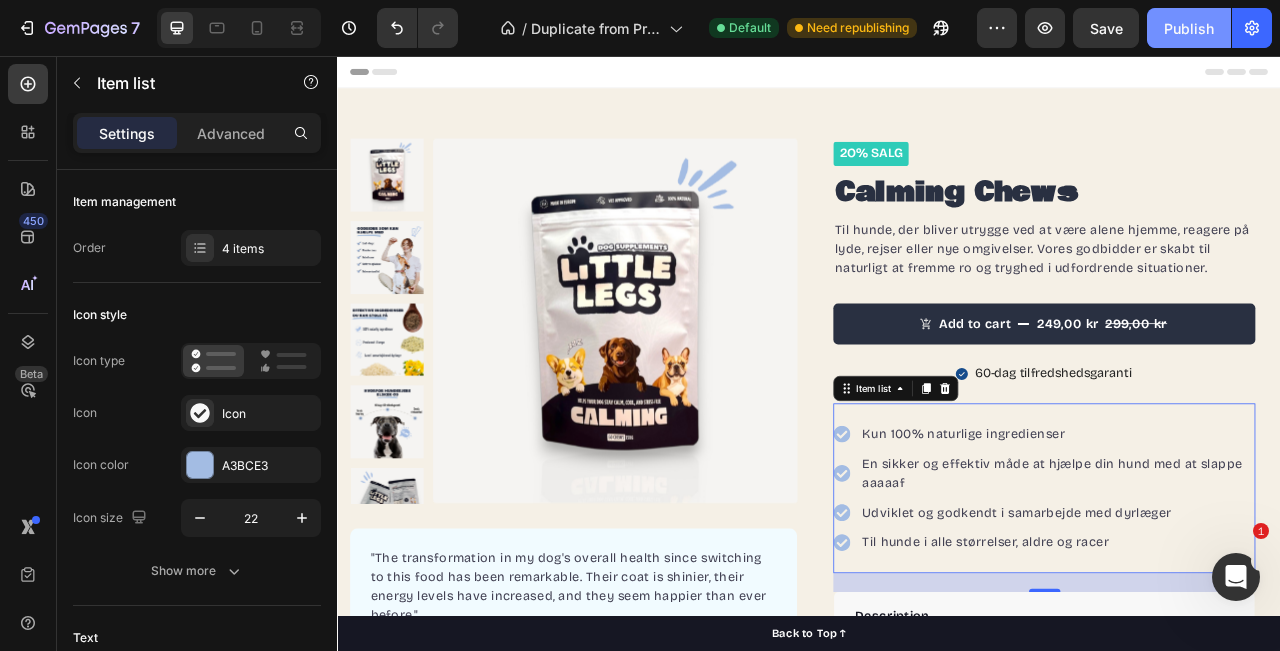 click on "Publish" at bounding box center [1189, 28] 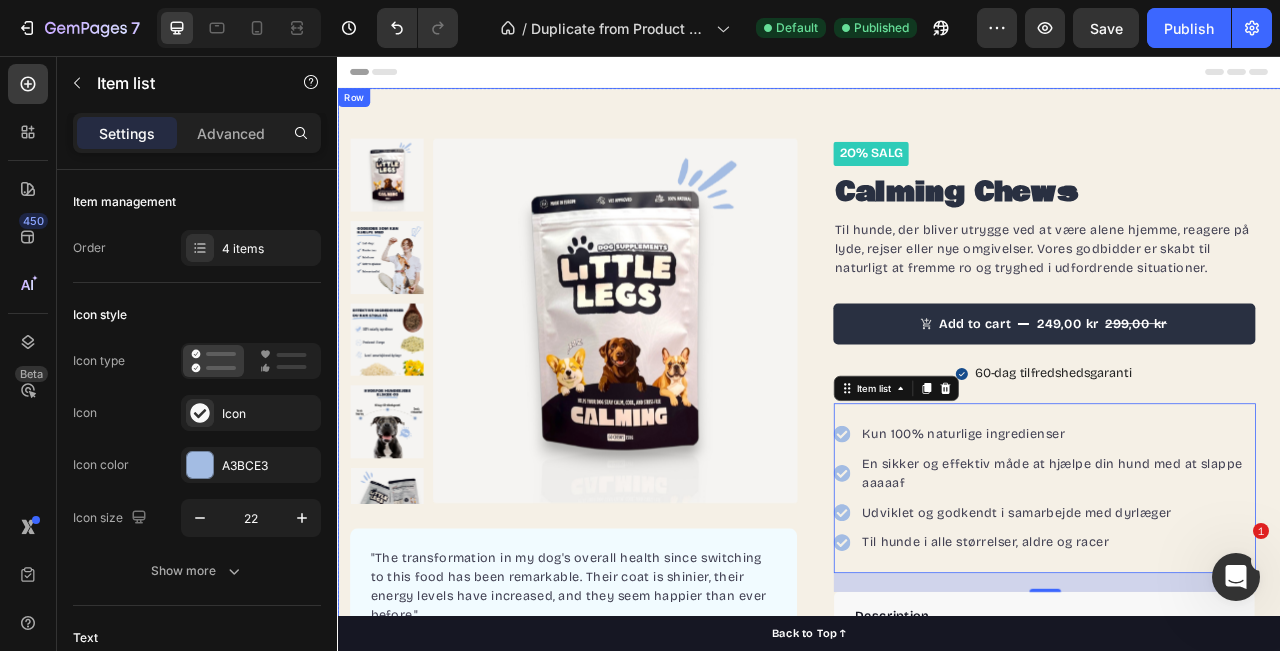 click on "Product Images "The transformation in my dog's overall health since switching to this food has been remarkable. Their coat is shinier, their energy levels have increased, and they seem happier than ever before." Text block -[FIRST] [LAST] Text block
Verified buyer Item list Row Row Row 2o% Salg Text Block Calming Chews Product Title Row Til hunde, der bliver utrygge ved at være alene hjemme, reagere på lyde, rejser eller nye omgivelser. Vores godbidder er skabt til naturligt at fremme ro og tryghed i udfordrende situationer. Text block
Add to cart
249,00 kr 299,00 kr Product Cart Button 60-dag tilfredshedsgaranti Item List Kun 100% naturlige ingredienser En sikker og effektiv måde at hjælpe din hund med at slappe aaaaaf Udviklet og godkendt i samarbejde med dyrlæger Til hunde i alle størrelser, aldre og racer Item list   24 "My dog absolutely loves this food! It's clear that the taste and quality are top-notch."  -[FIRST] [LAST] Text block Row
Description" at bounding box center (937, 543) 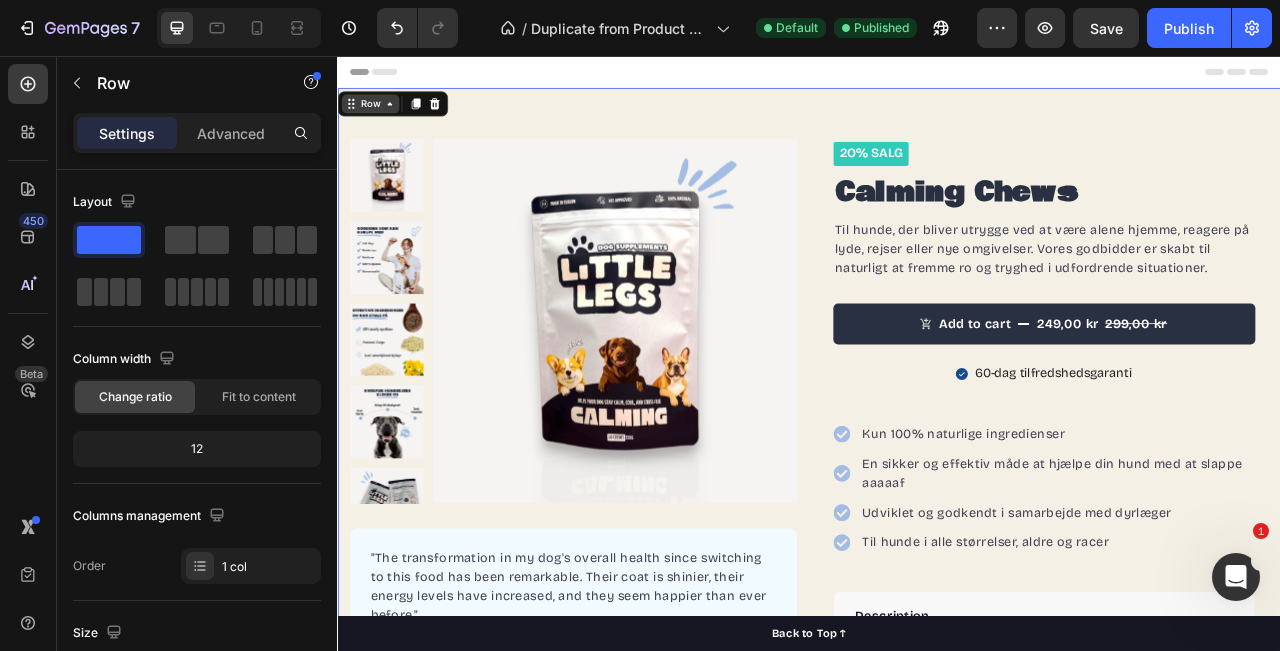 click 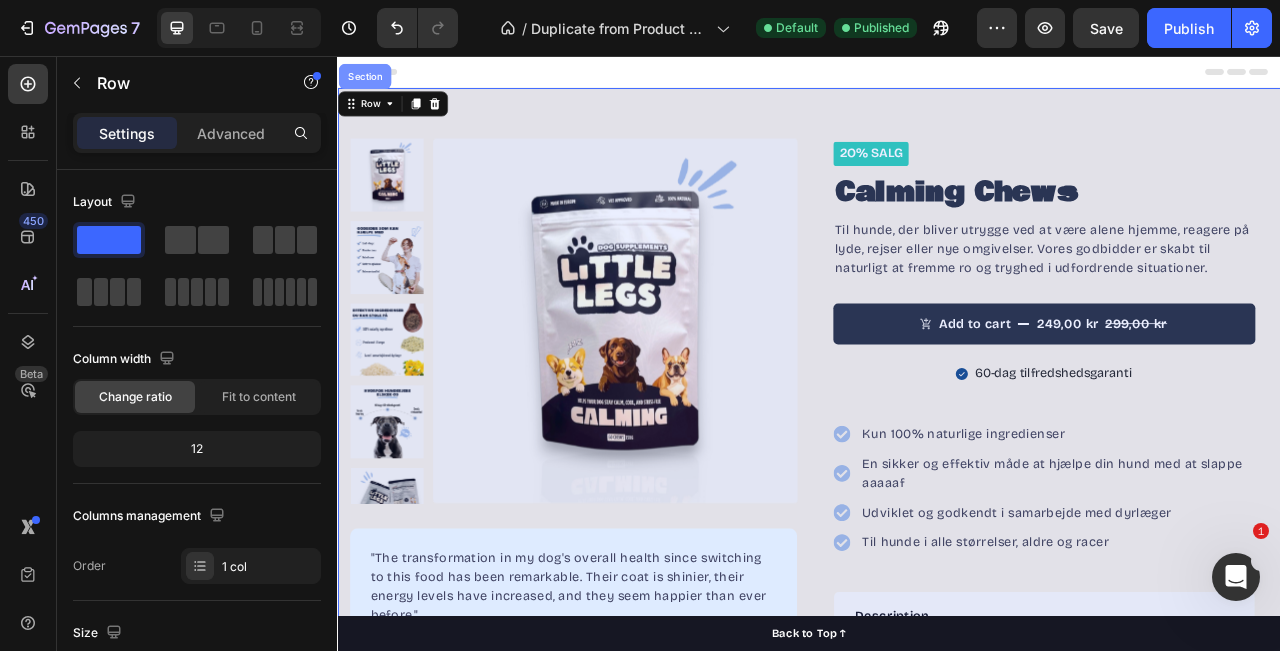 click on "Section" at bounding box center (371, 82) 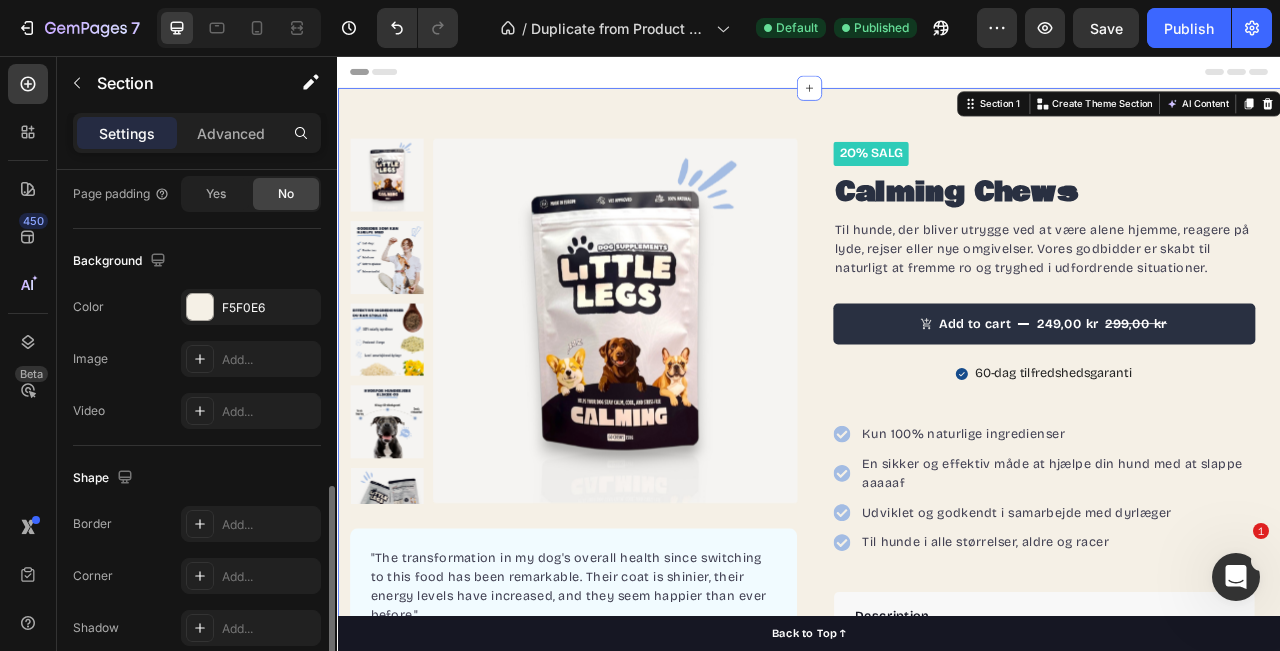 scroll, scrollTop: 527, scrollLeft: 0, axis: vertical 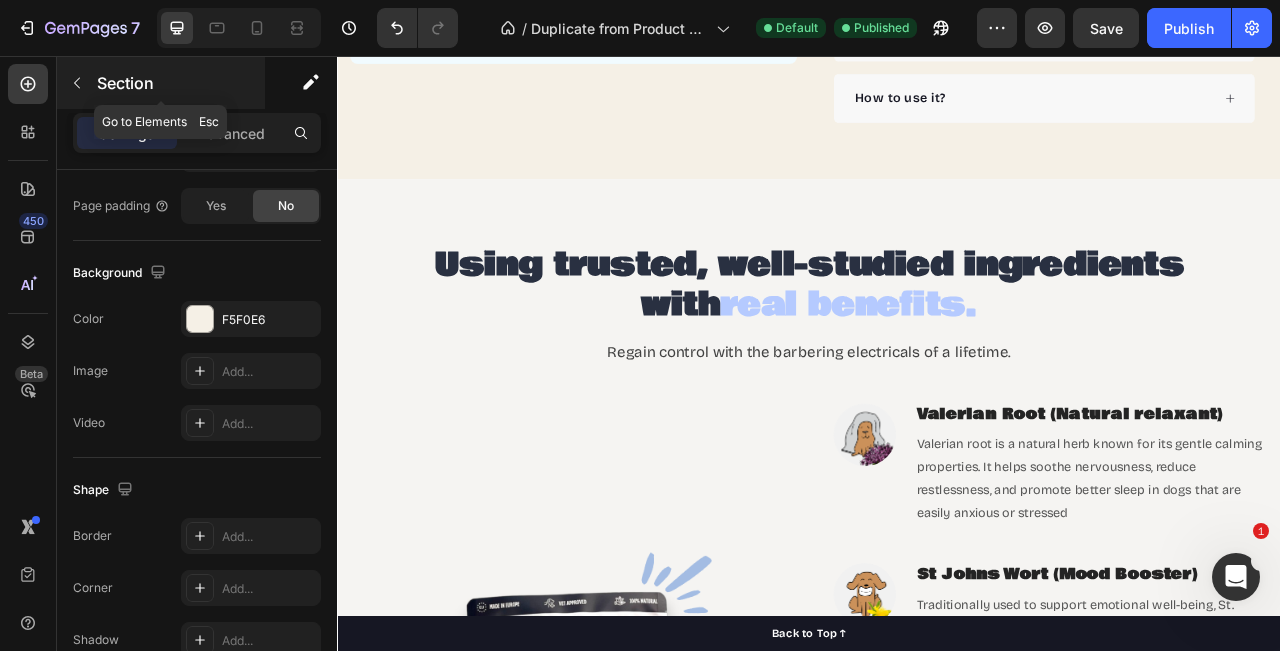 click at bounding box center (77, 83) 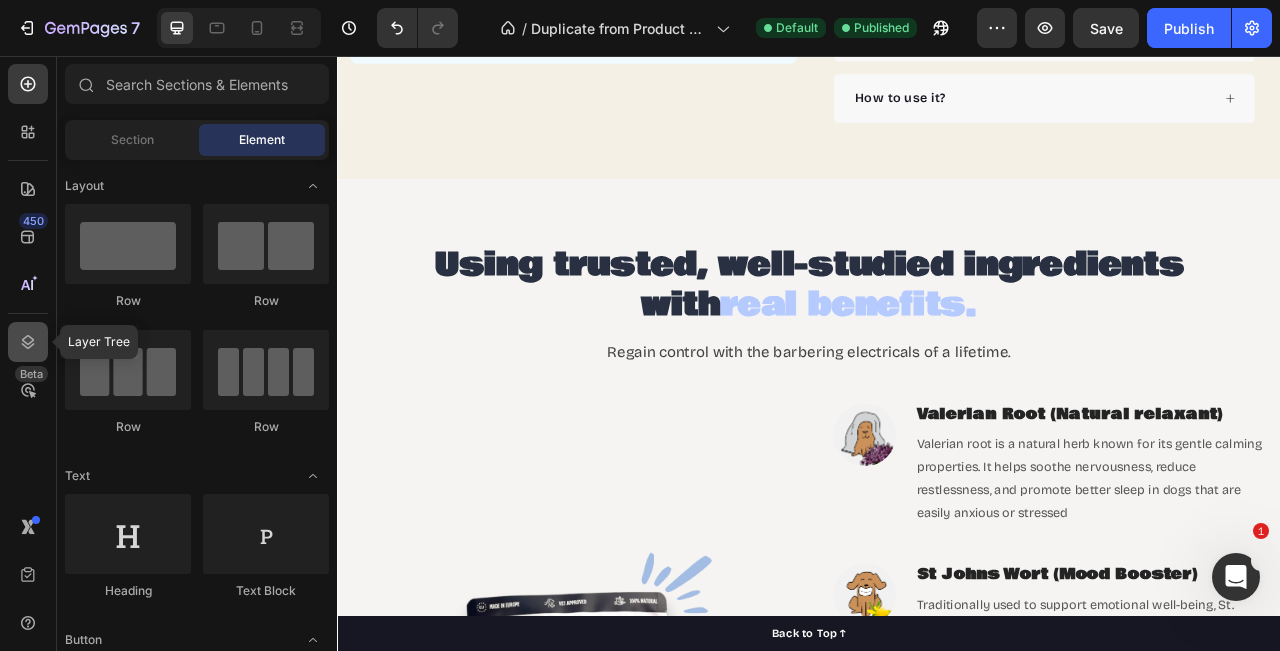 click 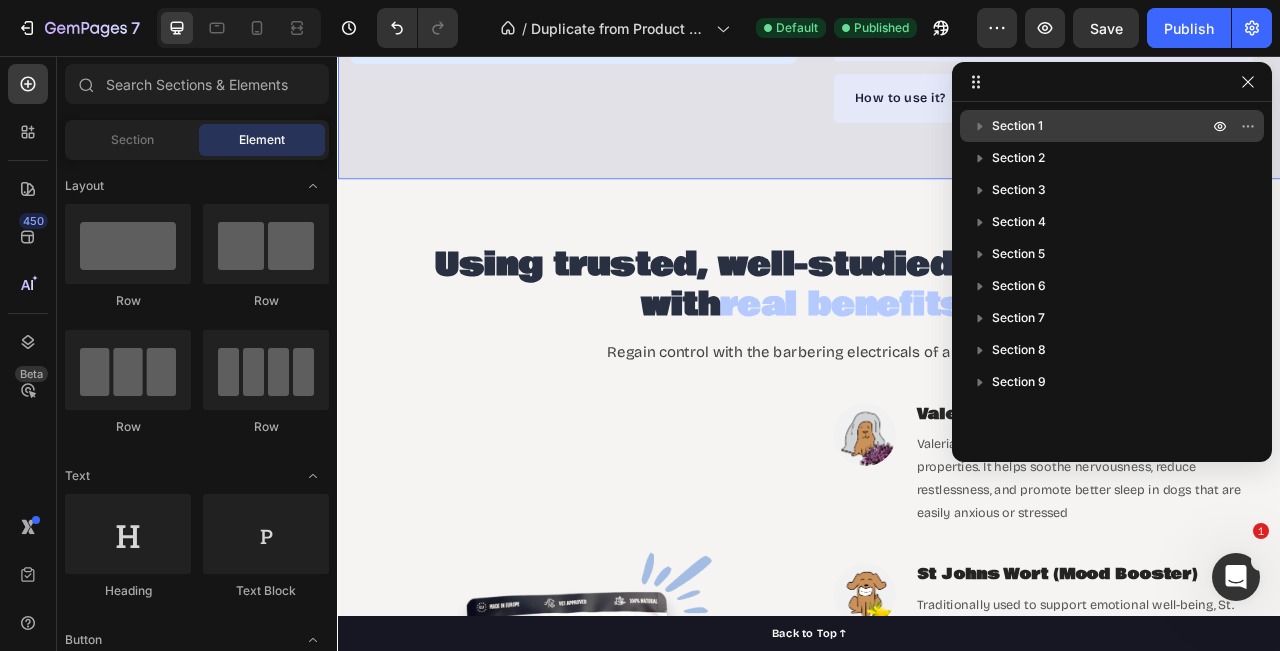 click on "Section 1" at bounding box center [1102, 126] 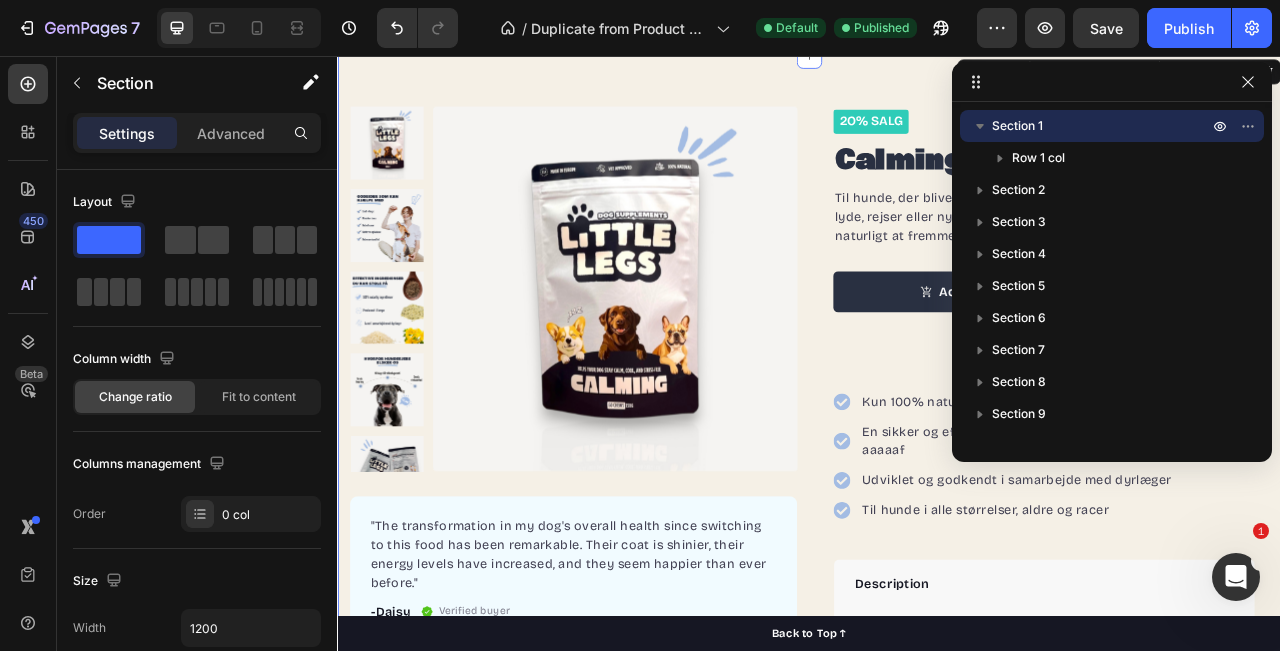 scroll, scrollTop: 0, scrollLeft: 0, axis: both 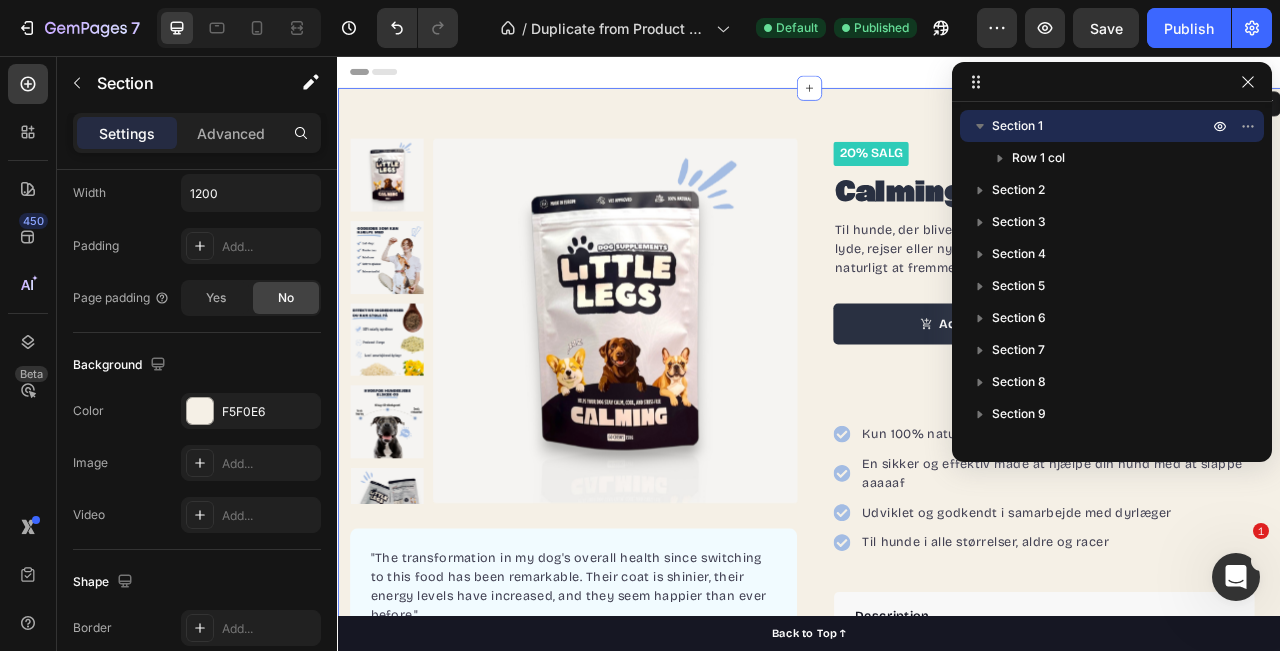 click 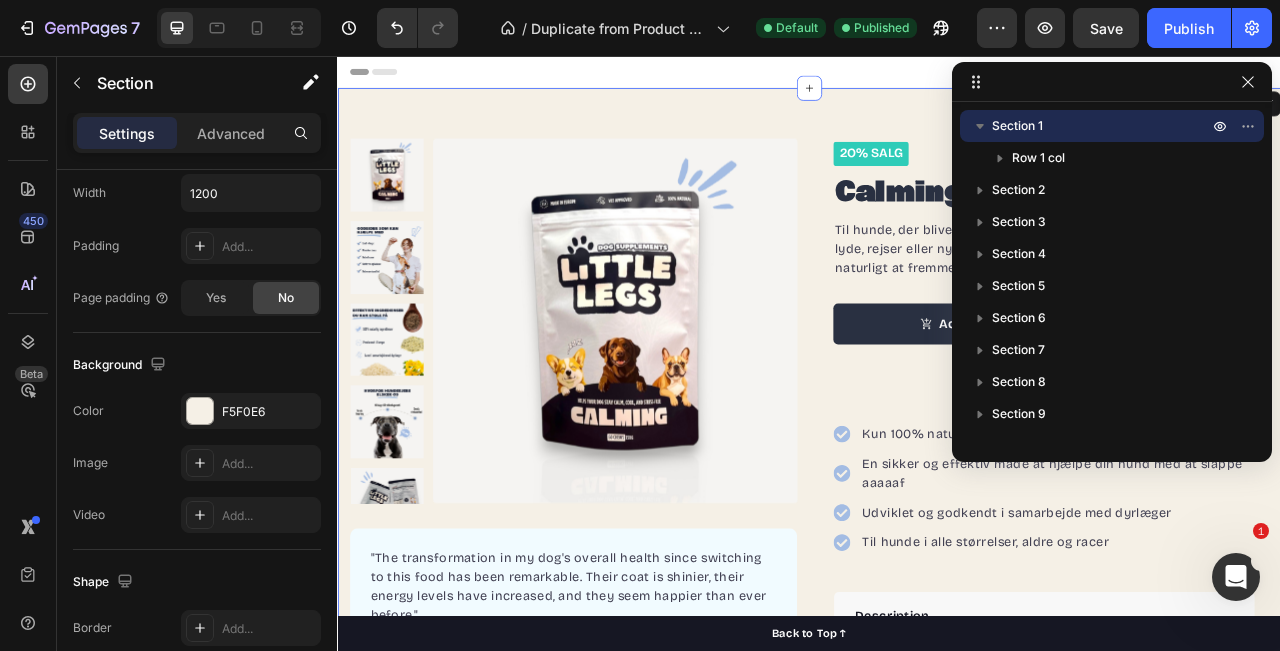 click 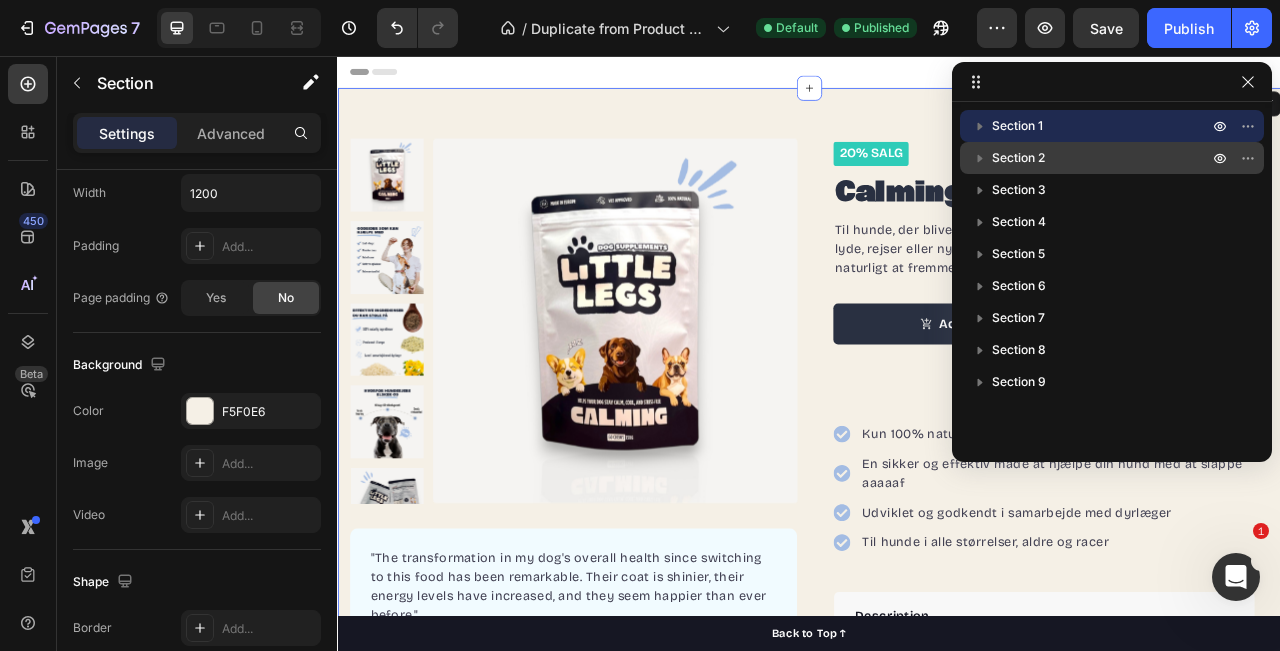 click on "Section 2" at bounding box center (1102, 158) 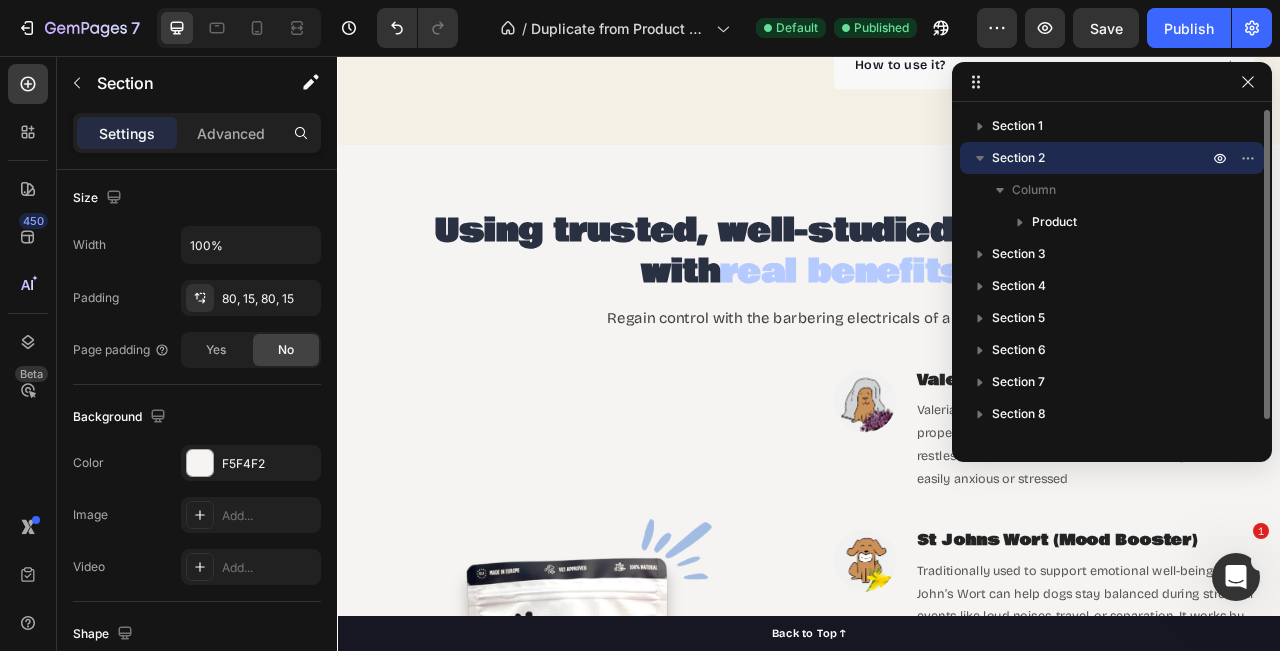 scroll, scrollTop: 864, scrollLeft: 0, axis: vertical 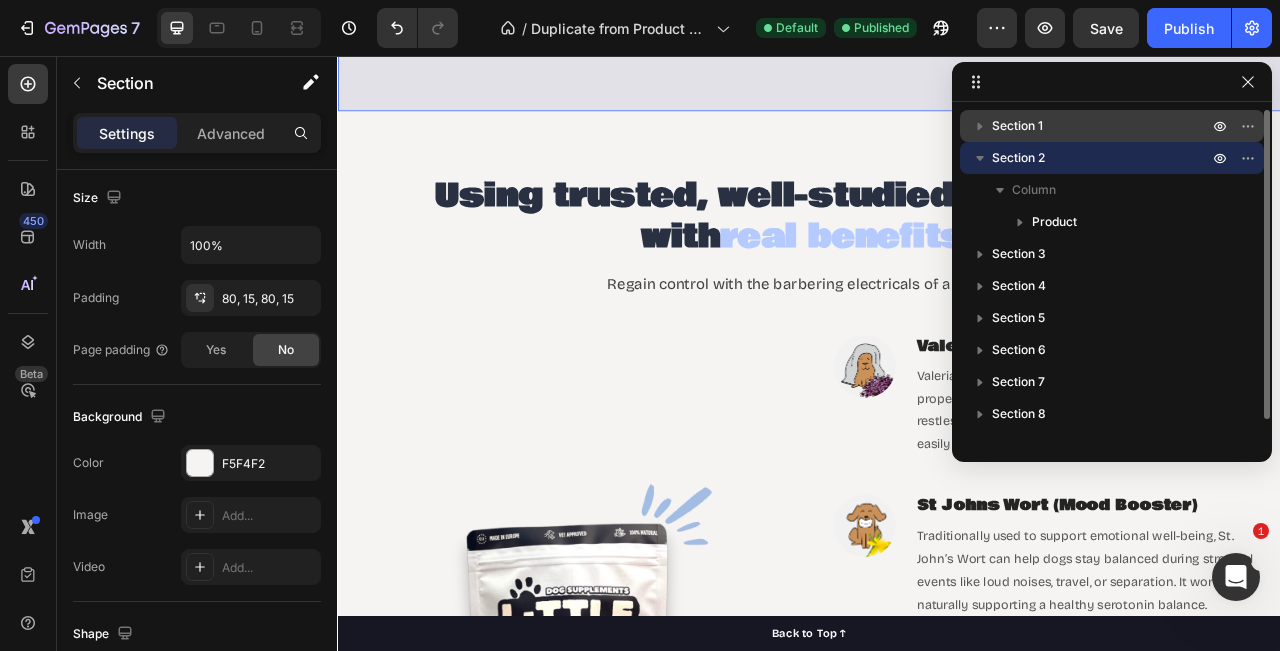 click on "Section 1" at bounding box center (1102, 126) 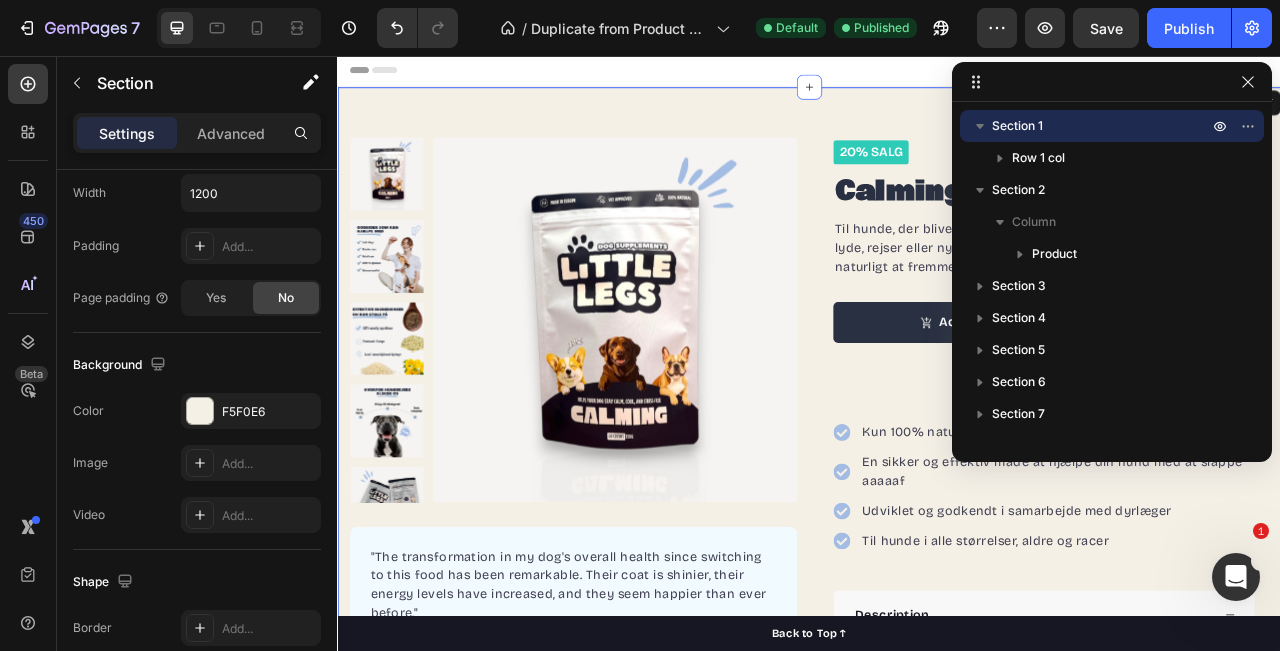scroll, scrollTop: 0, scrollLeft: 0, axis: both 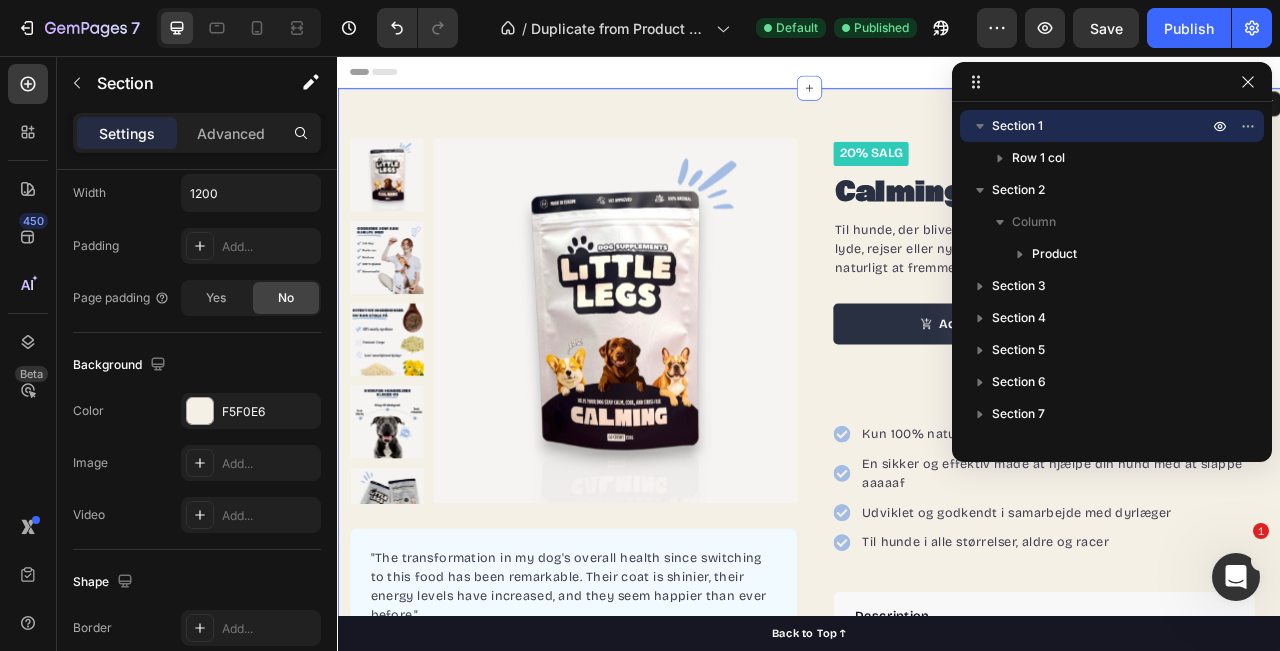 click 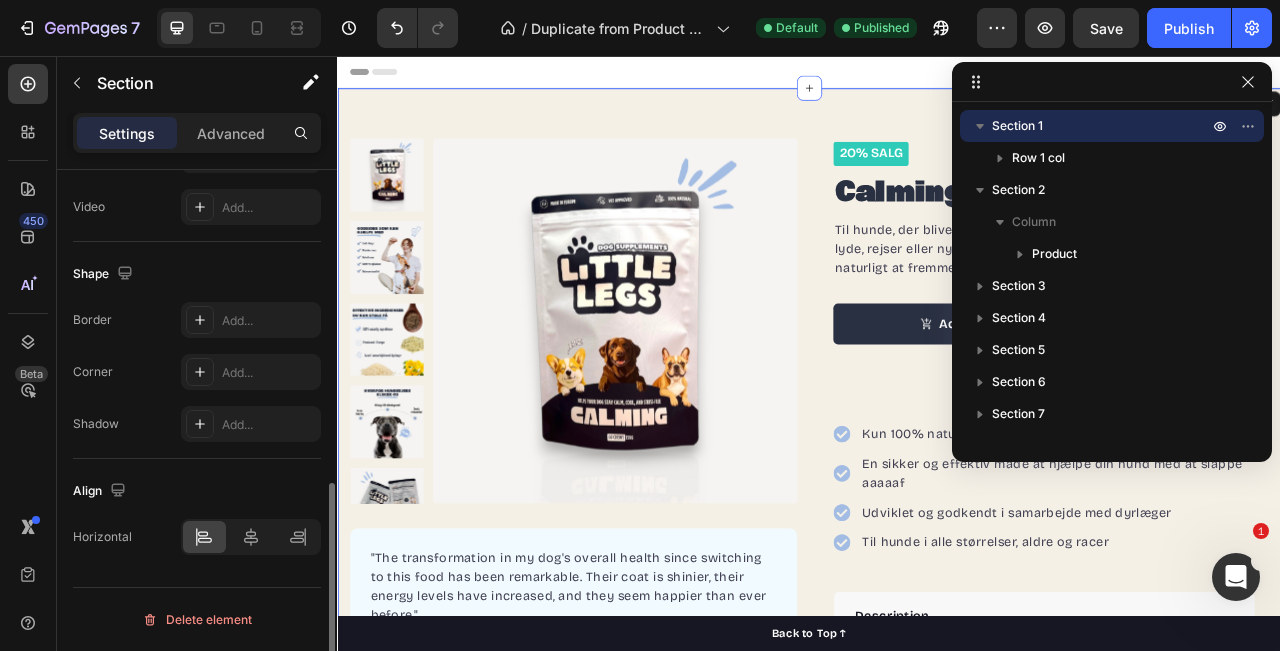 scroll, scrollTop: 0, scrollLeft: 0, axis: both 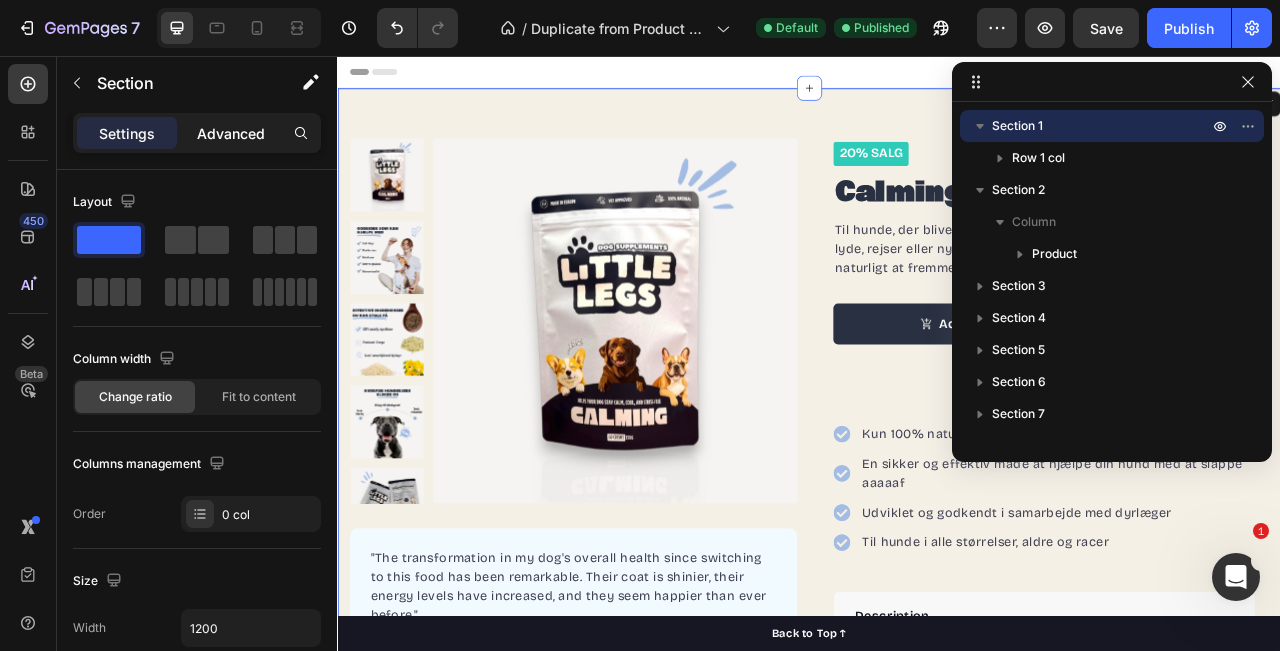 click on "Advanced" at bounding box center (231, 133) 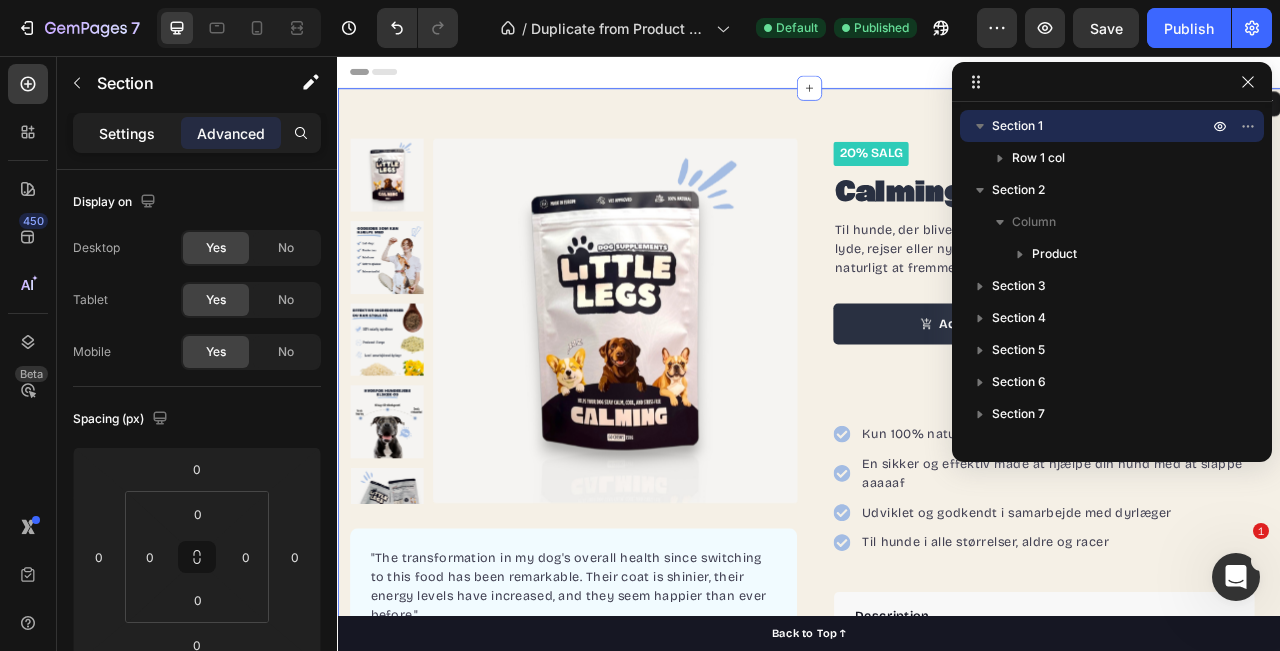 click on "Settings" at bounding box center (127, 133) 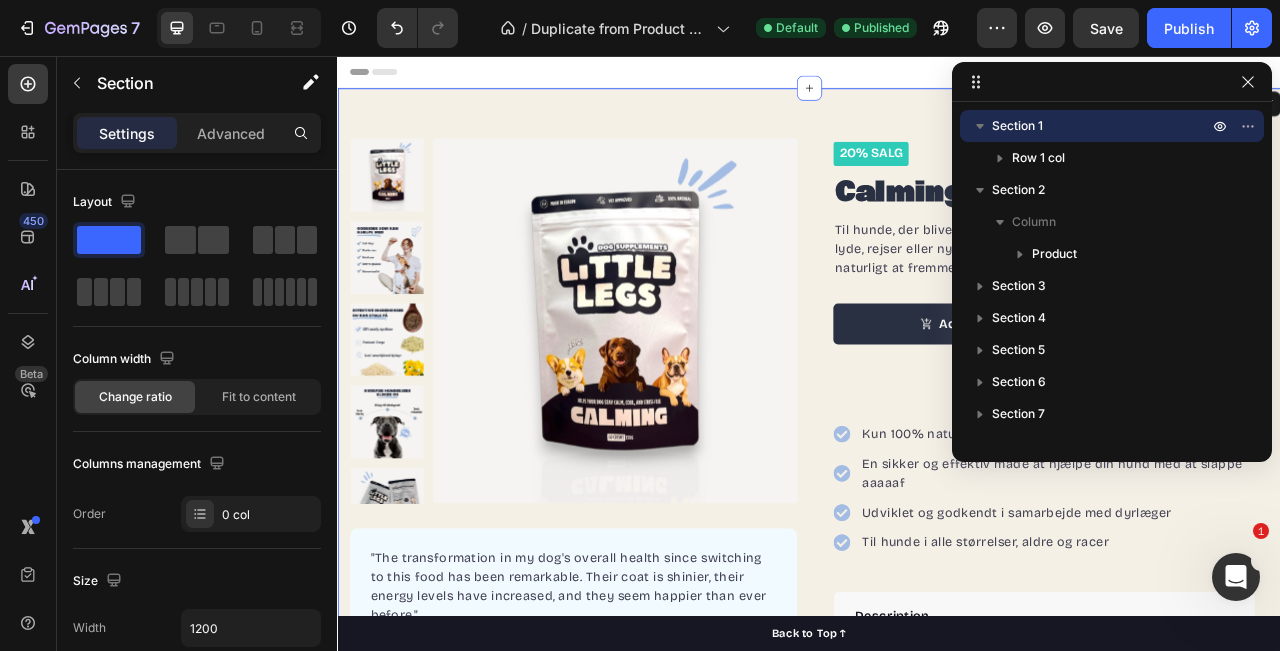 click on "Settings Advanced" at bounding box center [197, 133] 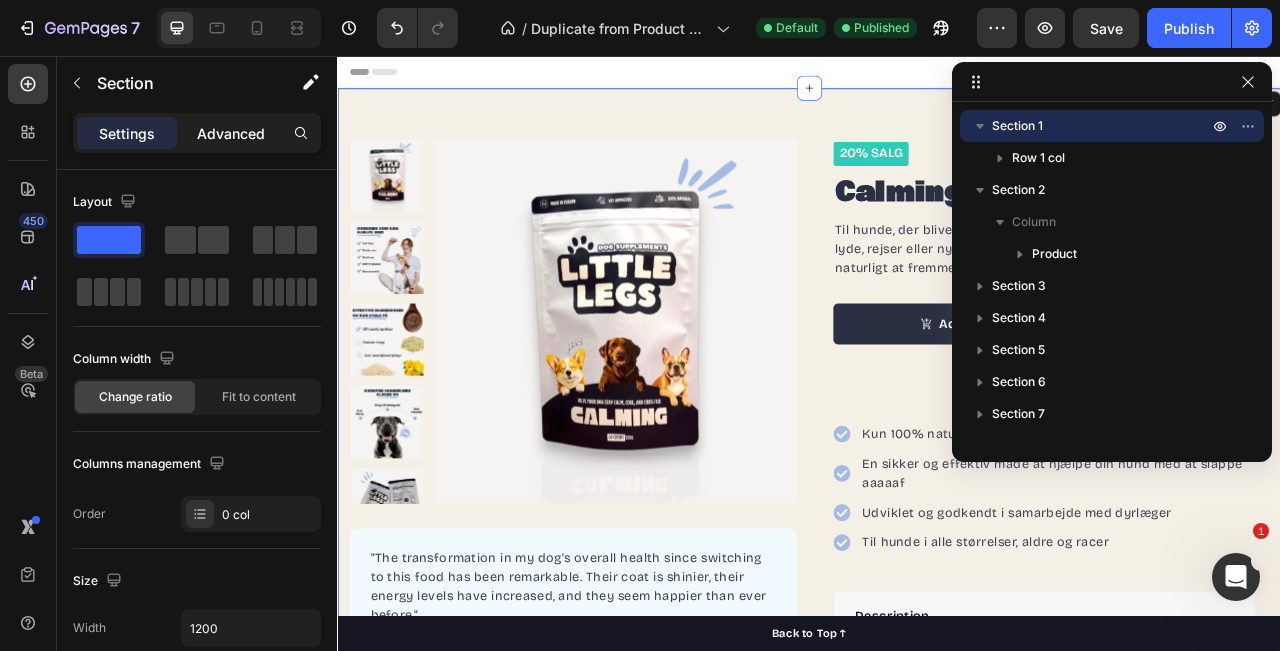 click on "Advanced" at bounding box center (231, 133) 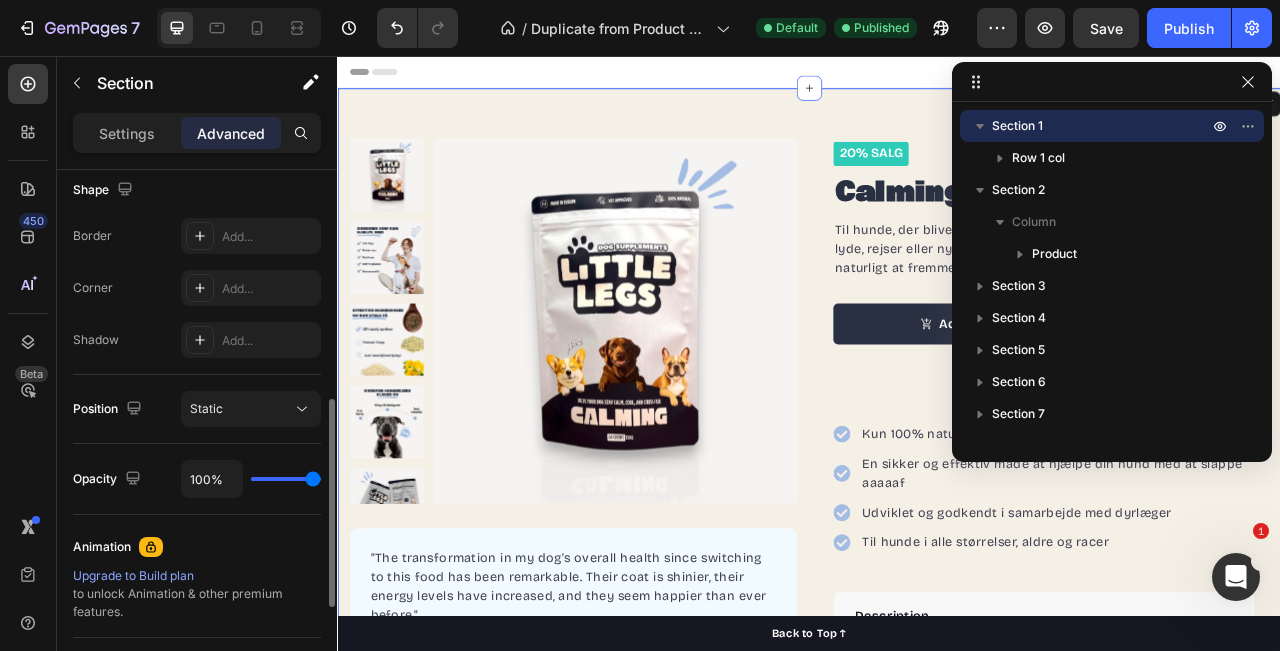 scroll, scrollTop: 547, scrollLeft: 0, axis: vertical 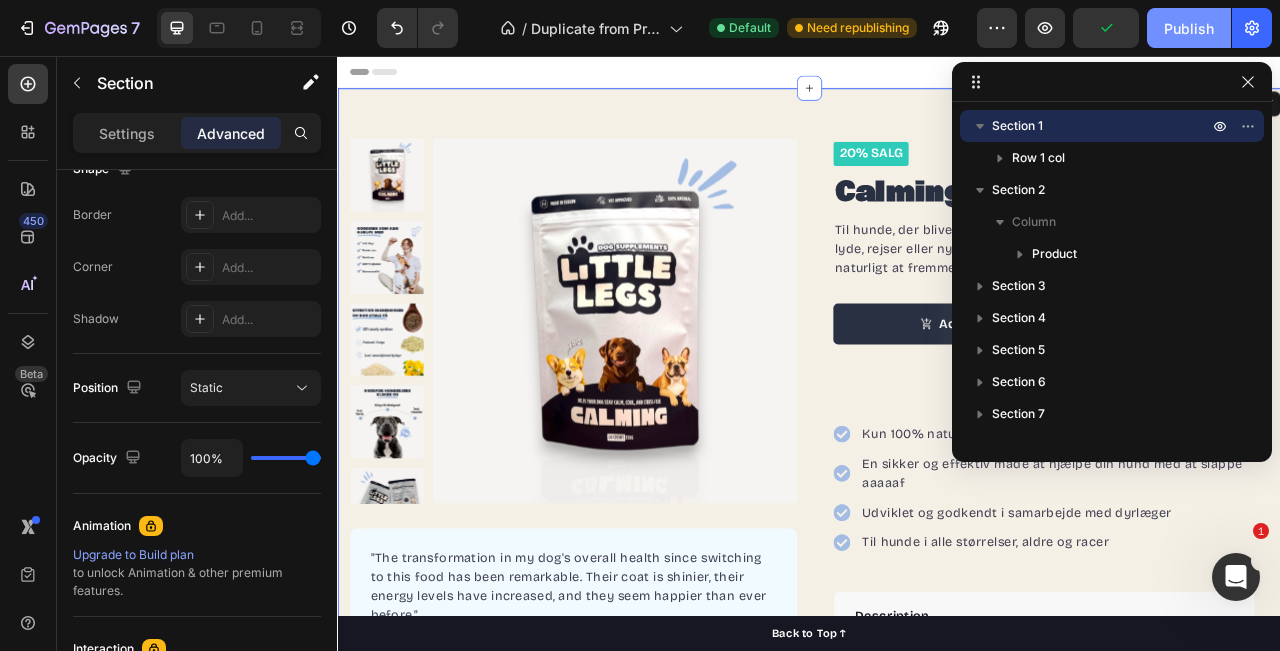 click on "Publish" at bounding box center (1189, 28) 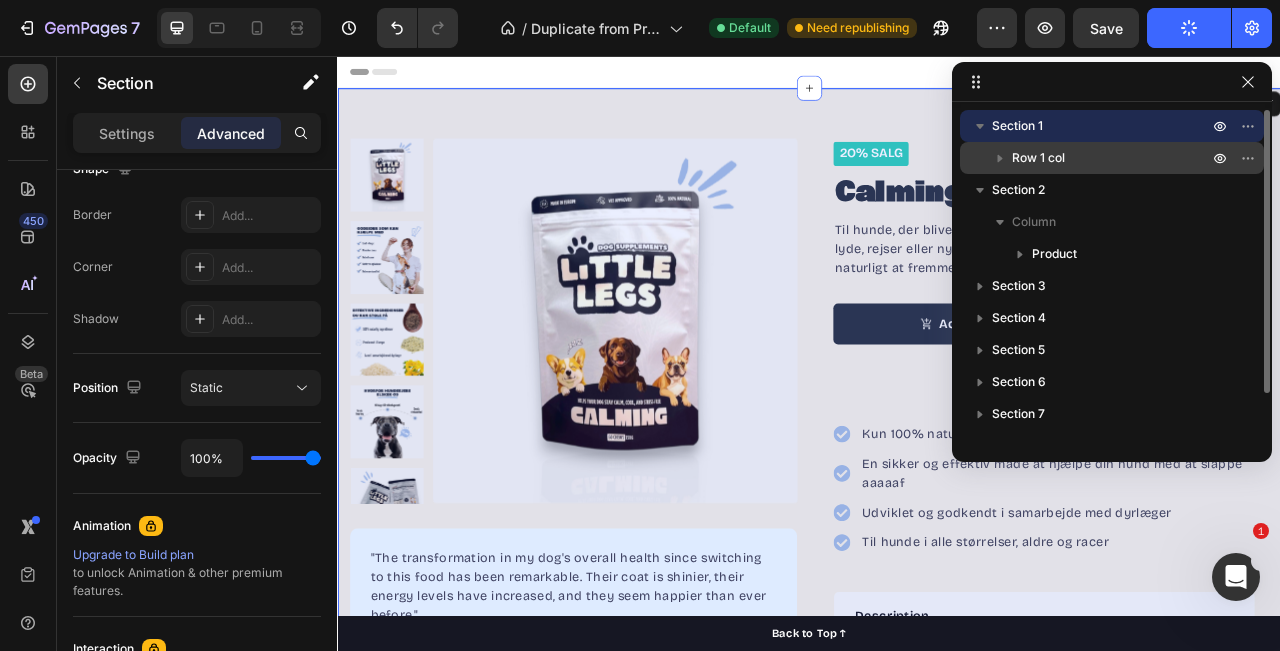 click on "Row 1 col" at bounding box center [1038, 158] 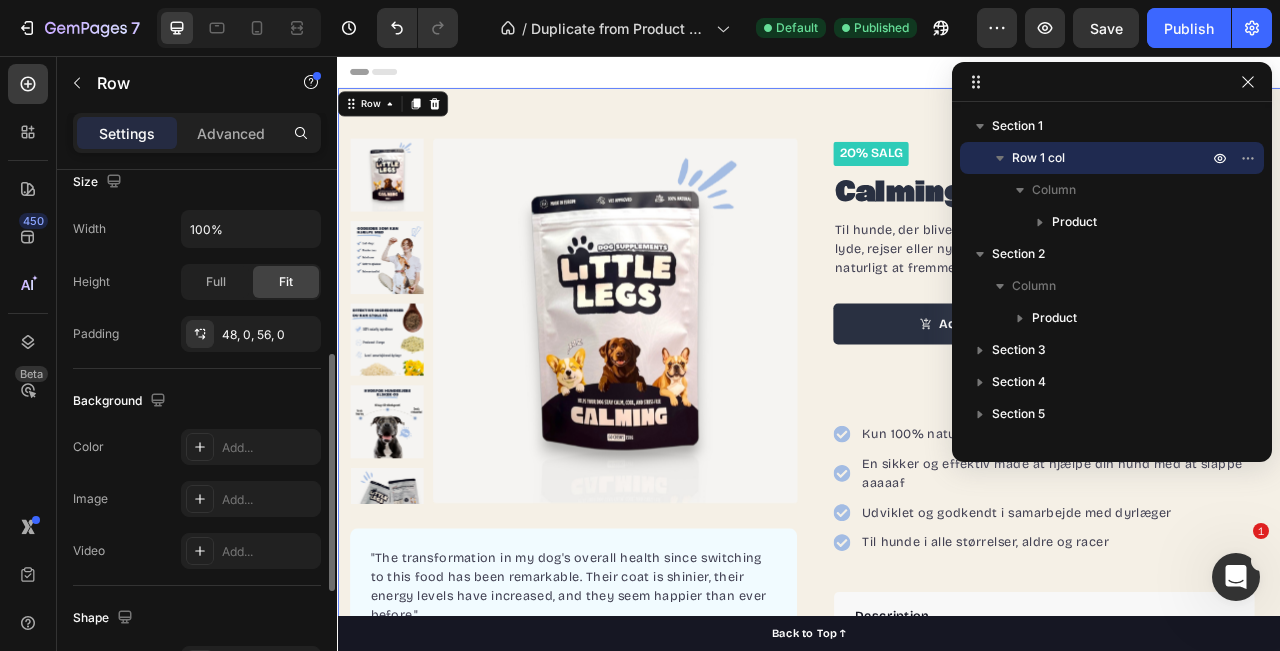 scroll, scrollTop: 682, scrollLeft: 0, axis: vertical 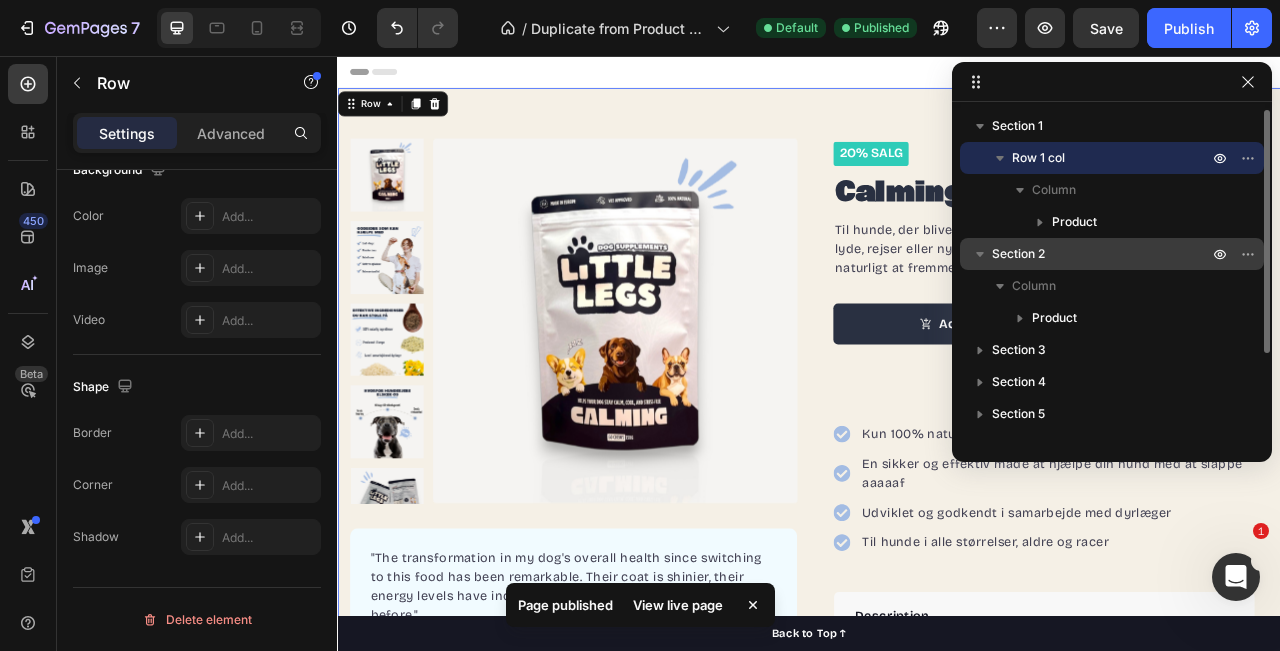 click on "Section 2" at bounding box center (1112, 254) 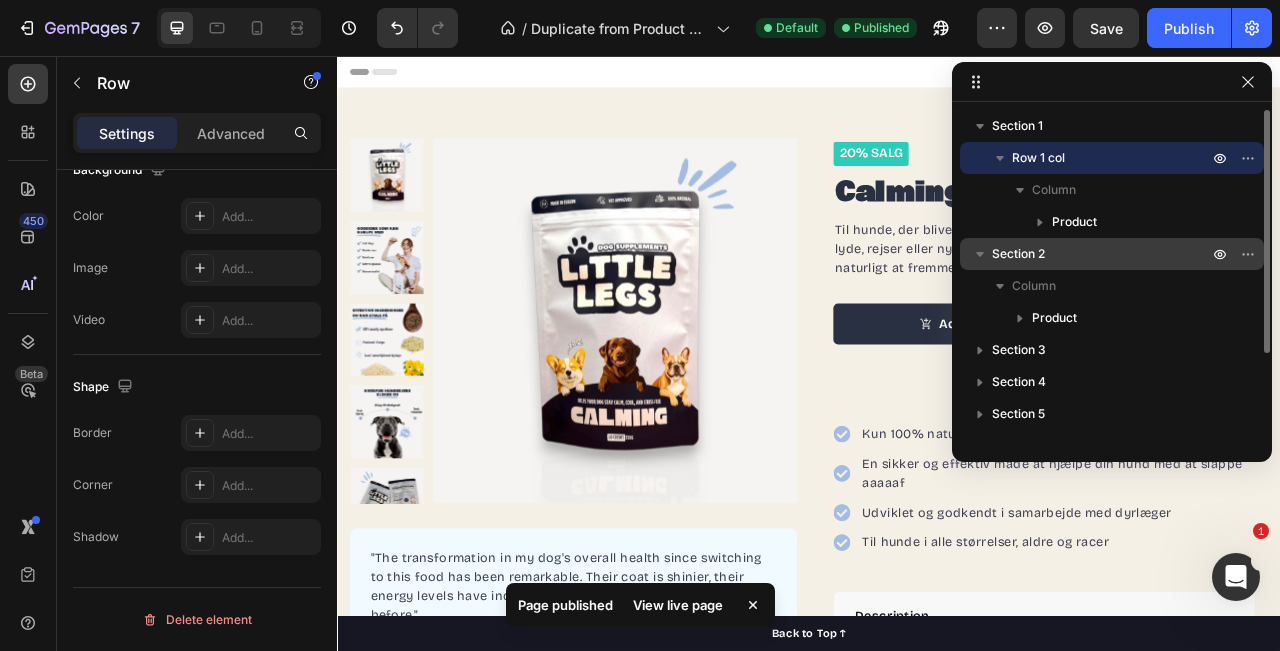 scroll, scrollTop: 176, scrollLeft: 0, axis: vertical 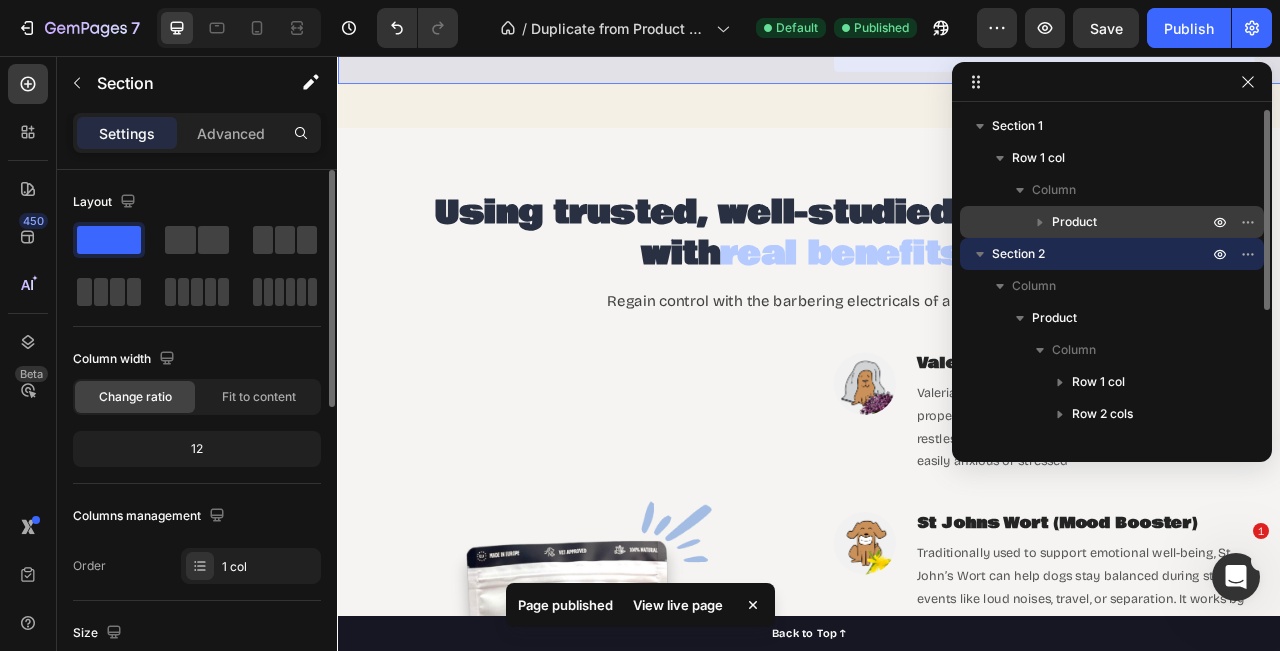 click on "Product" at bounding box center [1074, 222] 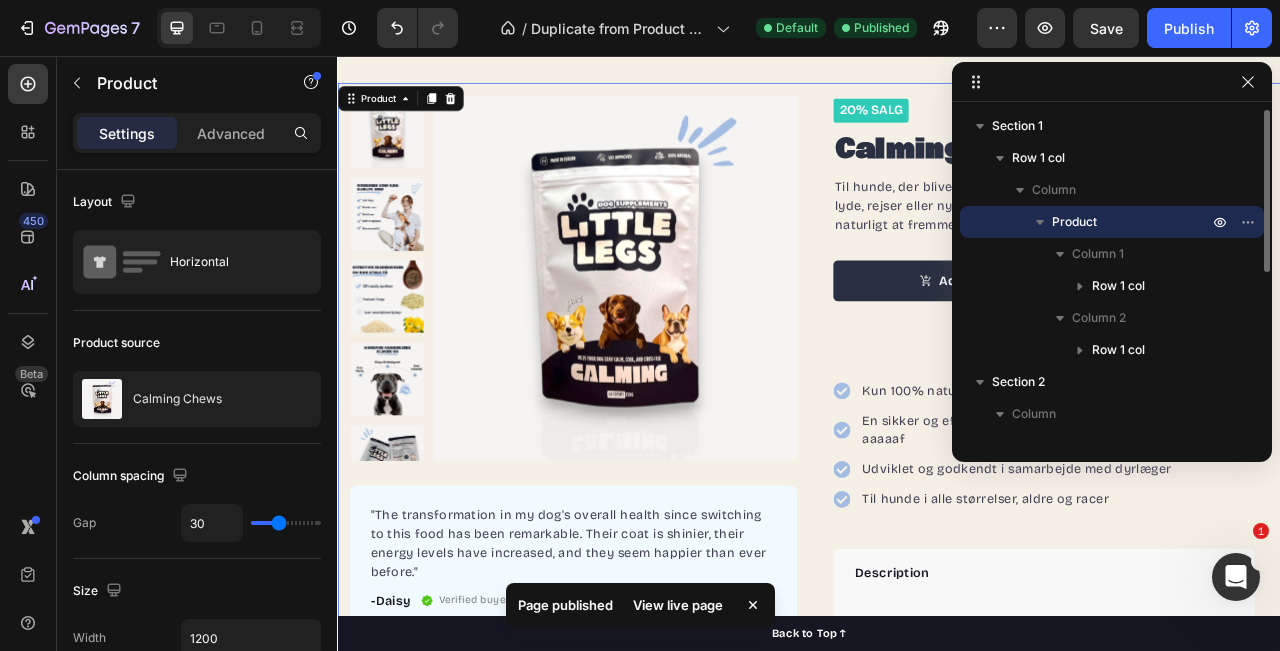scroll, scrollTop: 19, scrollLeft: 0, axis: vertical 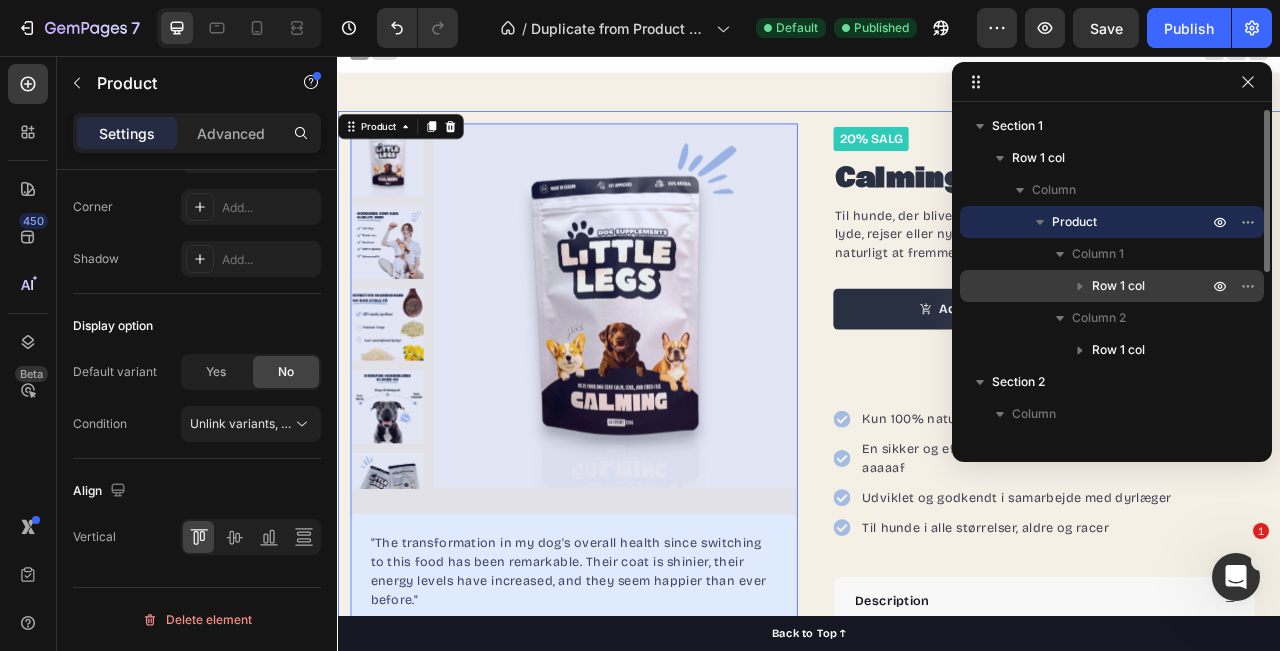 click on "Row 1 col" at bounding box center [1118, 286] 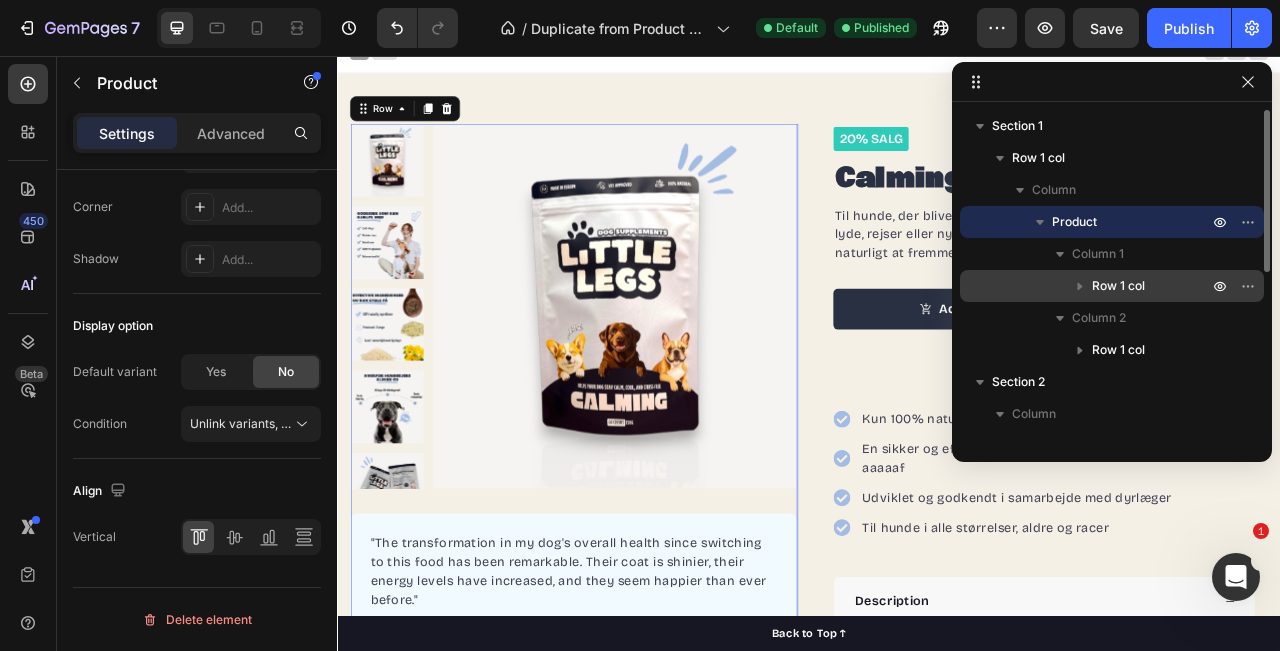 scroll, scrollTop: 0, scrollLeft: 0, axis: both 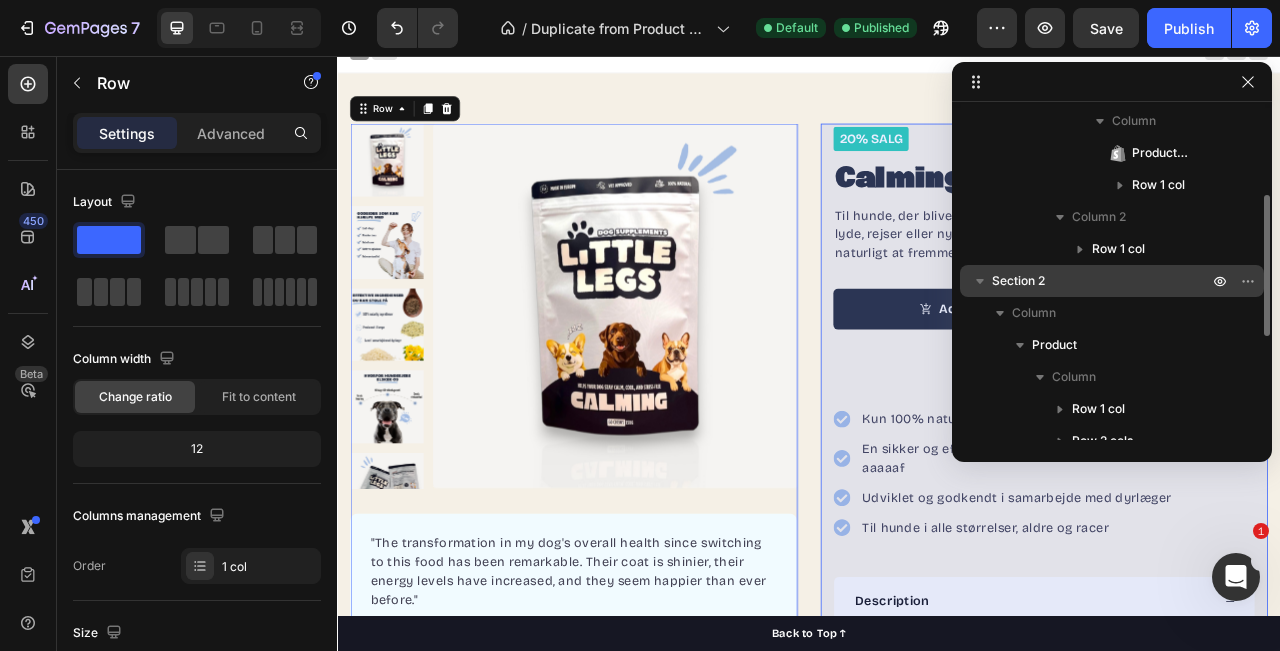 click on "Section 2" at bounding box center (1112, 281) 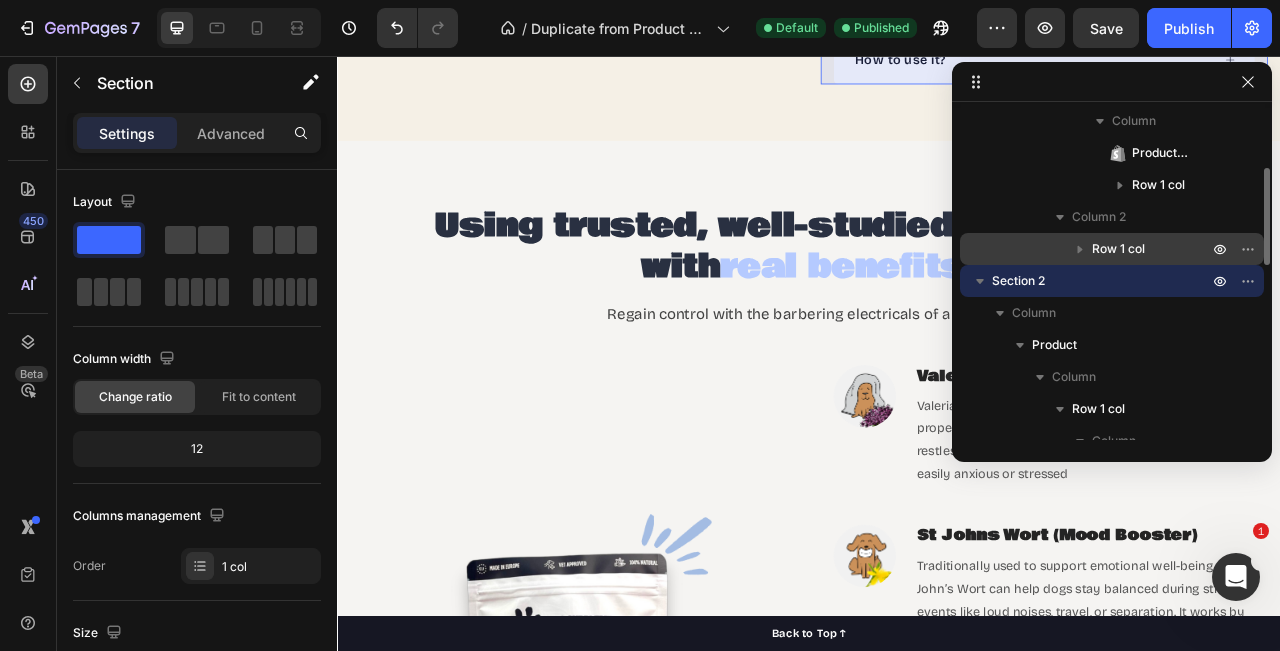 scroll, scrollTop: 864, scrollLeft: 0, axis: vertical 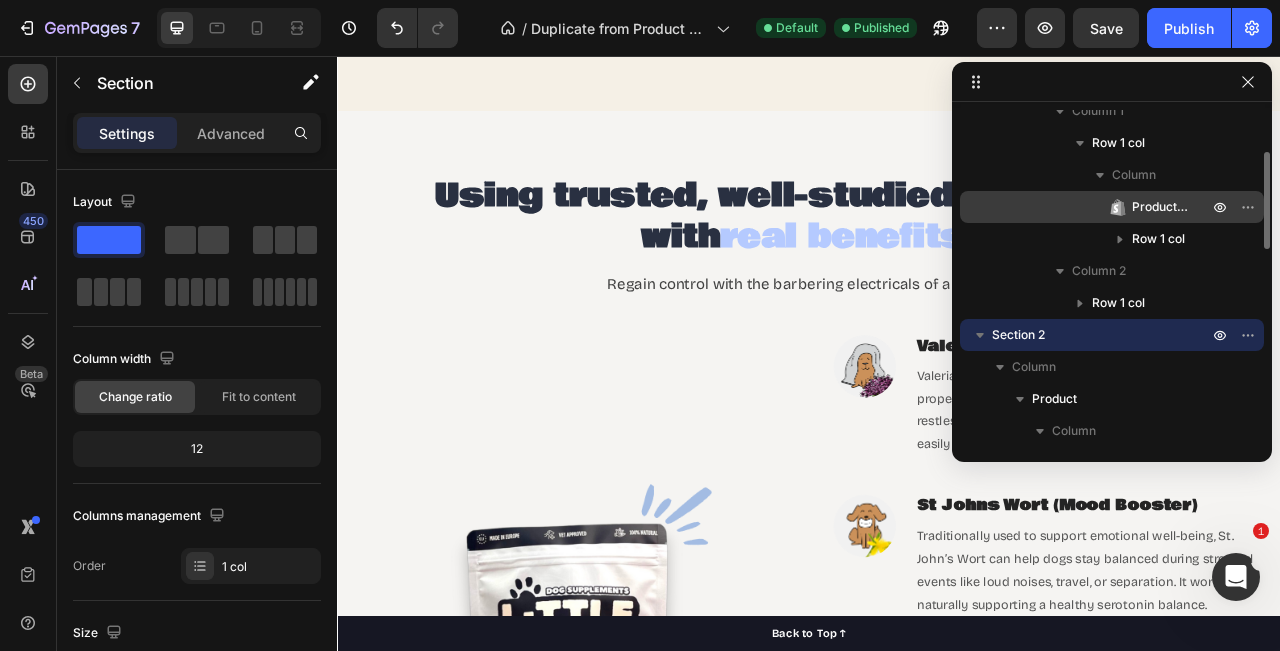 click on "Product Images" at bounding box center (1160, 207) 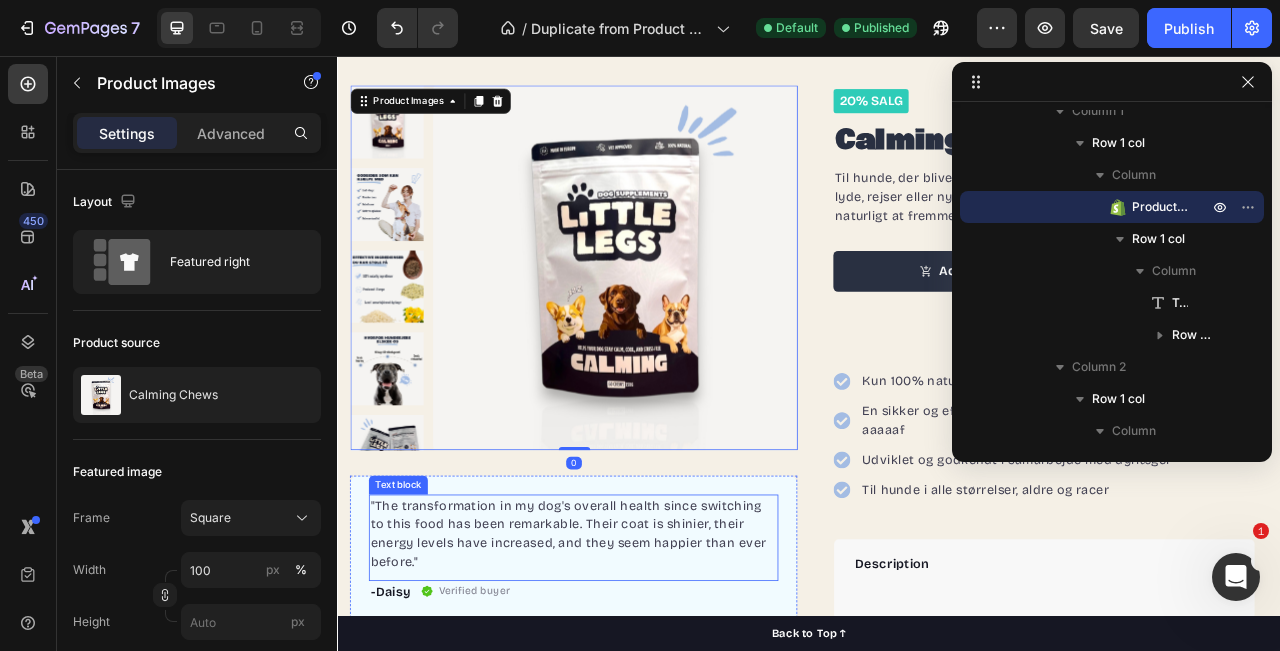 scroll, scrollTop: 35, scrollLeft: 0, axis: vertical 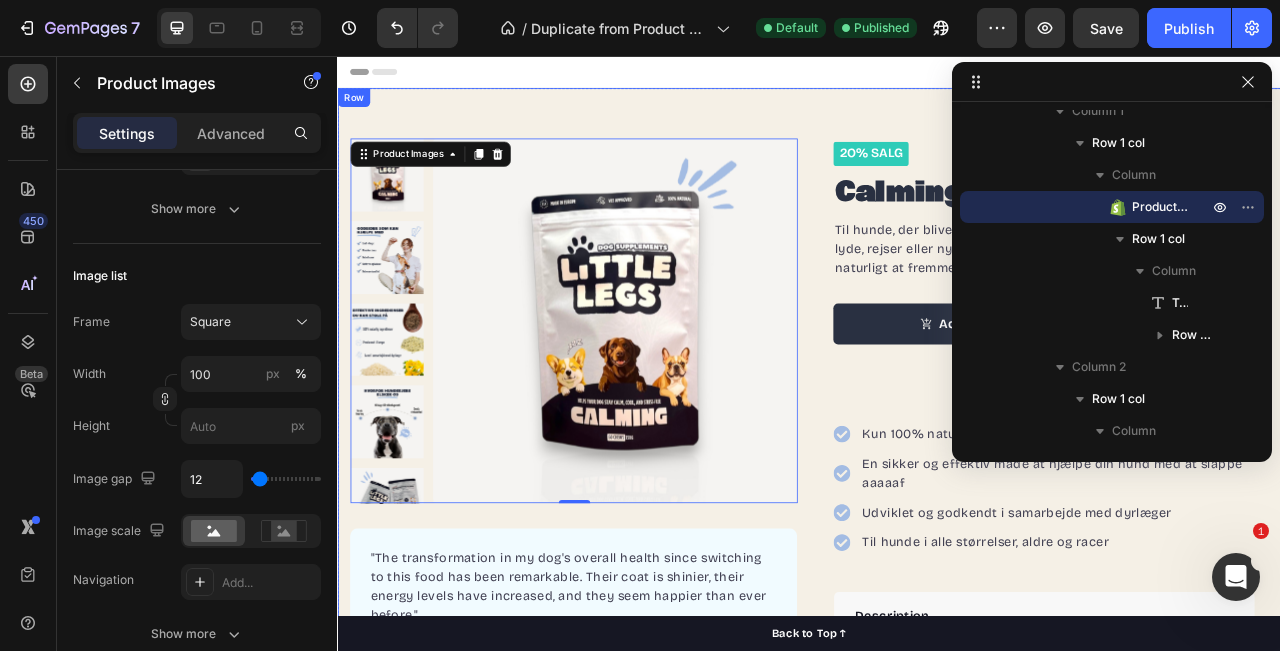 click on "Product Images   0 "The transformation in my dog's overall health since switching to this food has been remarkable. Their coat is shinier, their energy levels have increased, and they seem happier than ever before." Text block -[FIRST] [LAST] Text block
Verified buyer Item list Row Row Row 2o% Salg Text Block Calming Chews Product Title Row Til hunde, der bliver utrygge ved at være alene hjemme, reagere på lyde, rejser eller nye omgivelser. Vores godbidder er skabt til naturligt at fremme ro og tryghed i udfordrende situationer. Text block
Add to cart
249,00 kr 299,00 kr Product Cart Button 60-dag tilfredshedsgaranti Item List Kun 100% naturlige ingredienser En sikker og effektiv måde at hjælpe din hund med at slappe aaaaaf Udviklet og godkendt i samarbejde med dyrlæger Til hunde i alle størrelser, aldre og racer Item list "My dog absolutely loves this food! It's clear that the taste and quality are top-notch."  -[FIRST] [LAST] Text block Row
Description   Row" at bounding box center [937, 543] 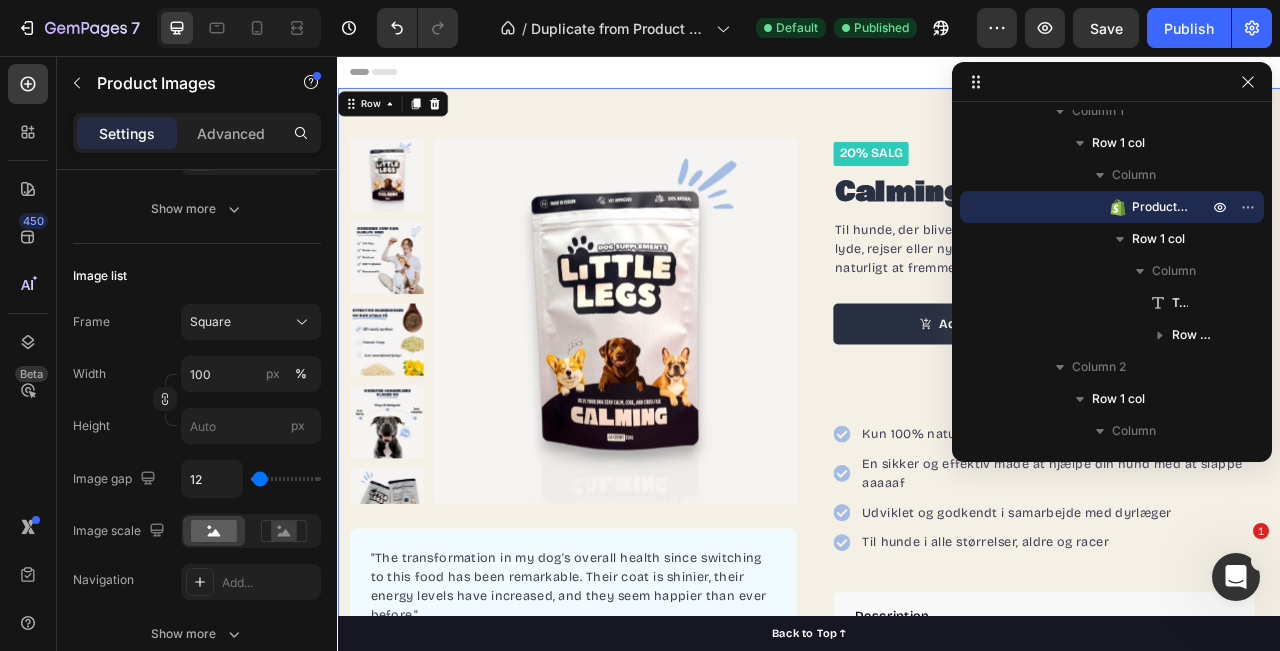 scroll, scrollTop: 0, scrollLeft: 0, axis: both 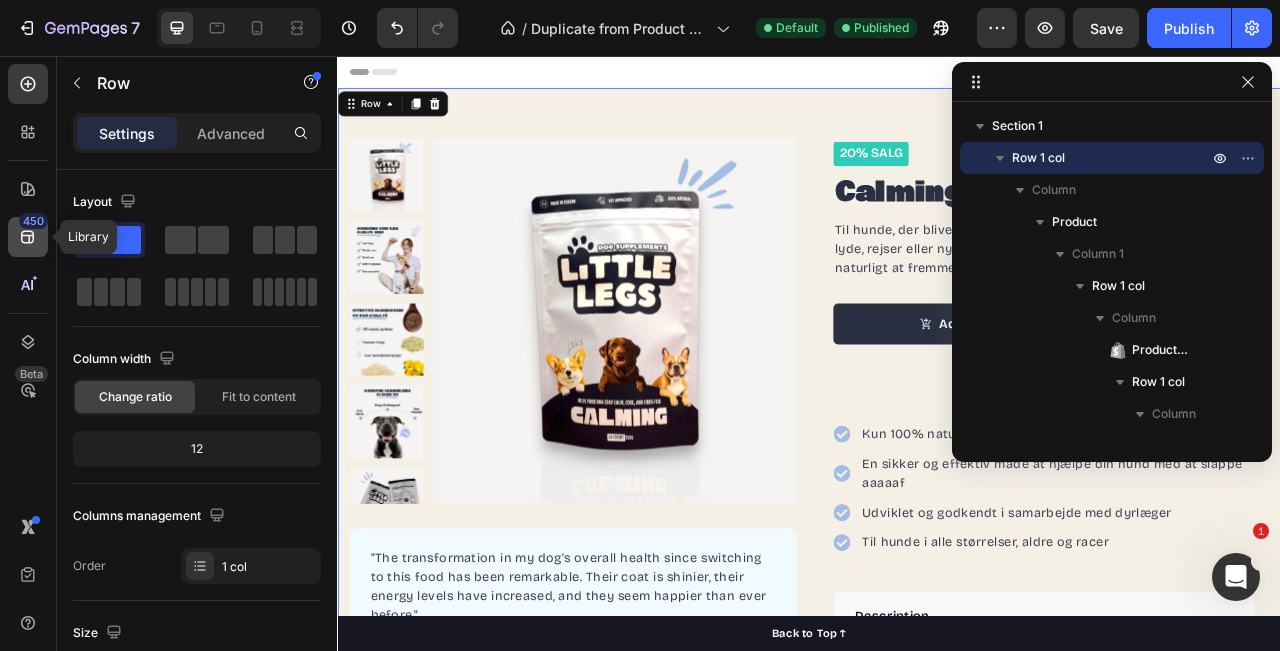 click 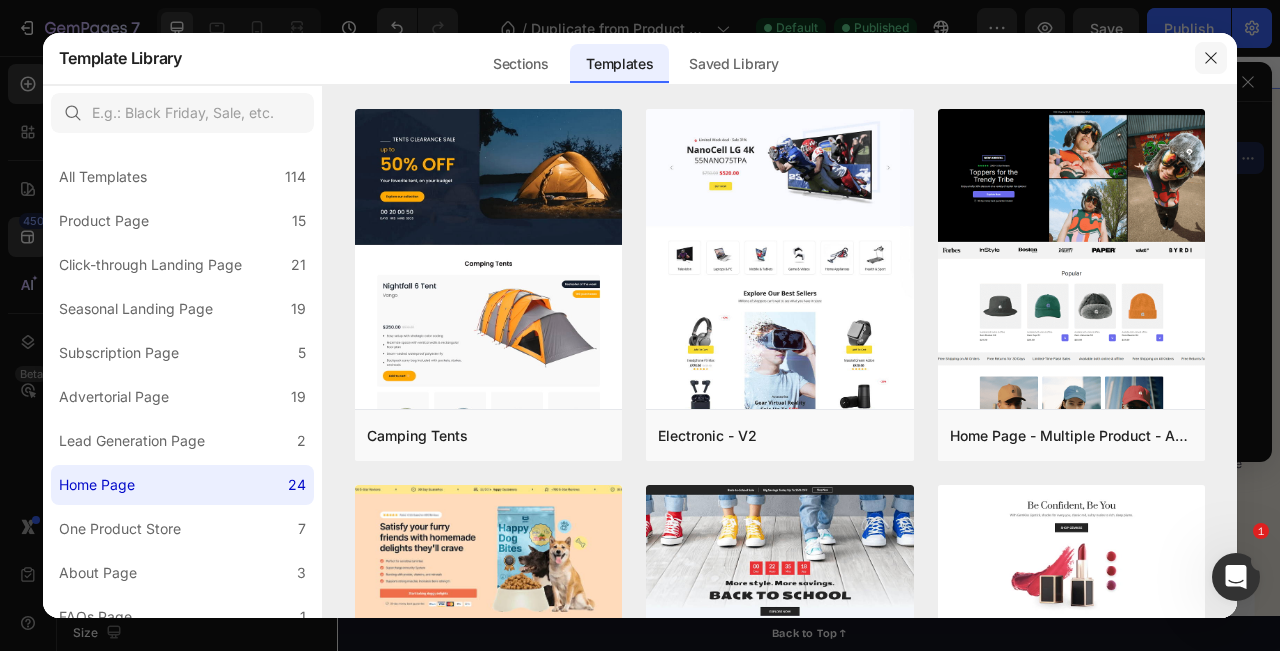 click 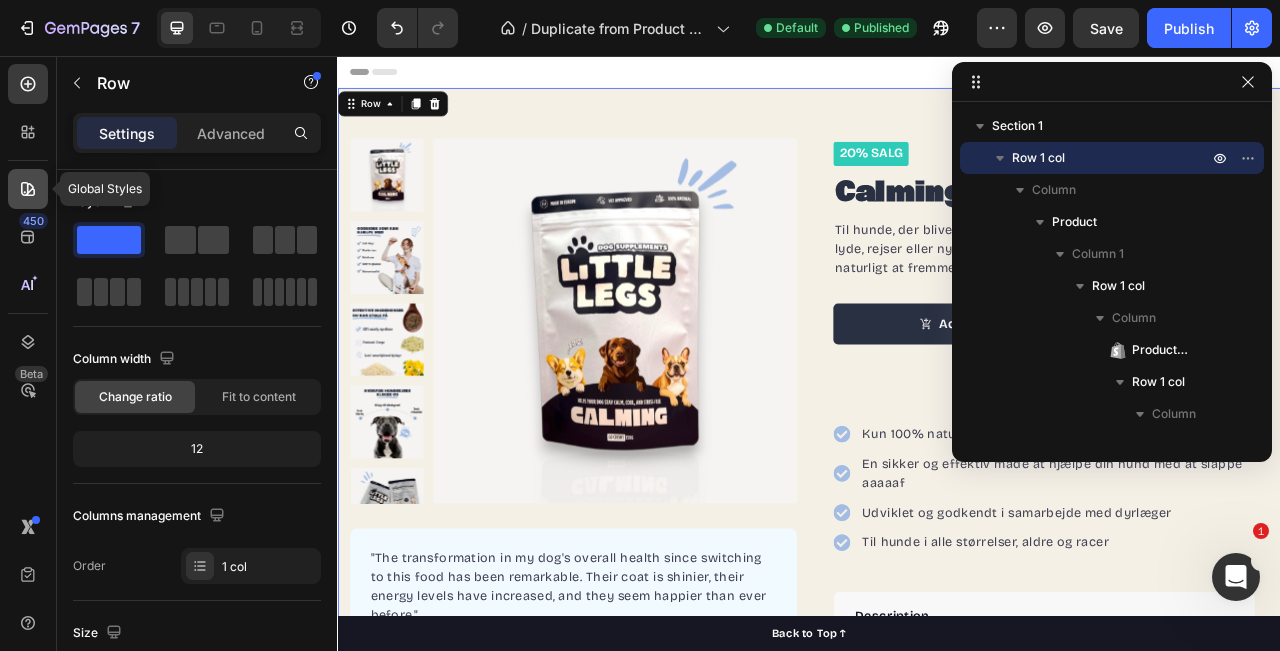 click 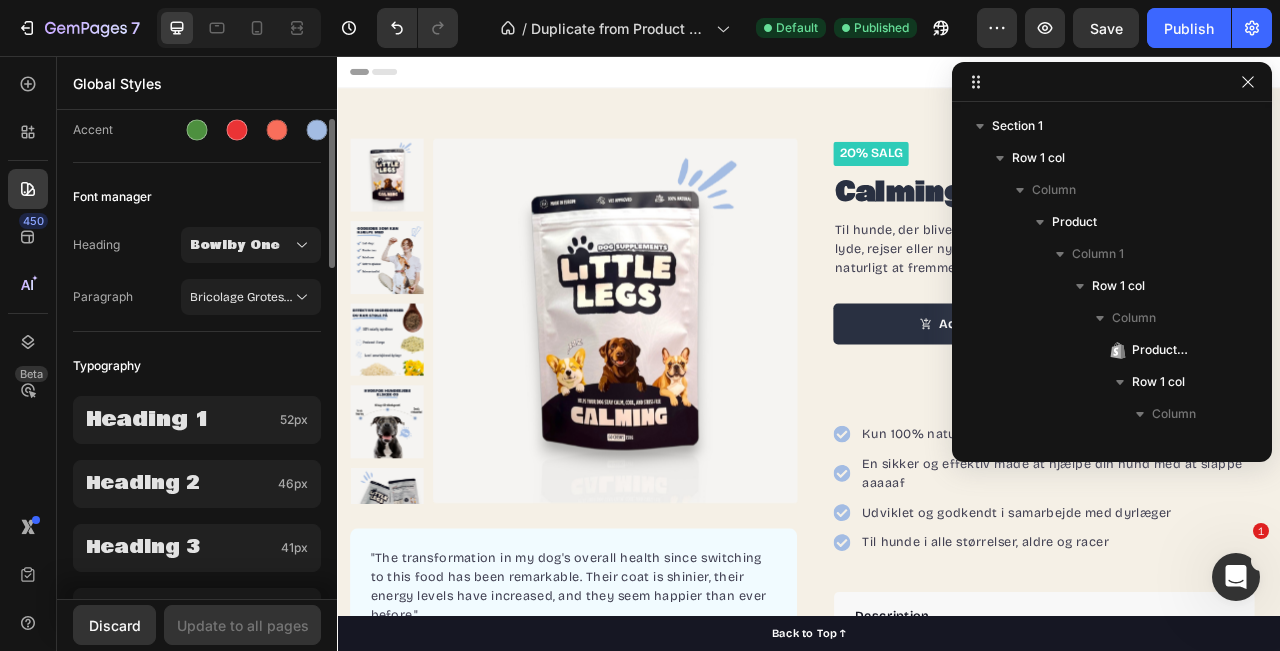 scroll, scrollTop: 350, scrollLeft: 0, axis: vertical 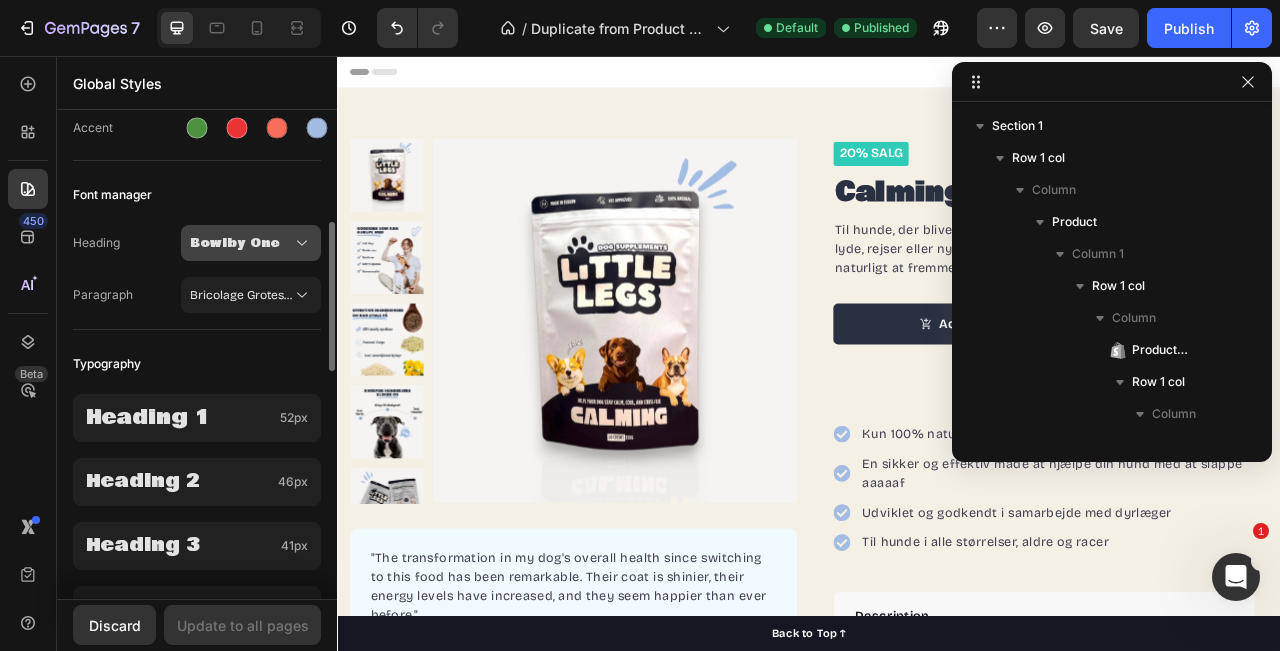 click on "Bowlby One" at bounding box center (241, 243) 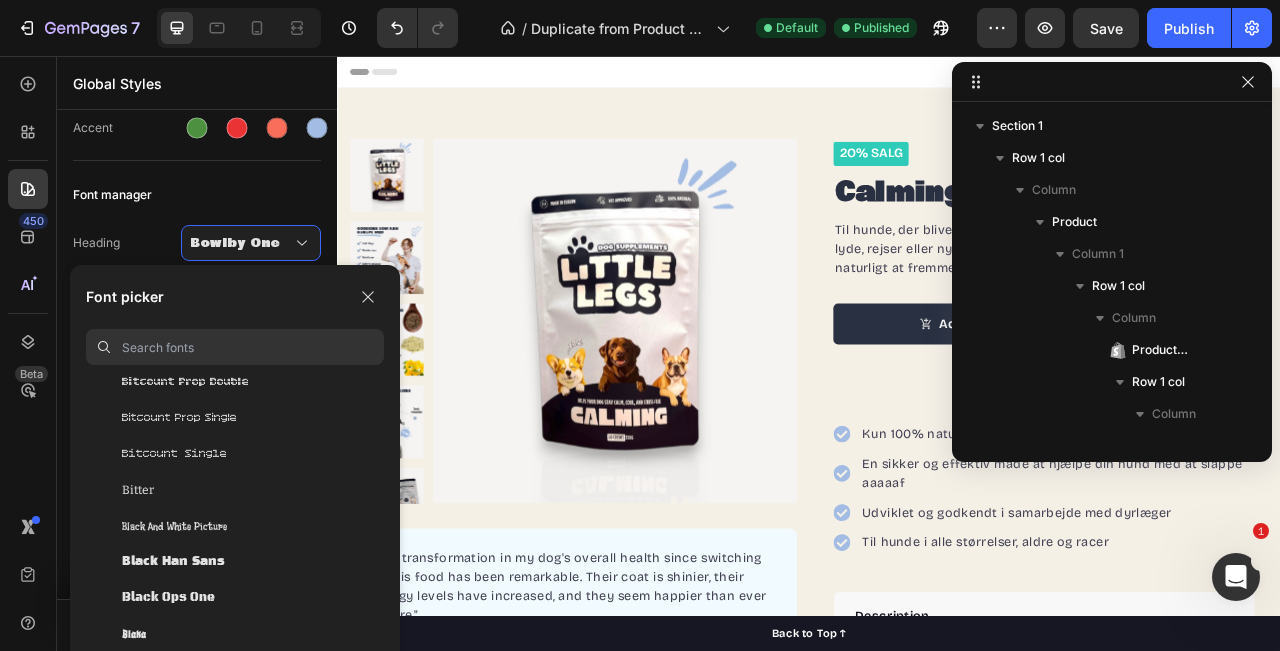 scroll, scrollTop: 8074, scrollLeft: 0, axis: vertical 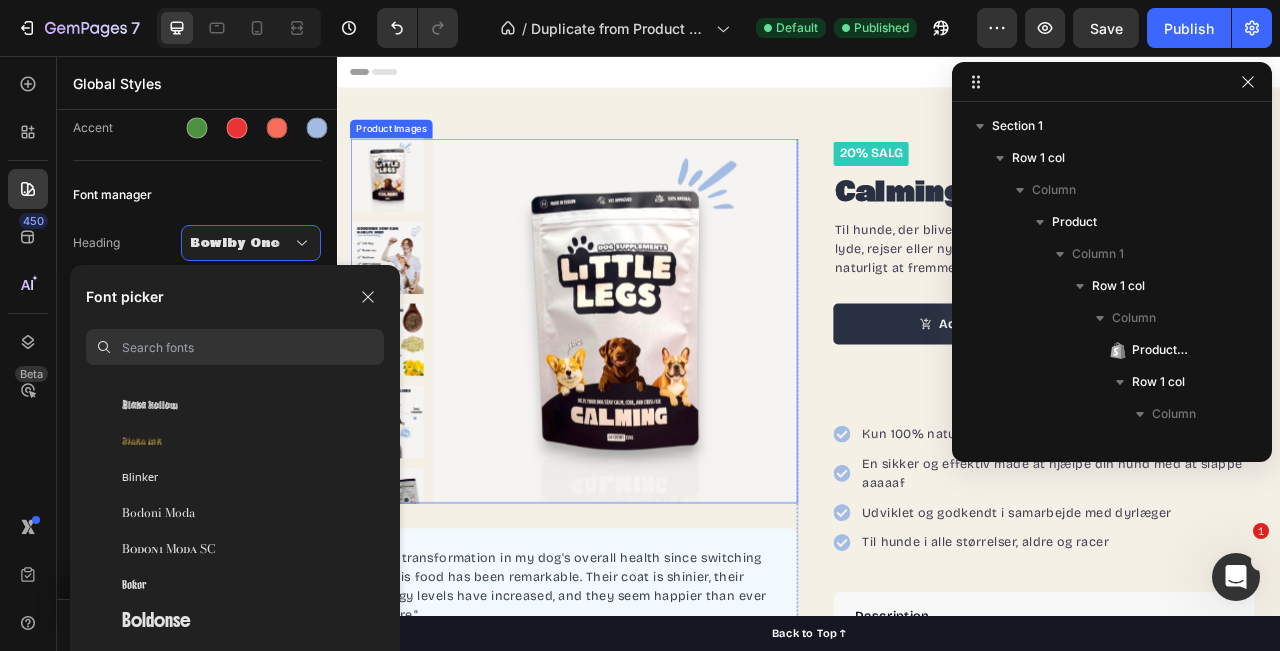 click at bounding box center (690, 393) 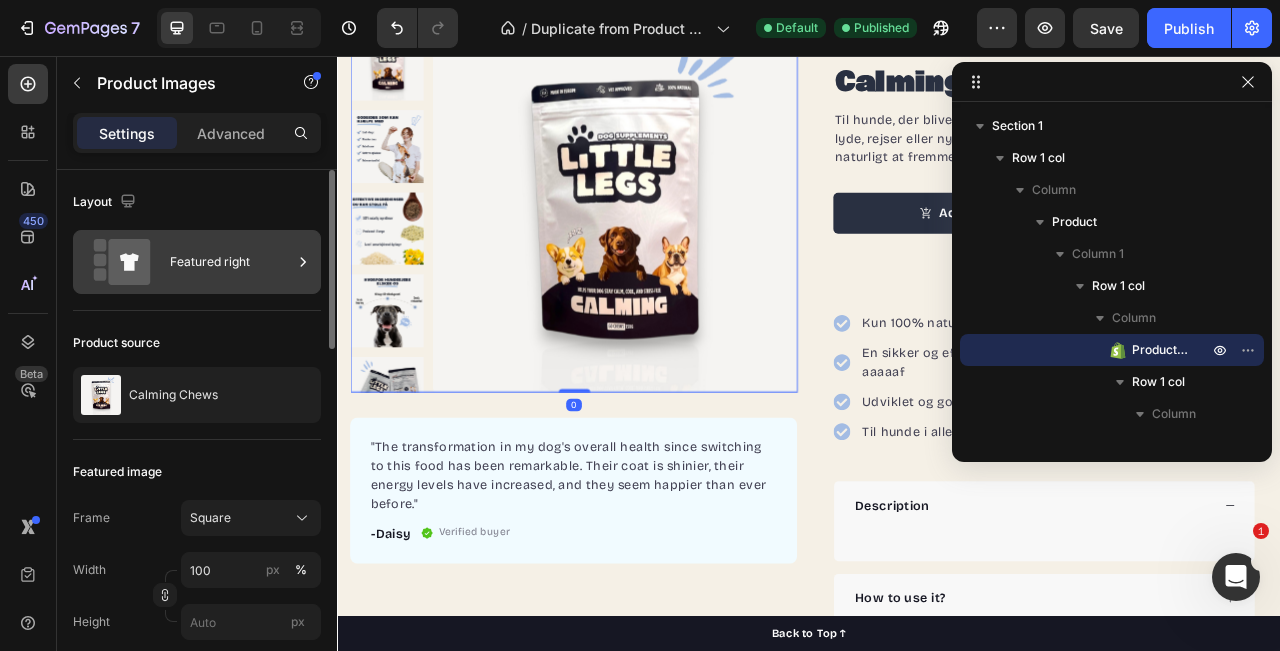 scroll, scrollTop: 144, scrollLeft: 0, axis: vertical 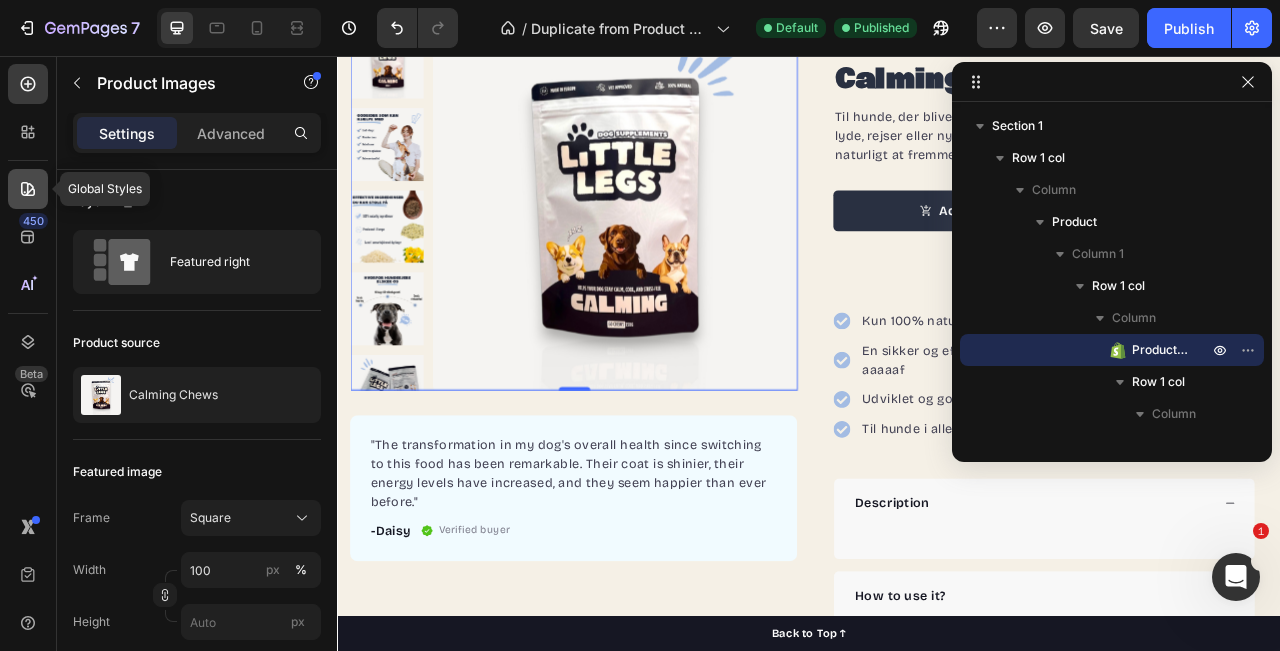 click 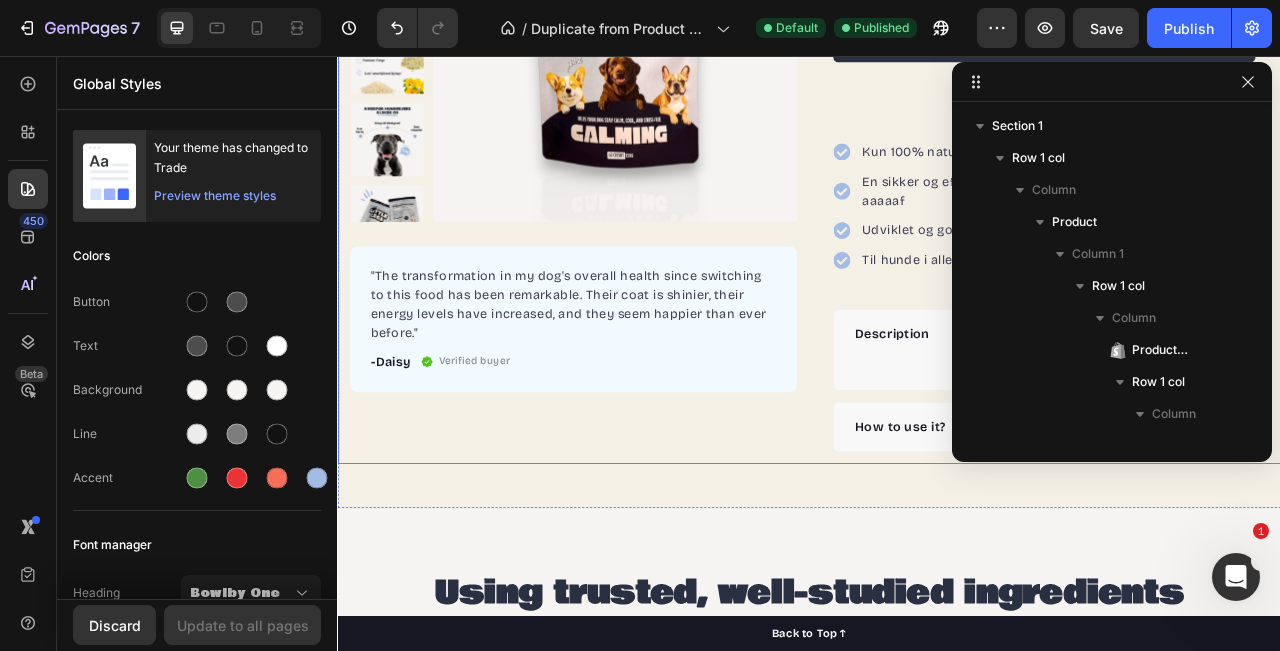 scroll, scrollTop: 448, scrollLeft: 0, axis: vertical 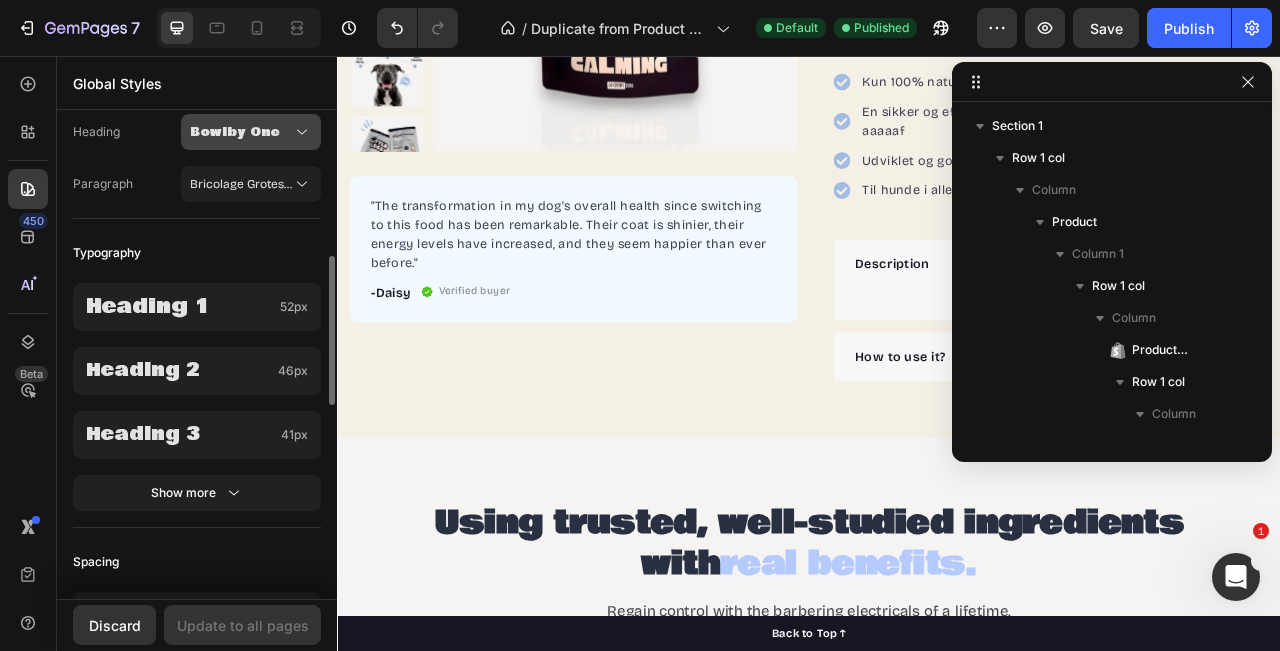 click on "Bowlby One" at bounding box center (241, 132) 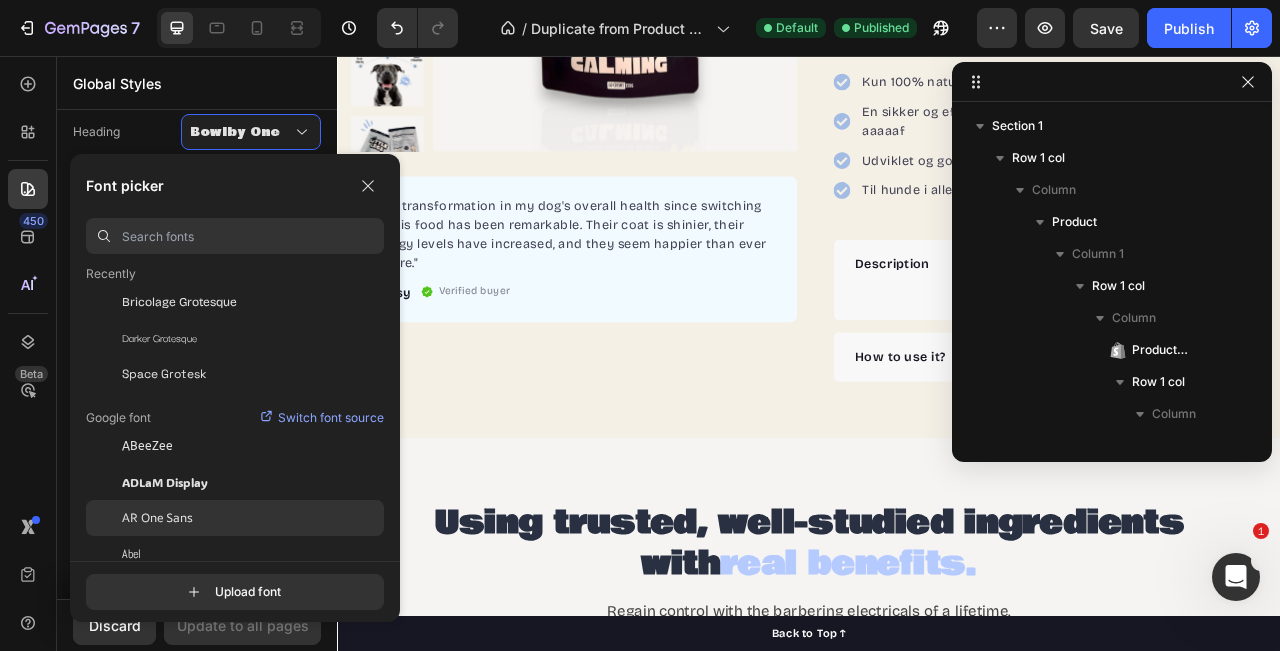 scroll, scrollTop: 102, scrollLeft: 0, axis: vertical 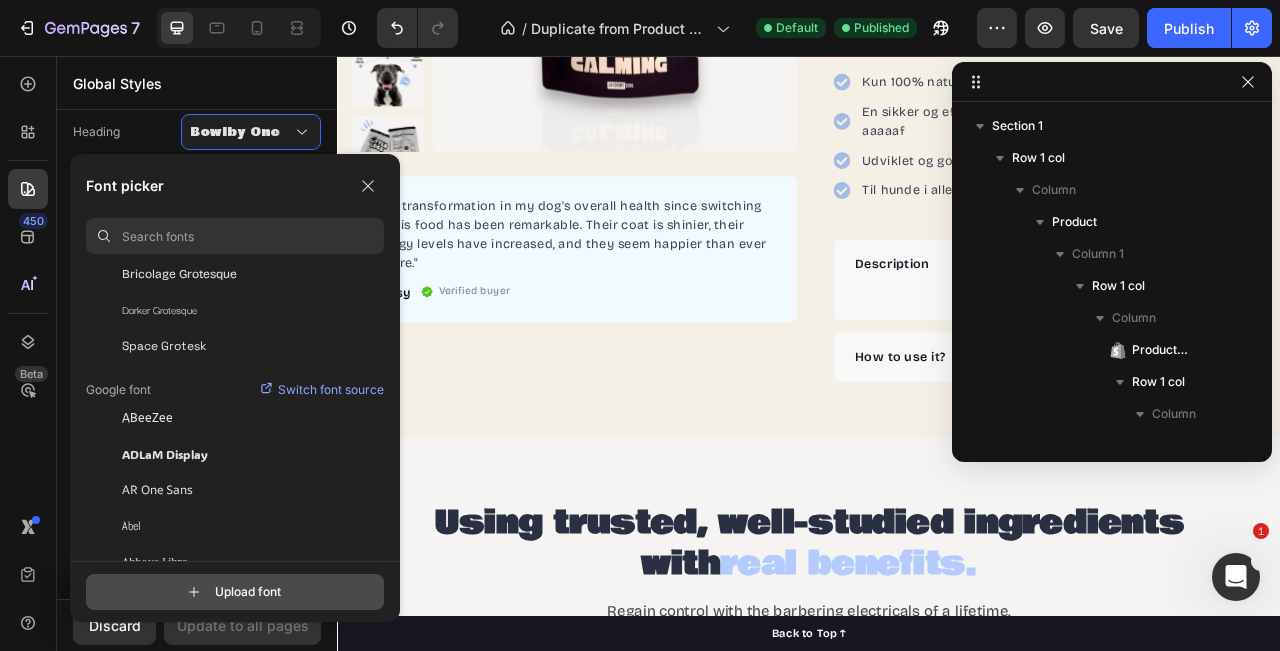 click 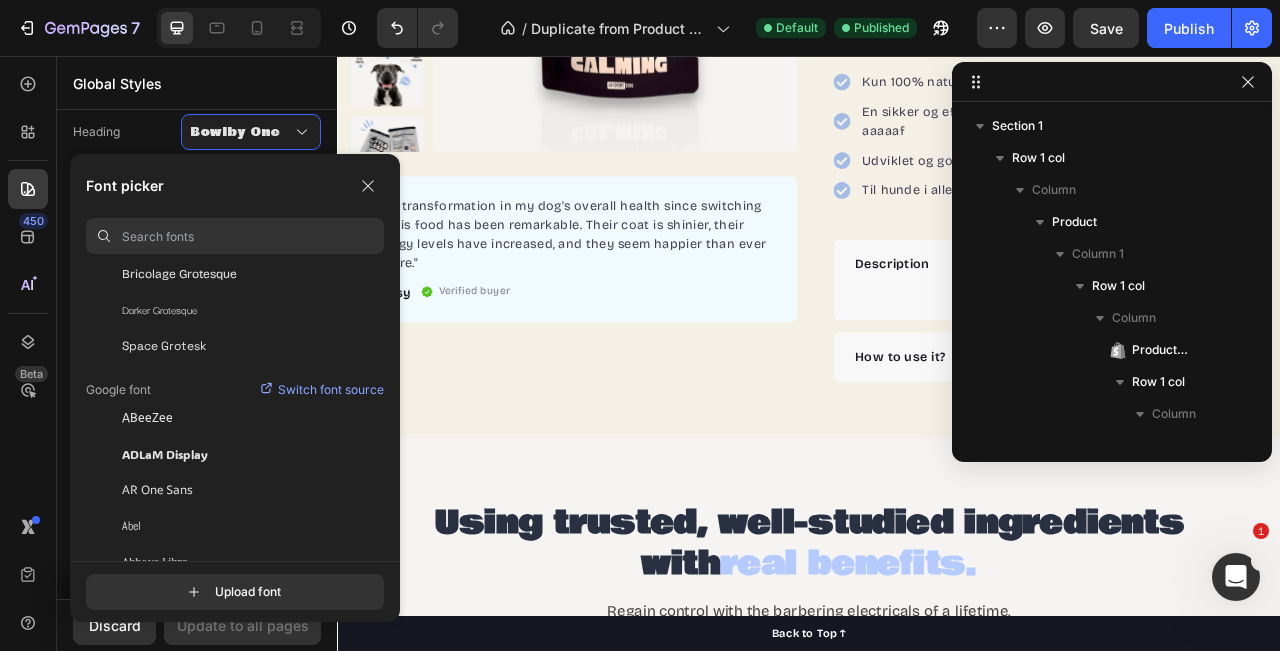 type on "C:\fakepath\Boulder Regular.ttf" 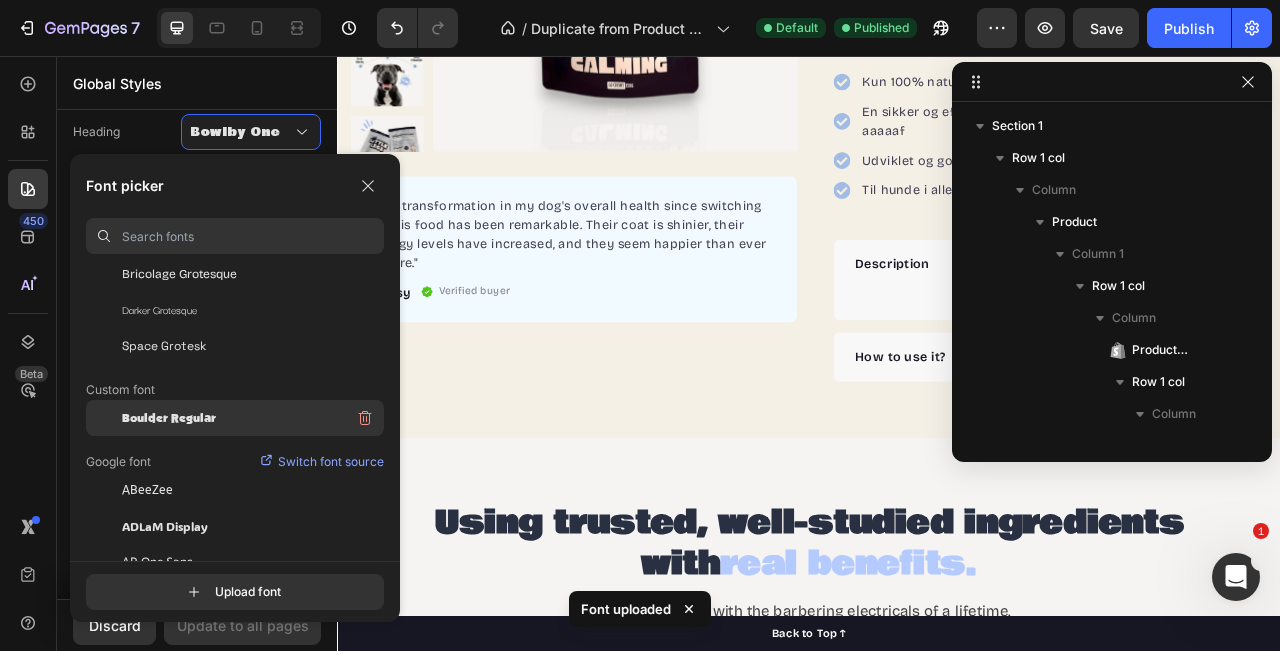 click on "Boulder Regular" 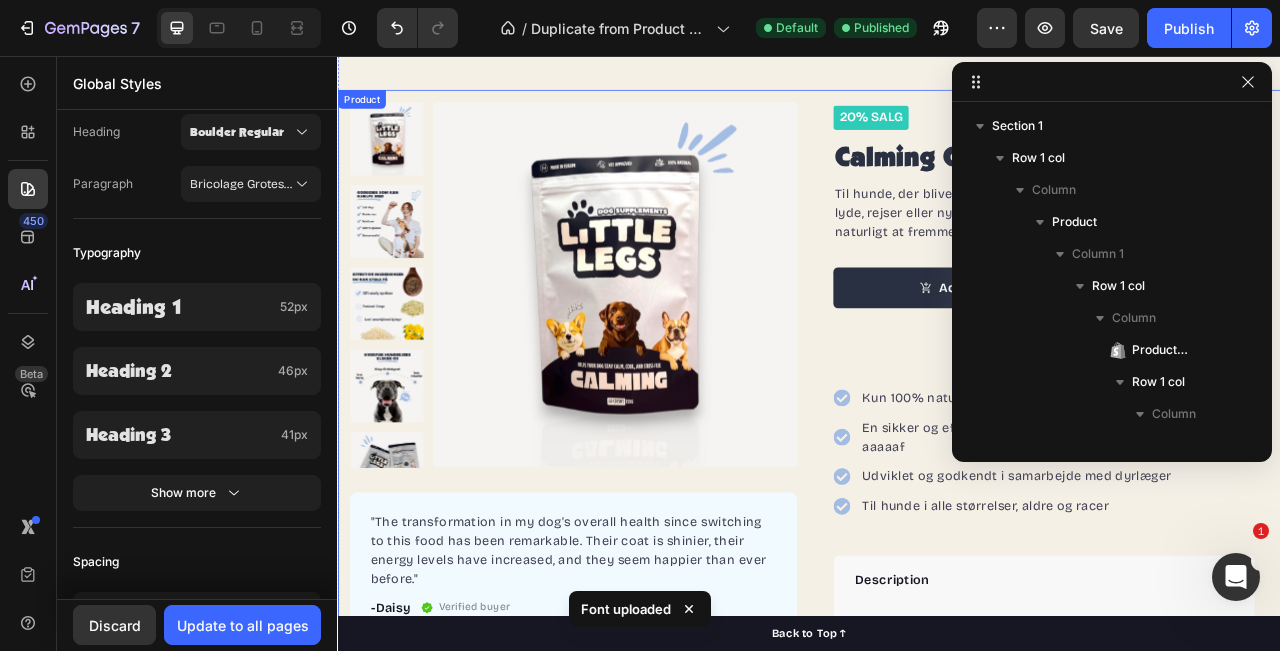 scroll, scrollTop: 0, scrollLeft: 0, axis: both 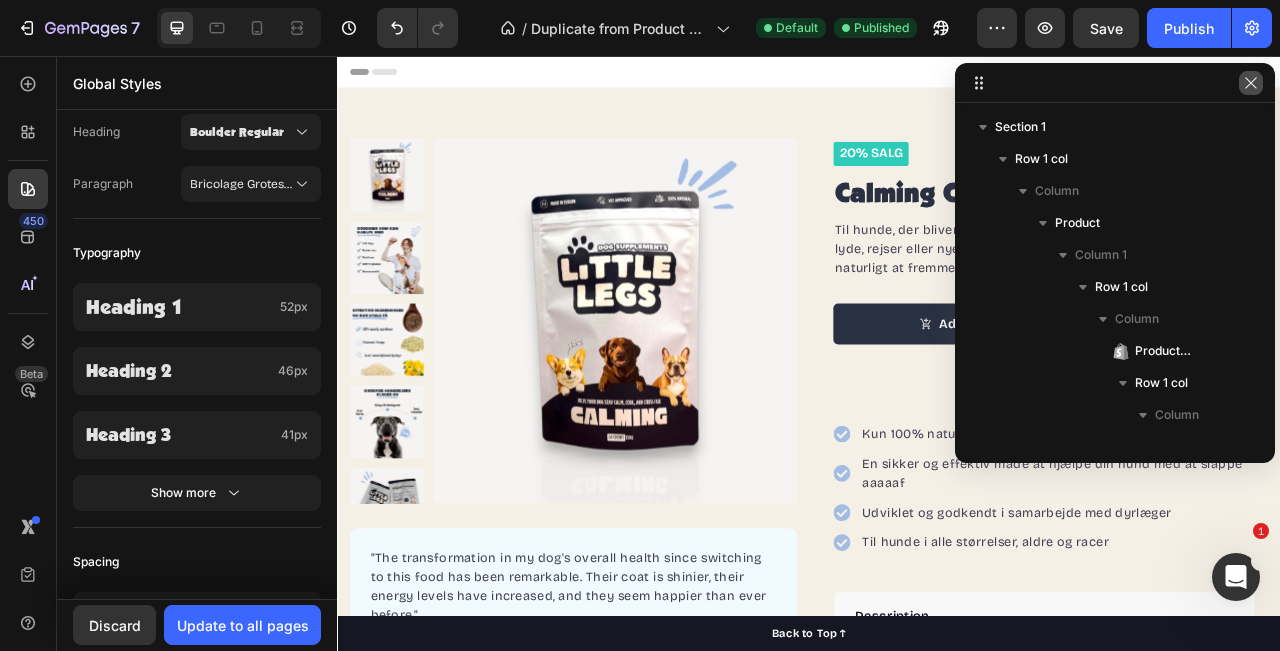 click 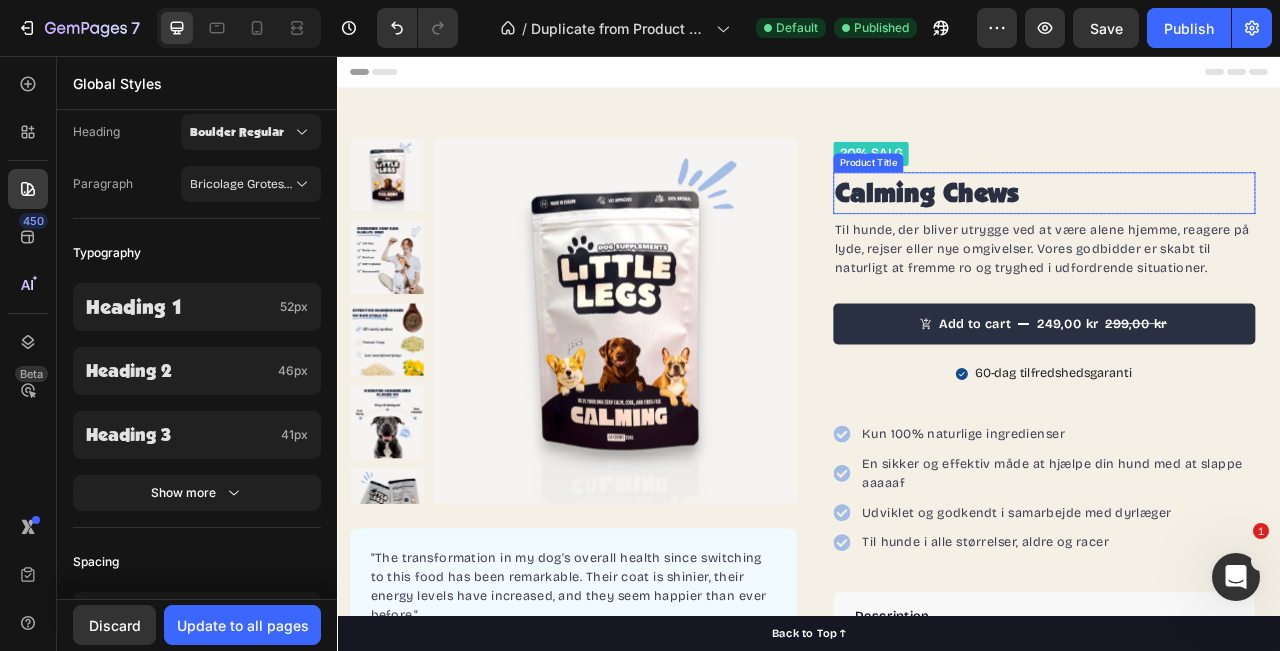 click on "Calming Chews" at bounding box center (1236, 231) 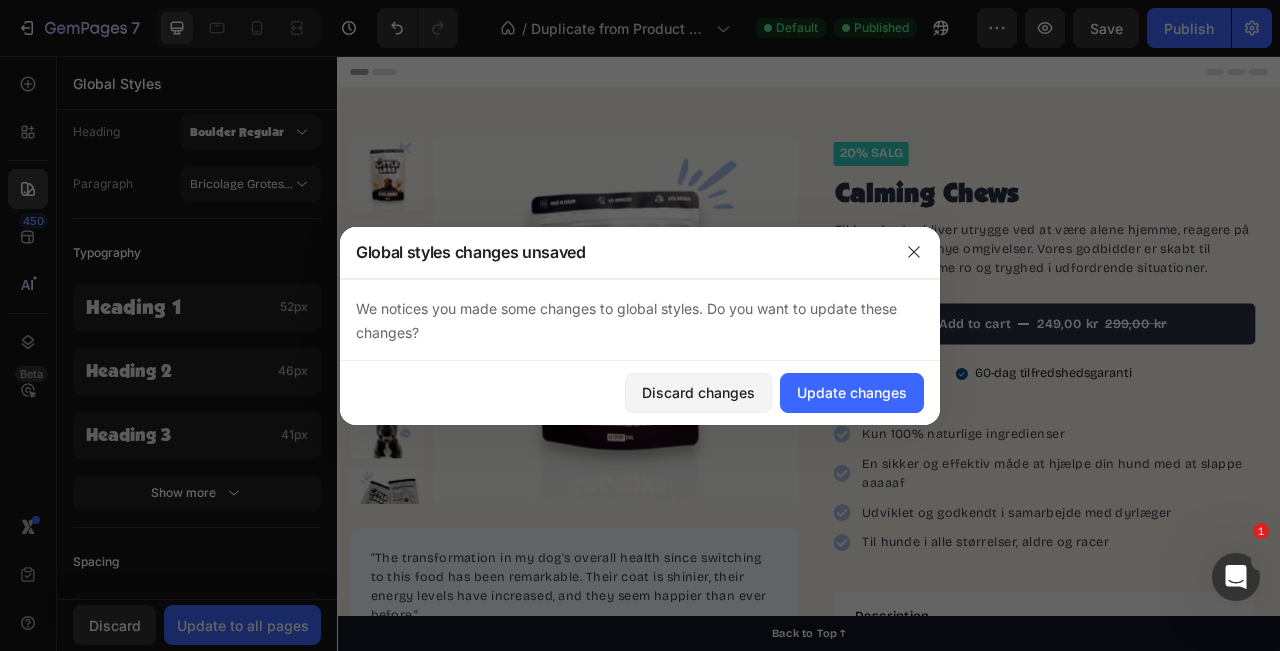 click at bounding box center [640, 325] 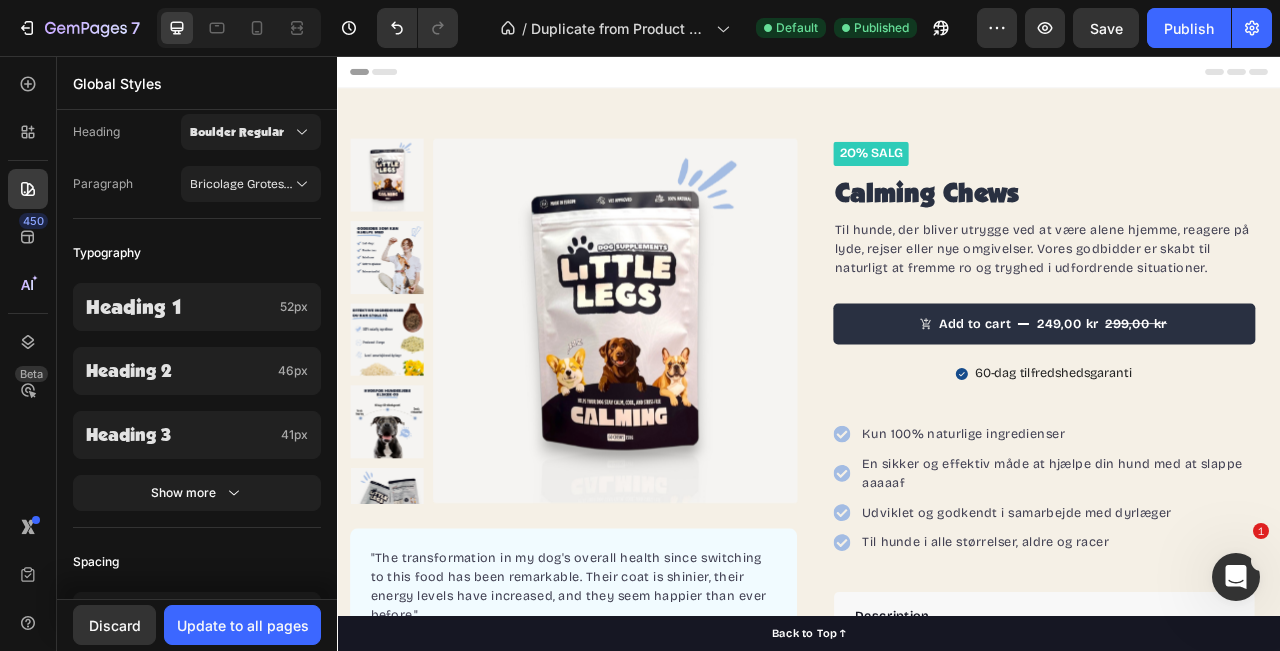 click on "Calming Chews" at bounding box center [1236, 231] 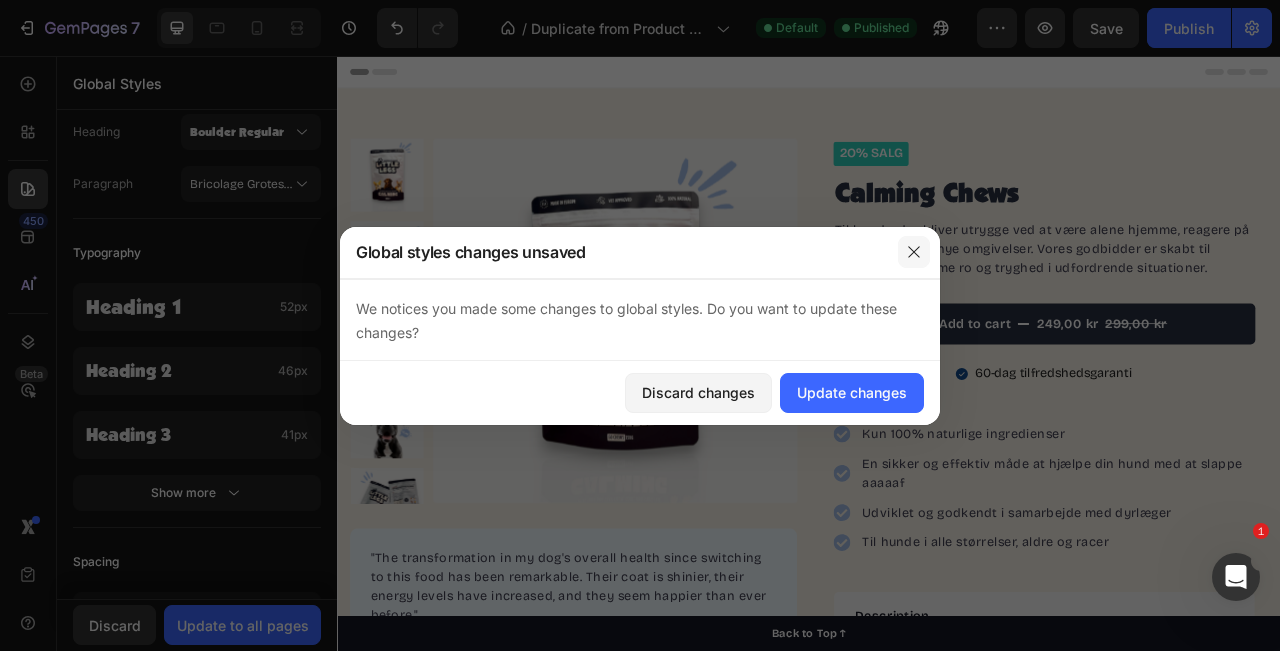 click 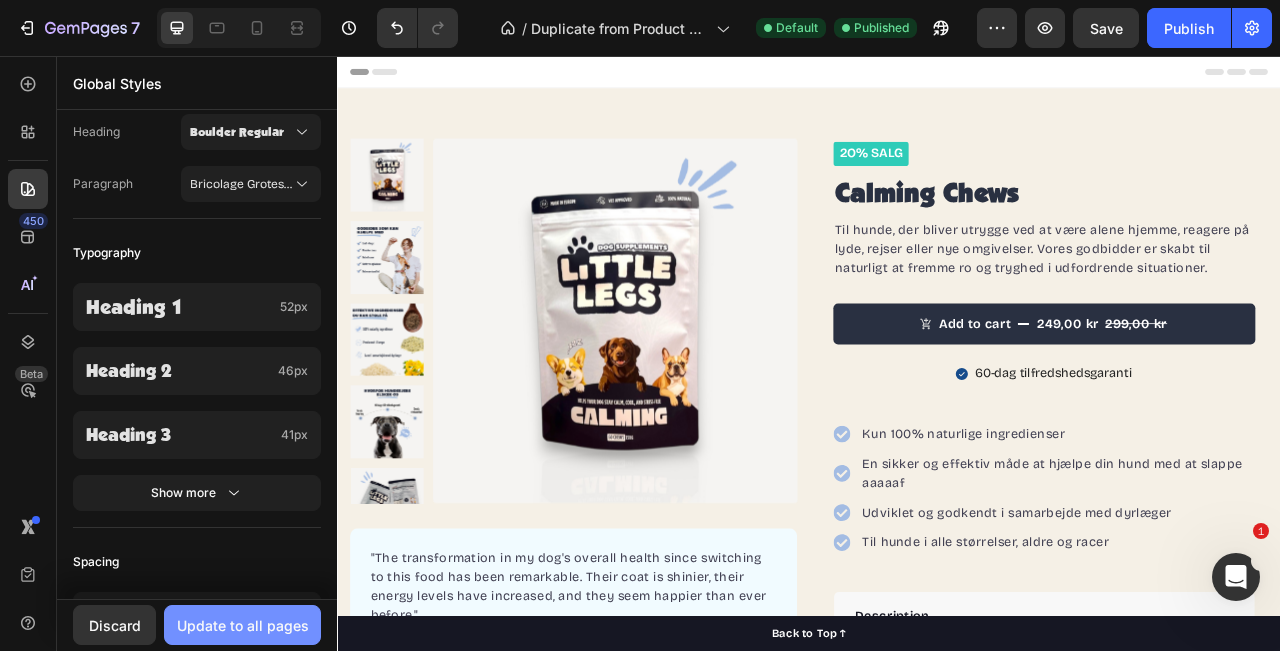 click on "Update to all pages" at bounding box center (243, 625) 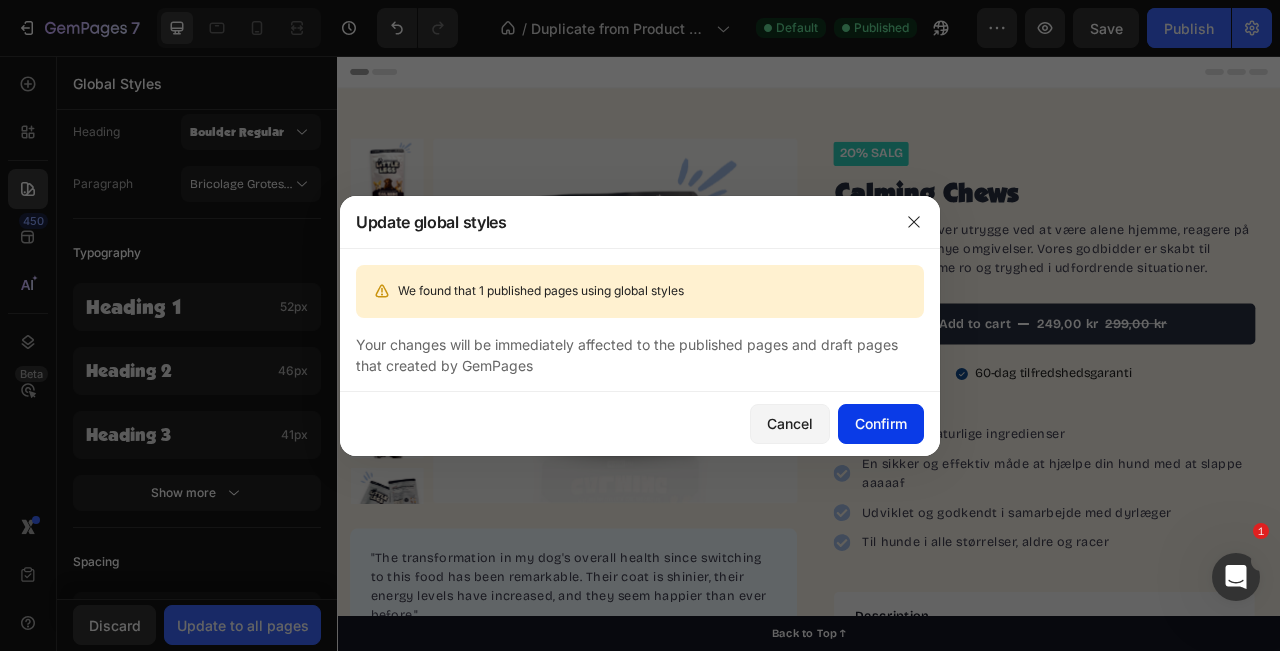 click on "Confirm" at bounding box center (881, 423) 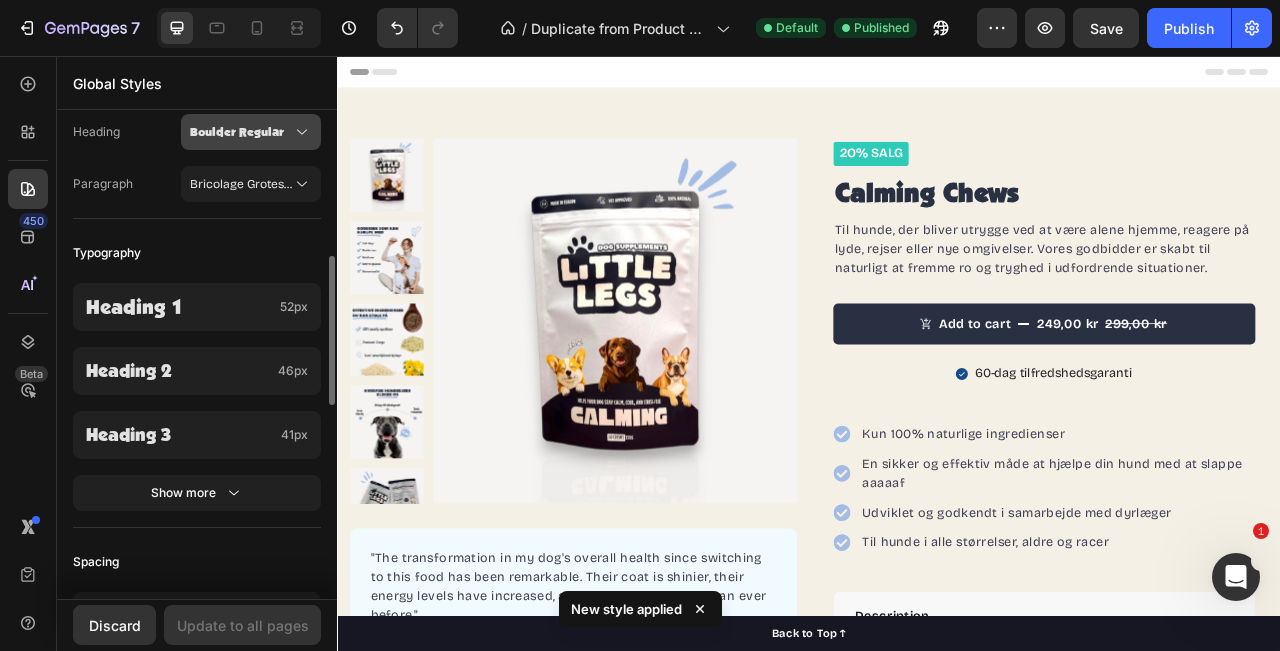 click on "Boulder Regular" at bounding box center (251, 132) 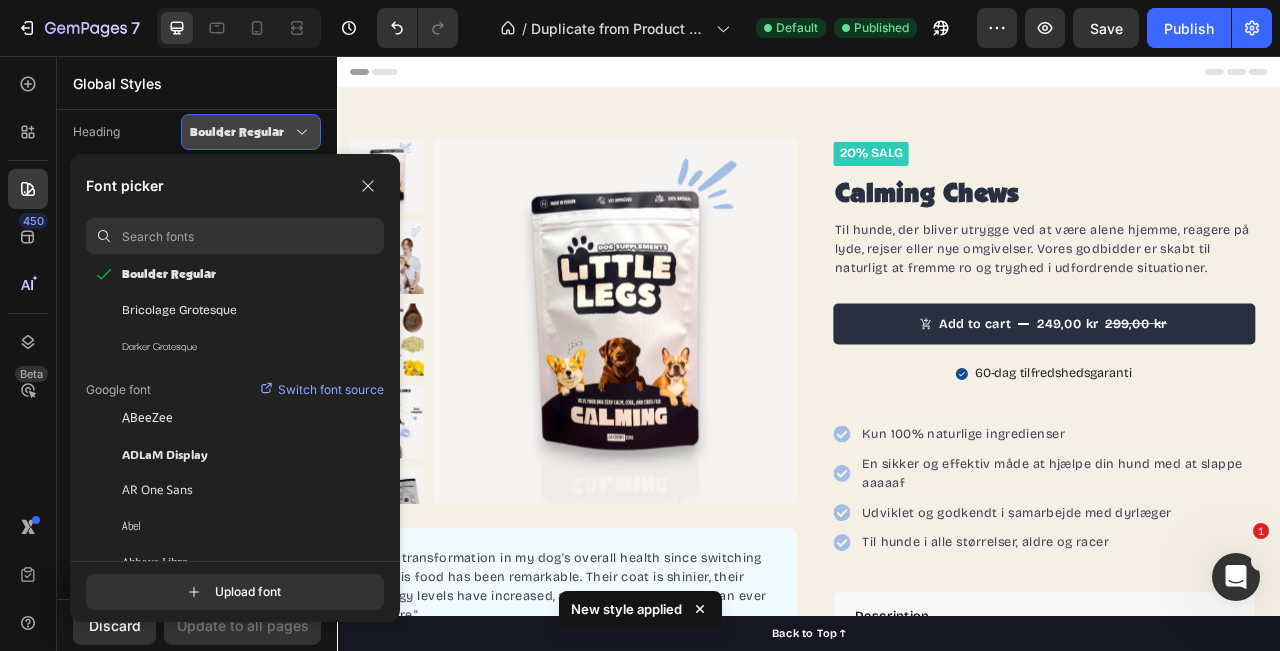 click on "Boulder Regular" at bounding box center [241, 132] 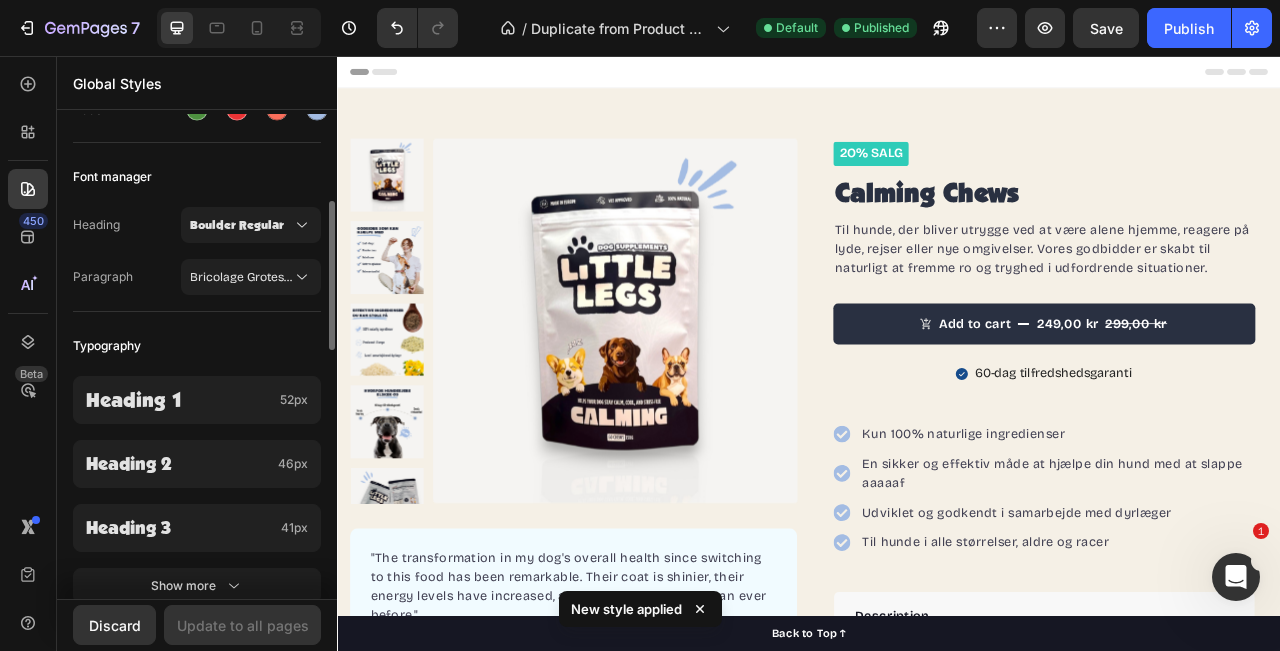 scroll, scrollTop: 320, scrollLeft: 0, axis: vertical 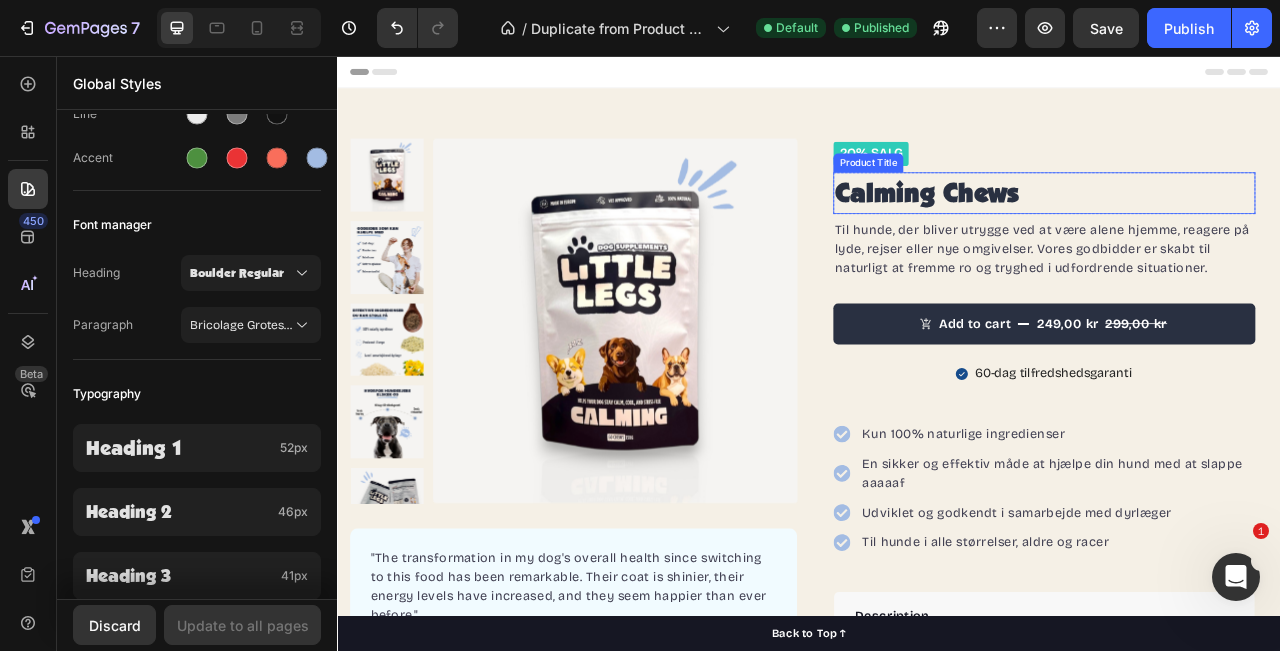 click on "Calming Chews" at bounding box center [1236, 231] 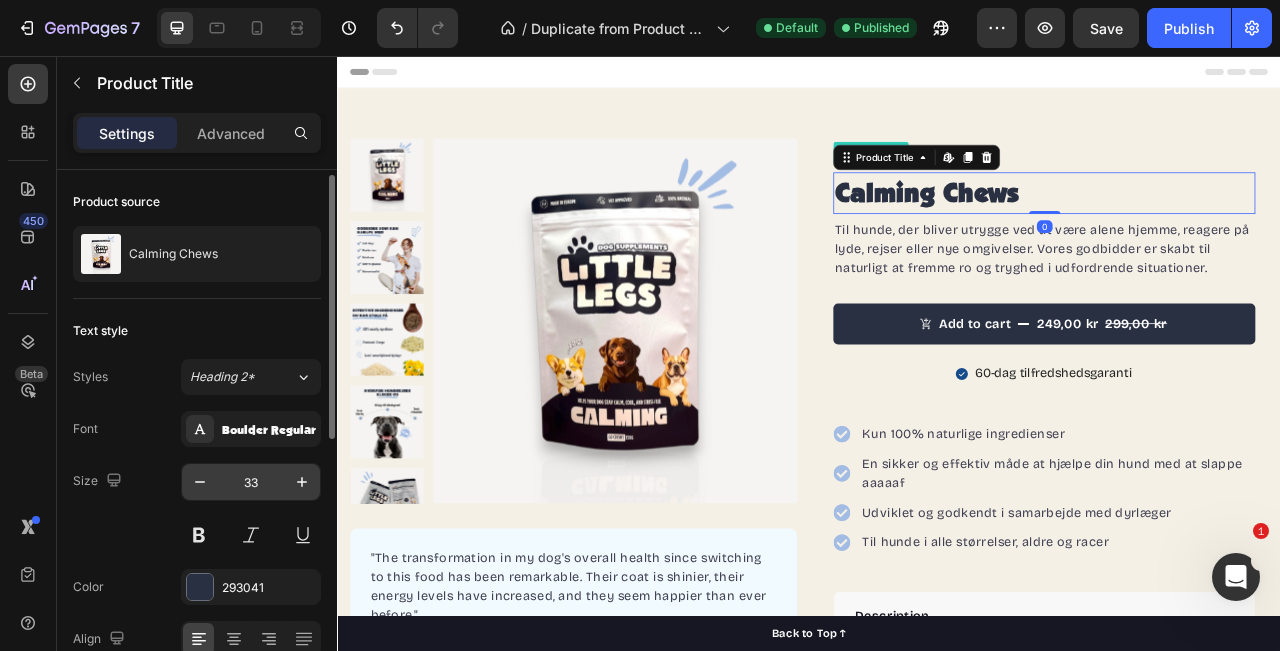 scroll, scrollTop: 61, scrollLeft: 0, axis: vertical 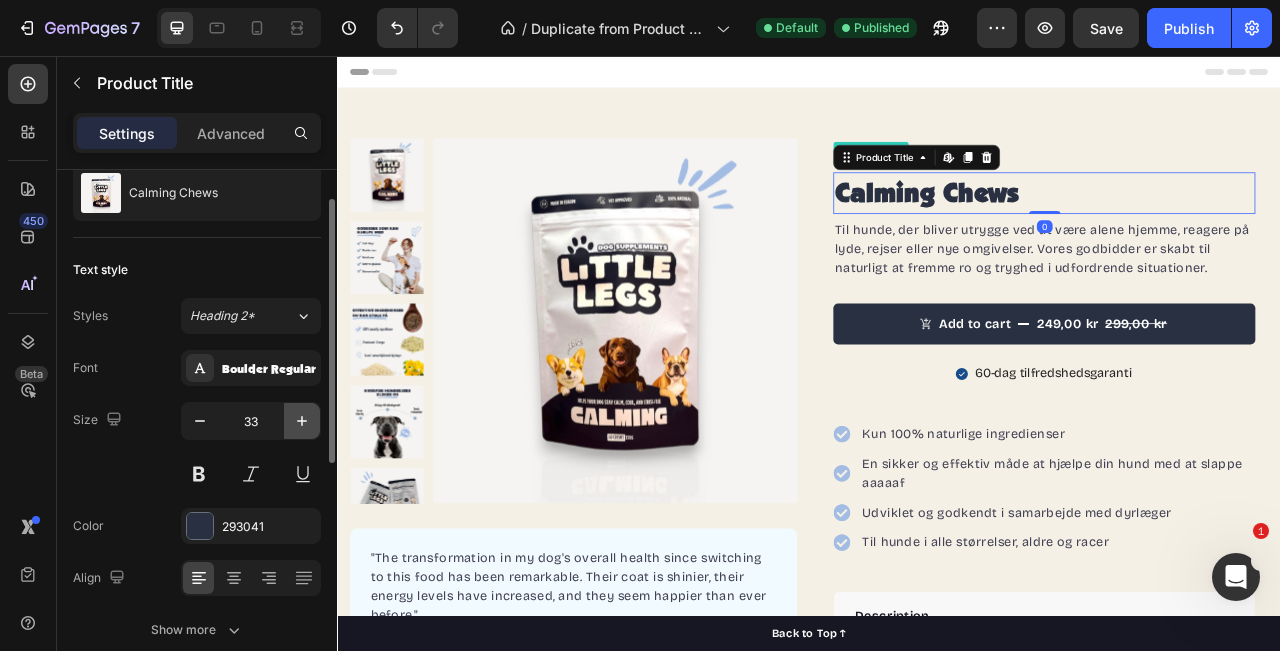 click 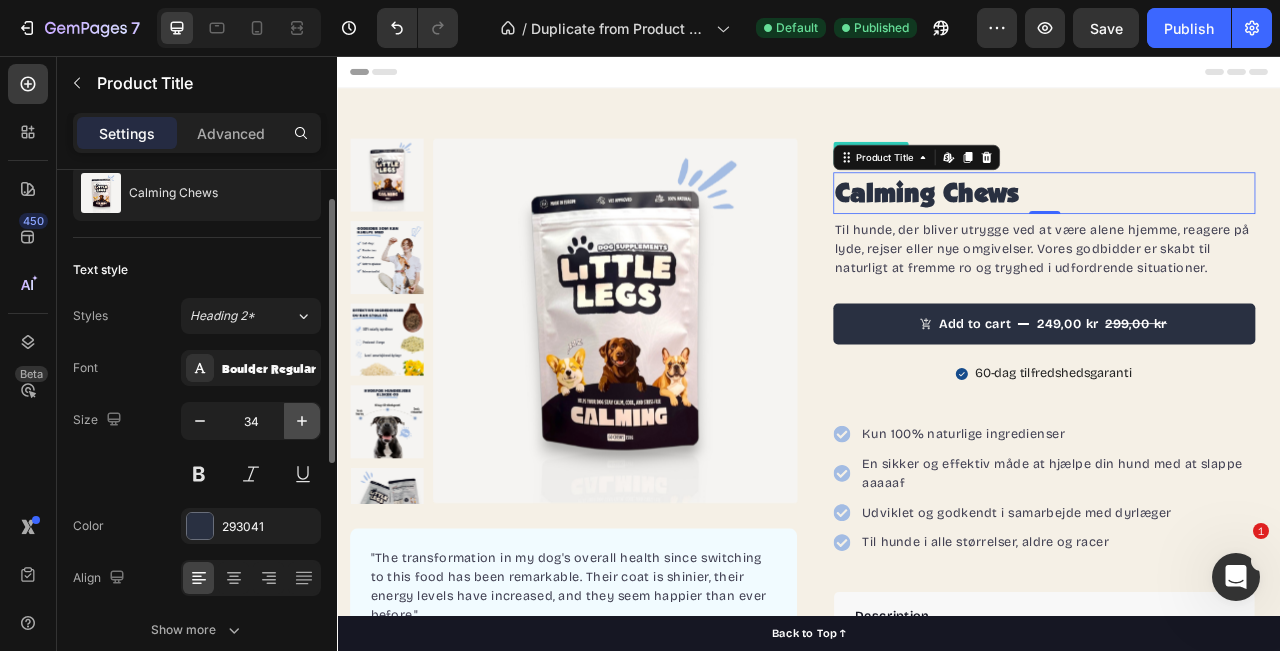 click 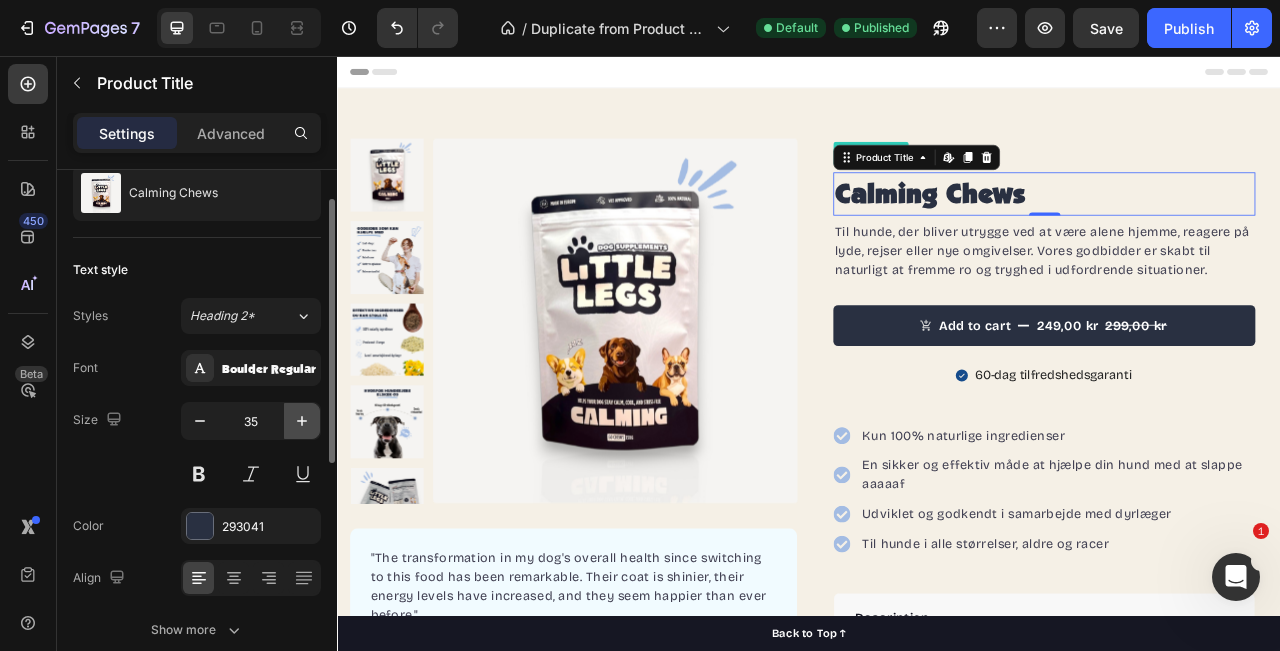 click 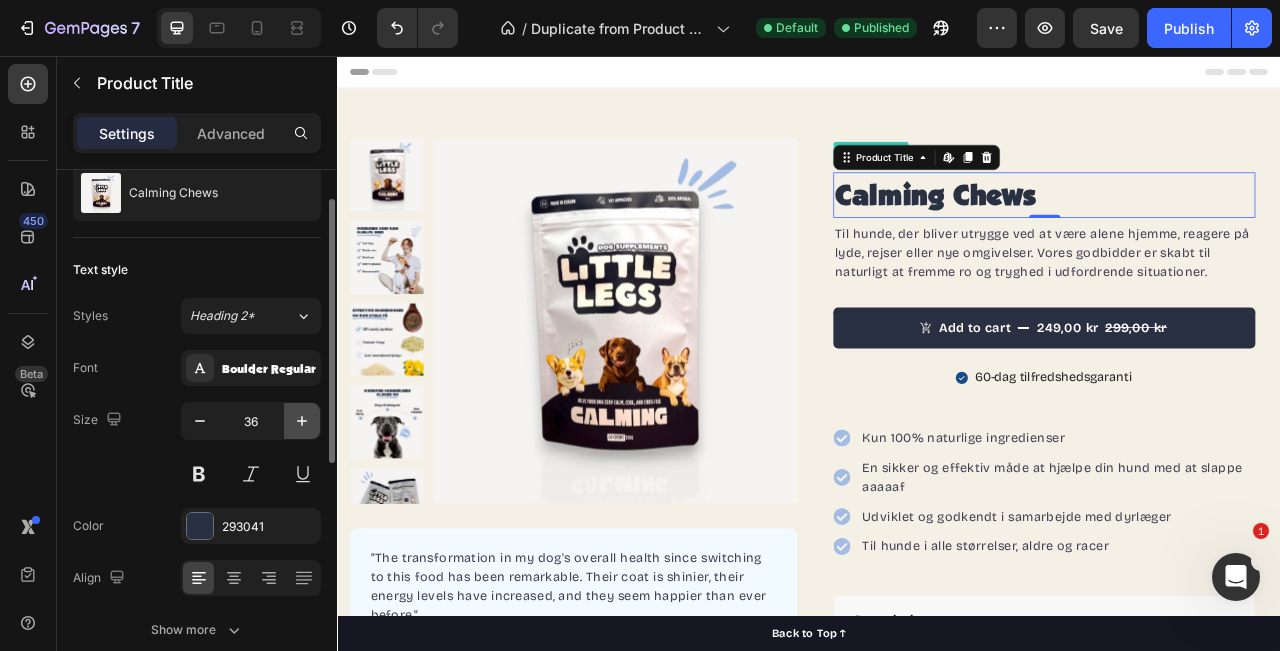 click 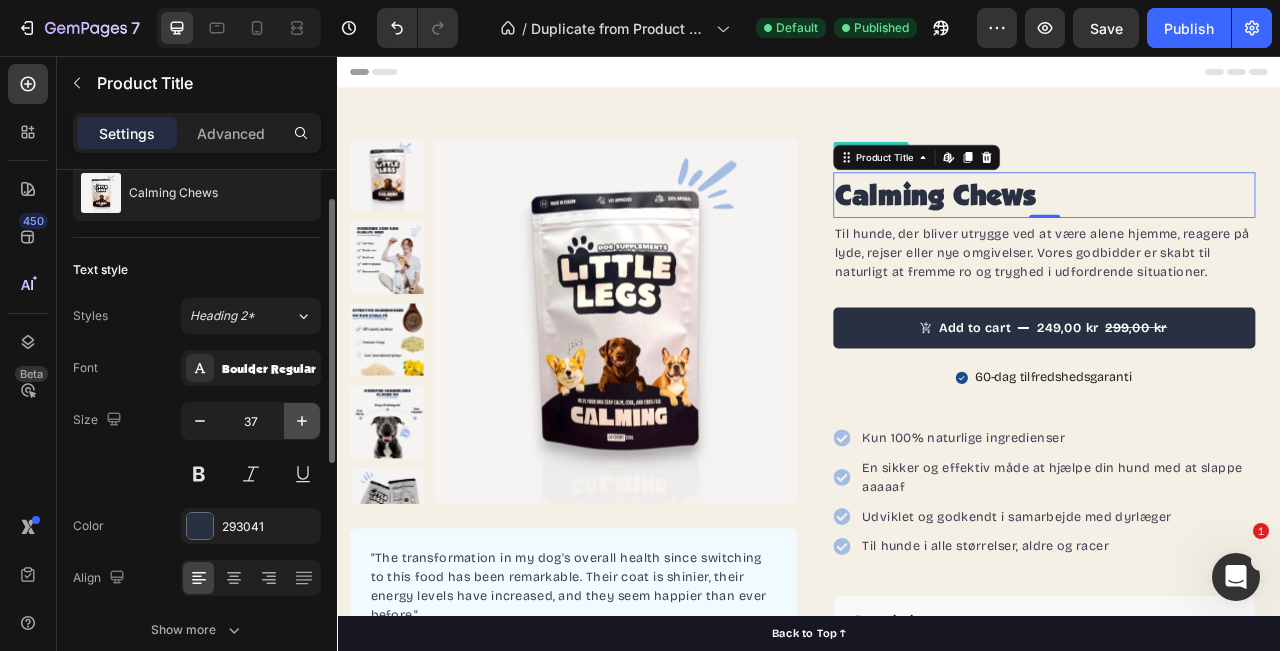 click 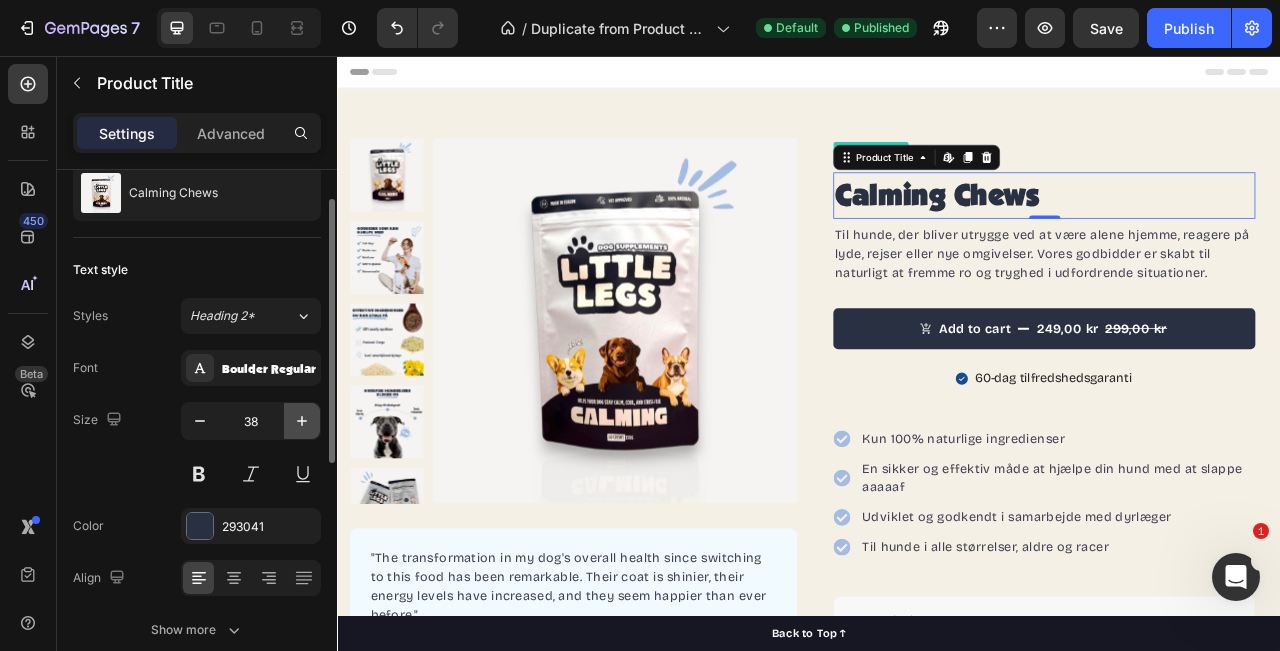 click 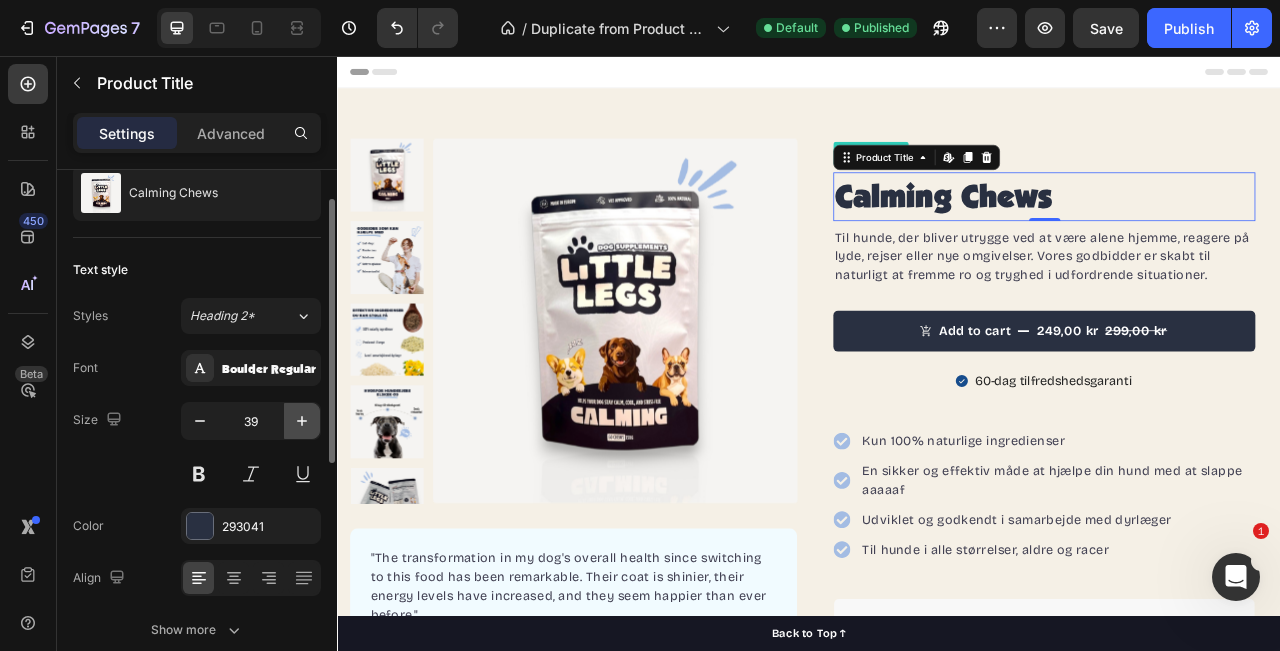 click 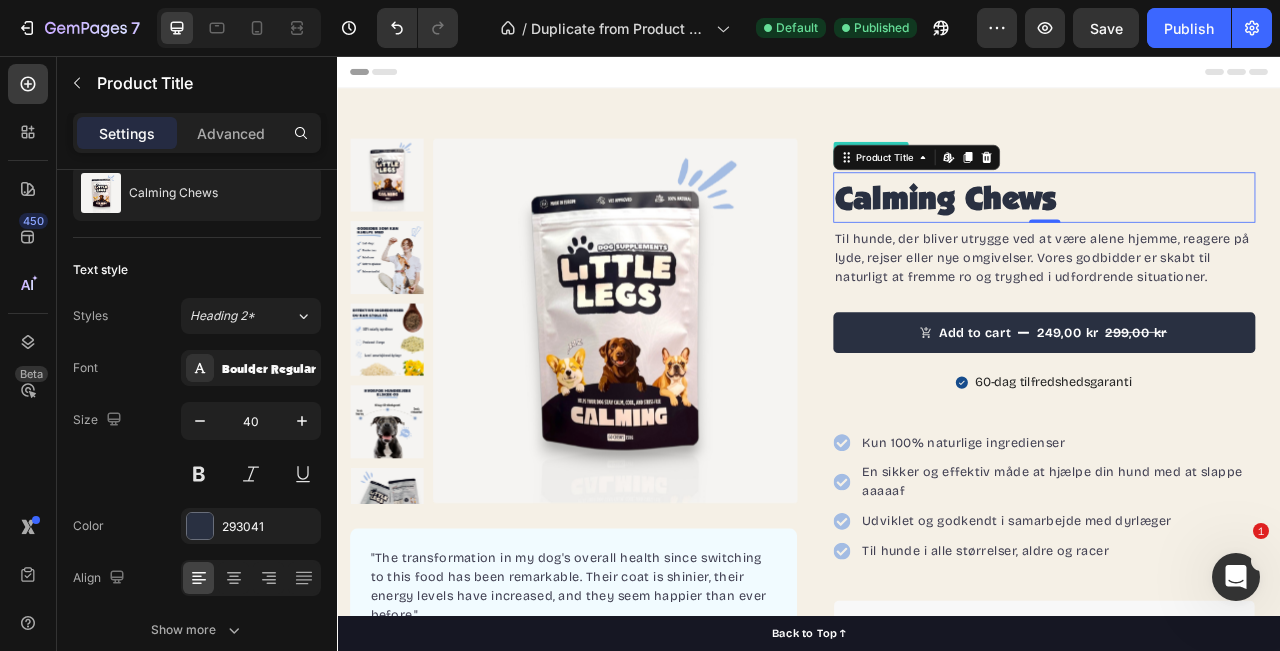click on "Calming Chews" at bounding box center (1236, 236) 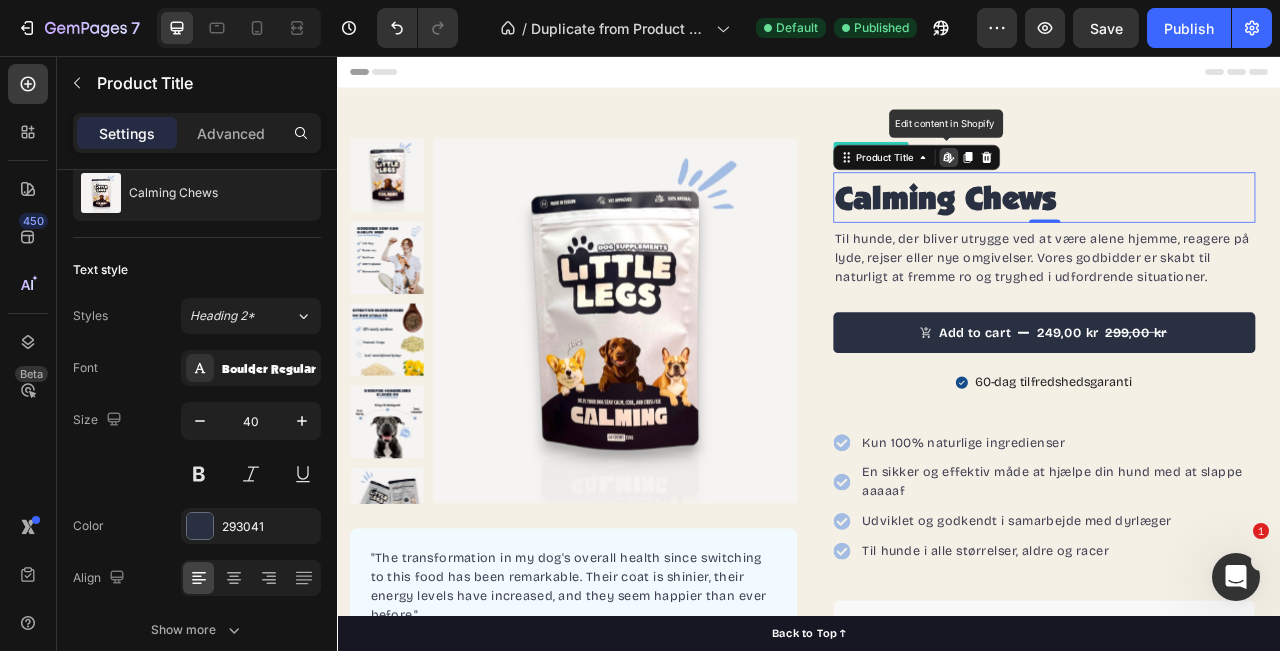 click on "Calming Chews" at bounding box center (1236, 236) 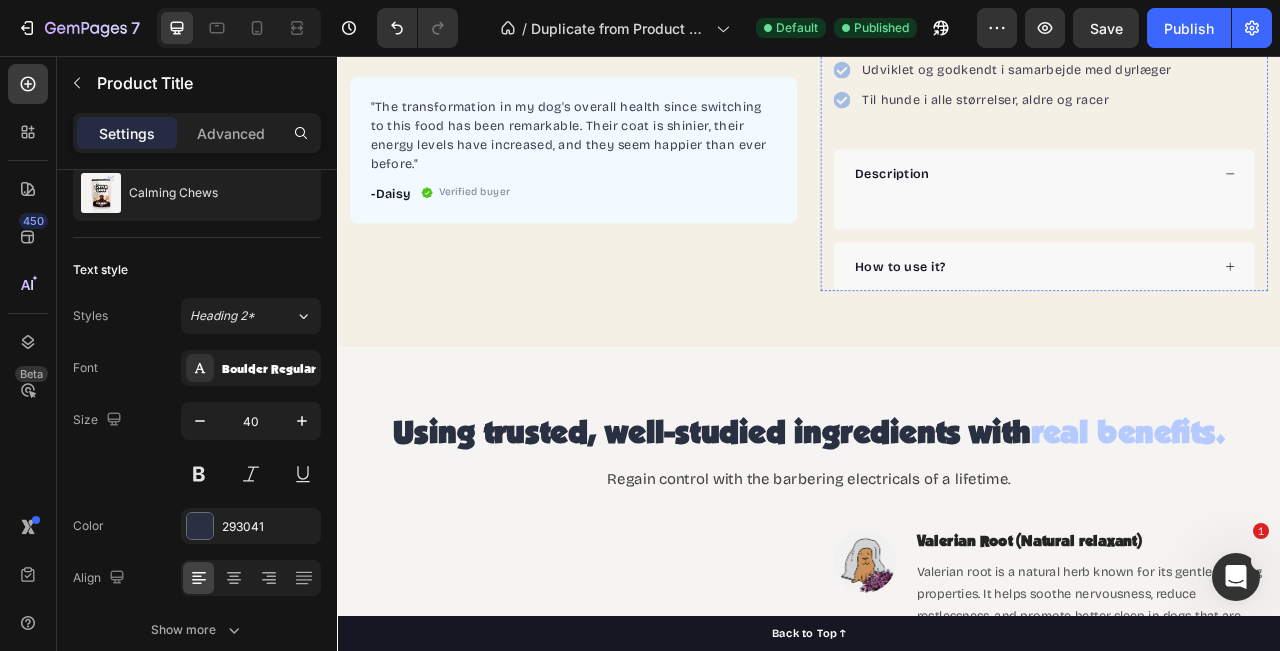 scroll, scrollTop: 603, scrollLeft: 0, axis: vertical 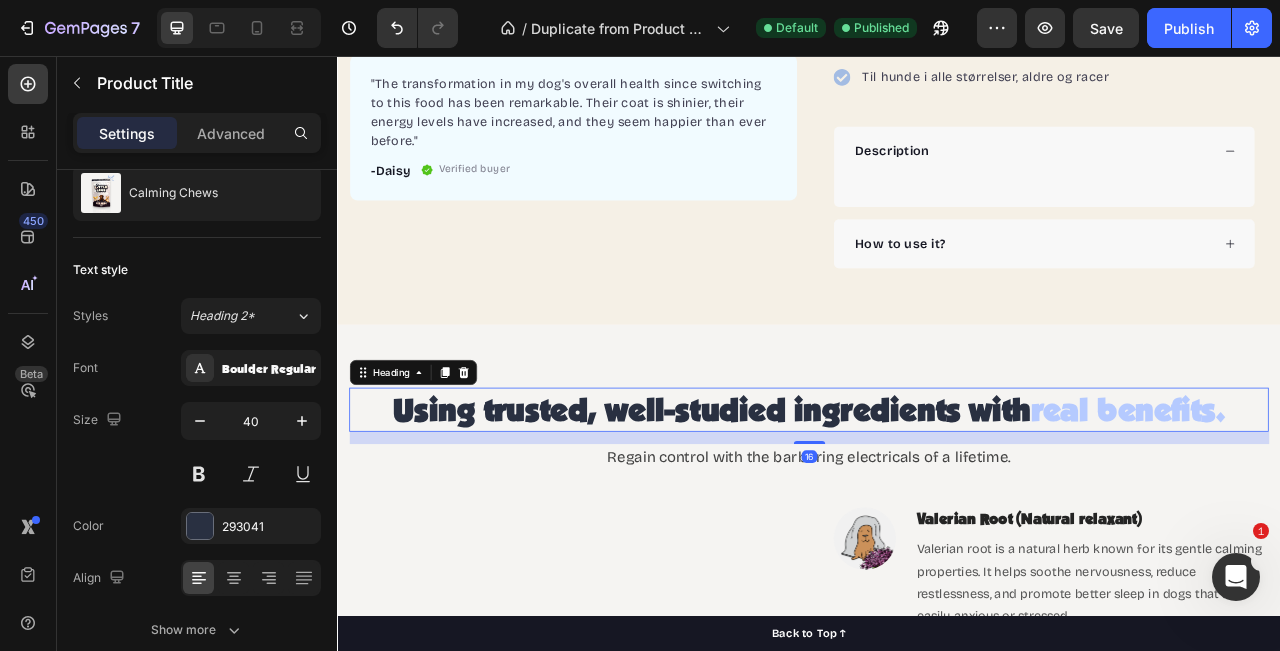 click on "Using trusted, well-studied ingredients with  real benefits." at bounding box center (937, 506) 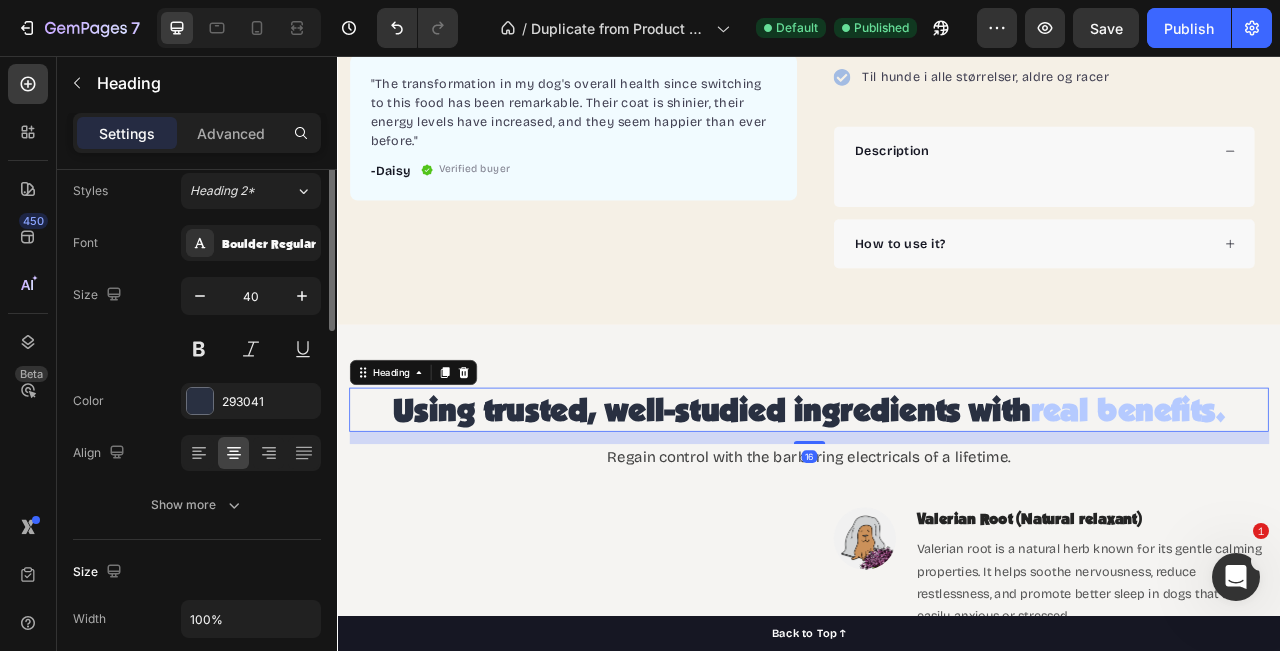 scroll, scrollTop: 0, scrollLeft: 0, axis: both 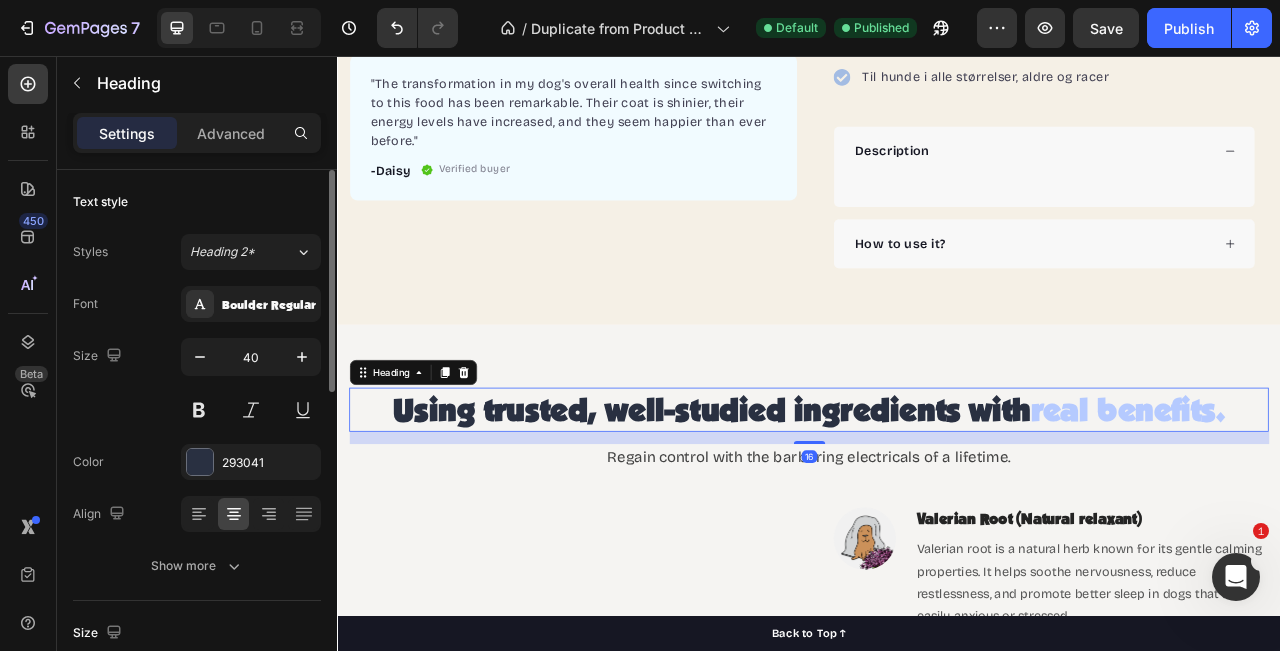 click on "Using trusted, well-studied ingredients with  real benefits." at bounding box center [937, 506] 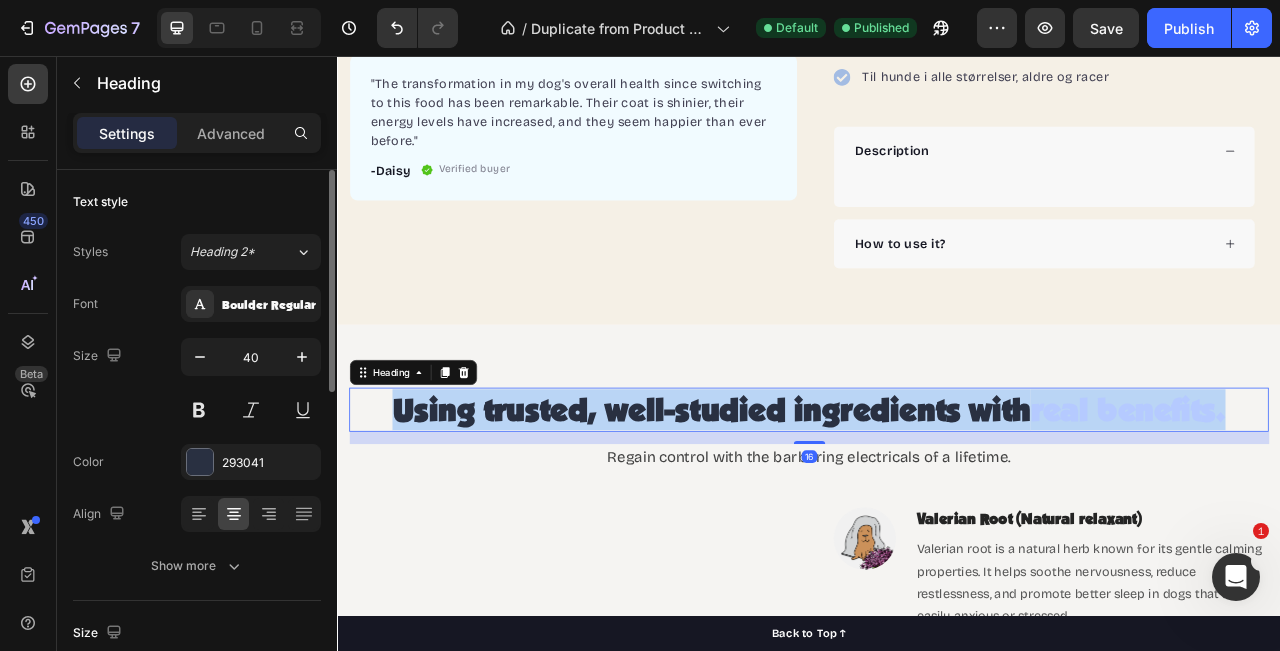 click on "Using trusted, well-studied ingredients with  real benefits." at bounding box center (937, 506) 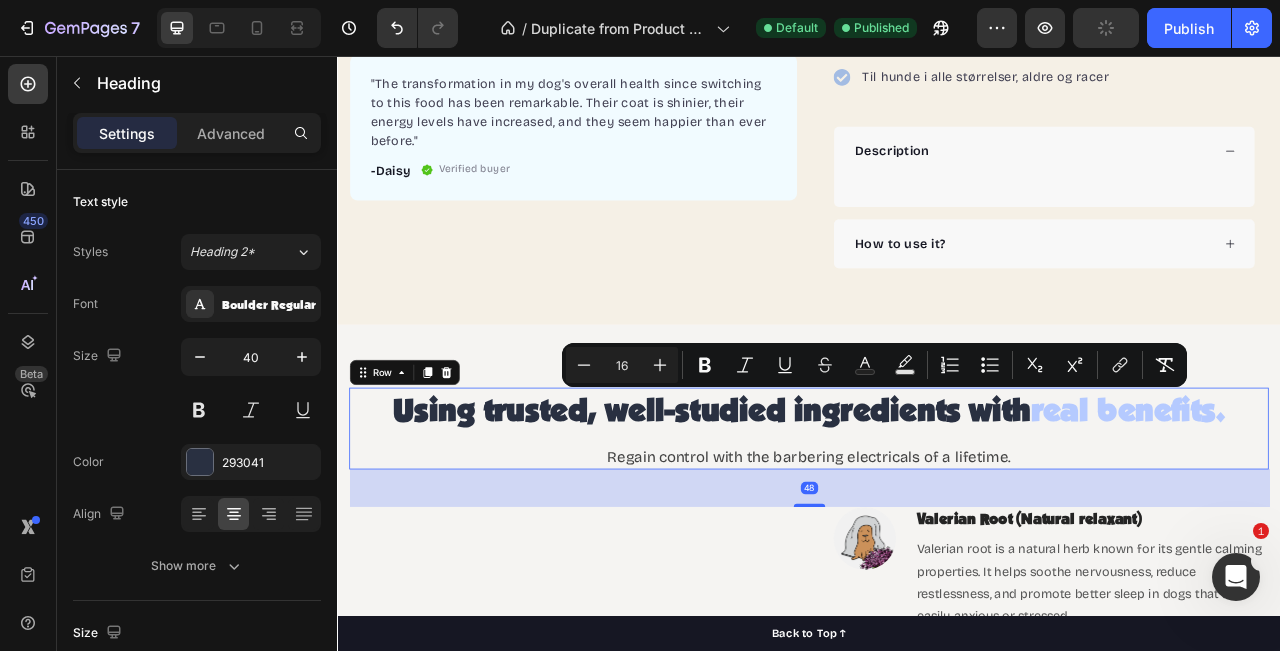 drag, startPoint x: 1287, startPoint y: 535, endPoint x: 1329, endPoint y: 528, distance: 42.579338 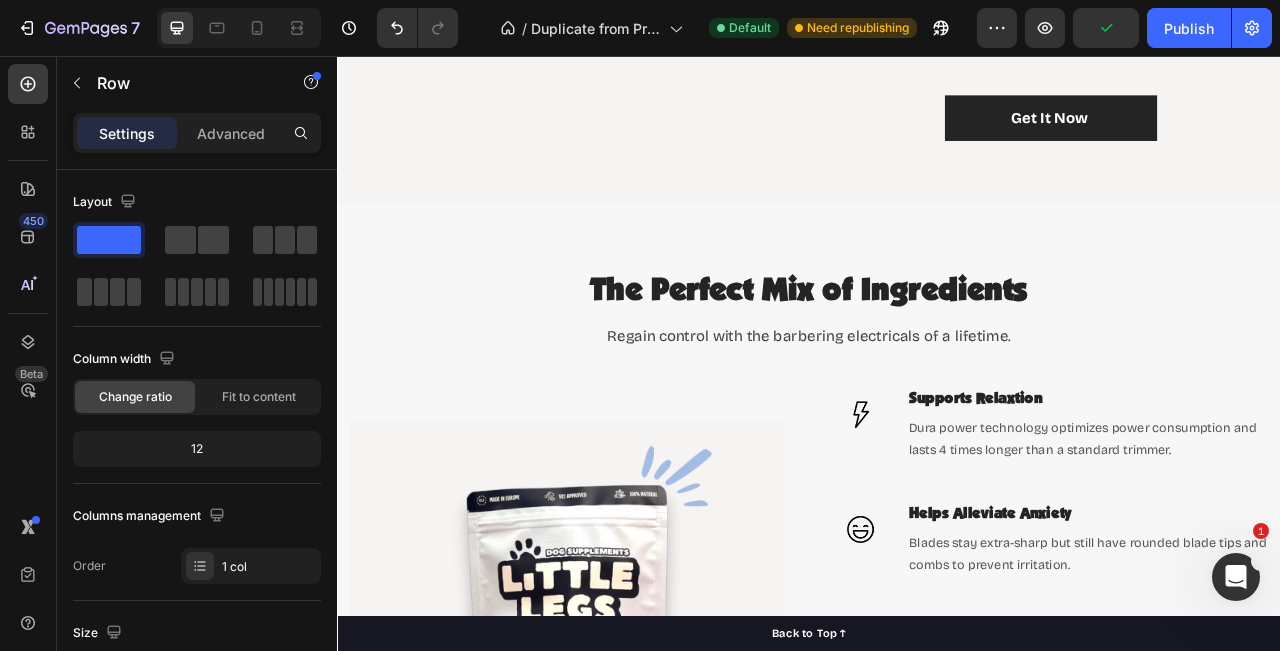 scroll, scrollTop: 1960, scrollLeft: 0, axis: vertical 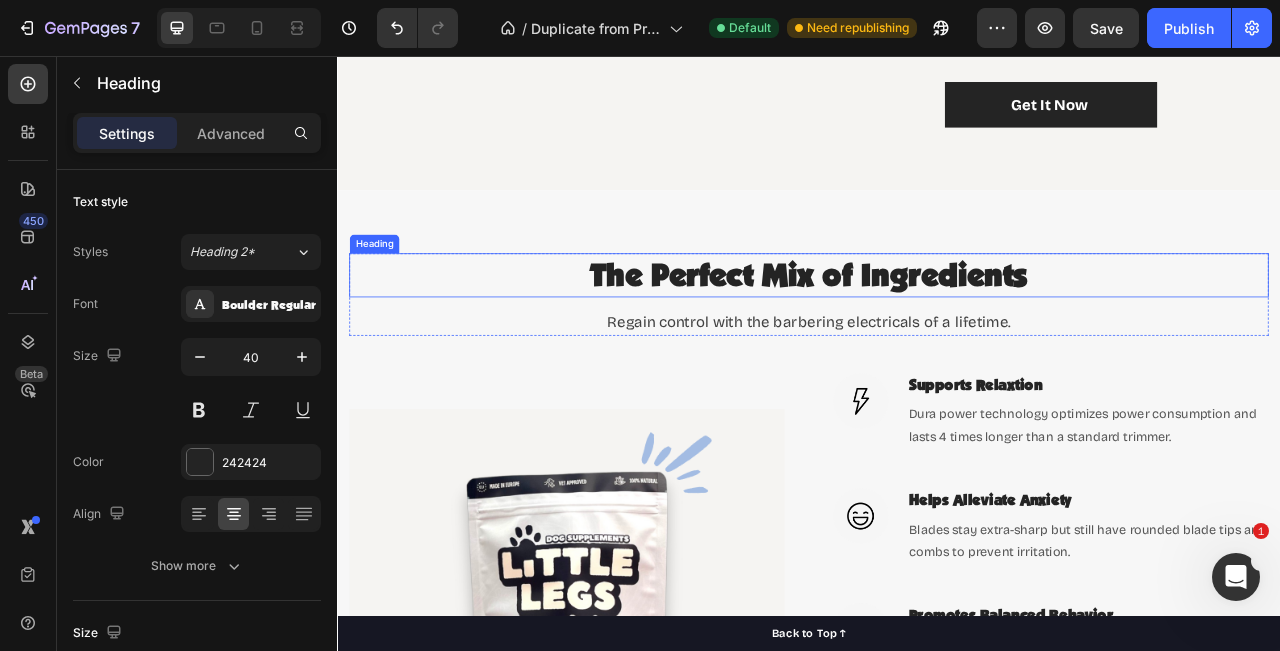 click on "The Perfect Mix of Ingredients" at bounding box center [937, 335] 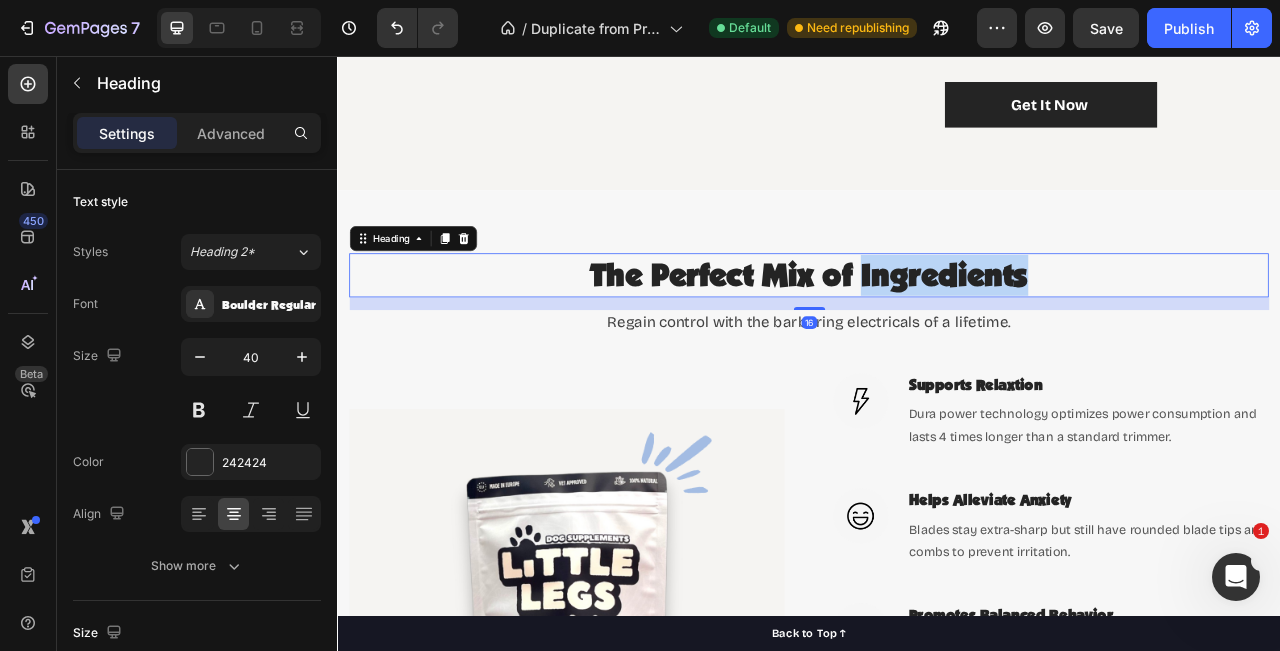 click on "The Perfect Mix of Ingredients" at bounding box center (937, 335) 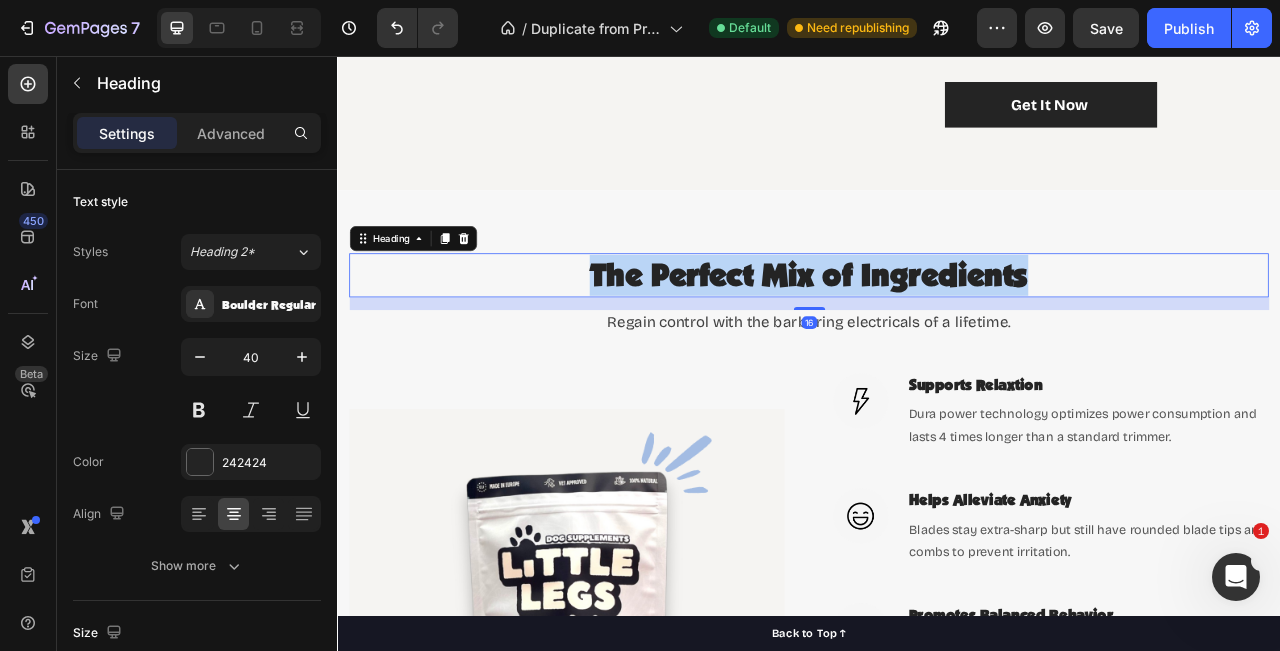 click on "The Perfect Mix of Ingredients" at bounding box center (937, 335) 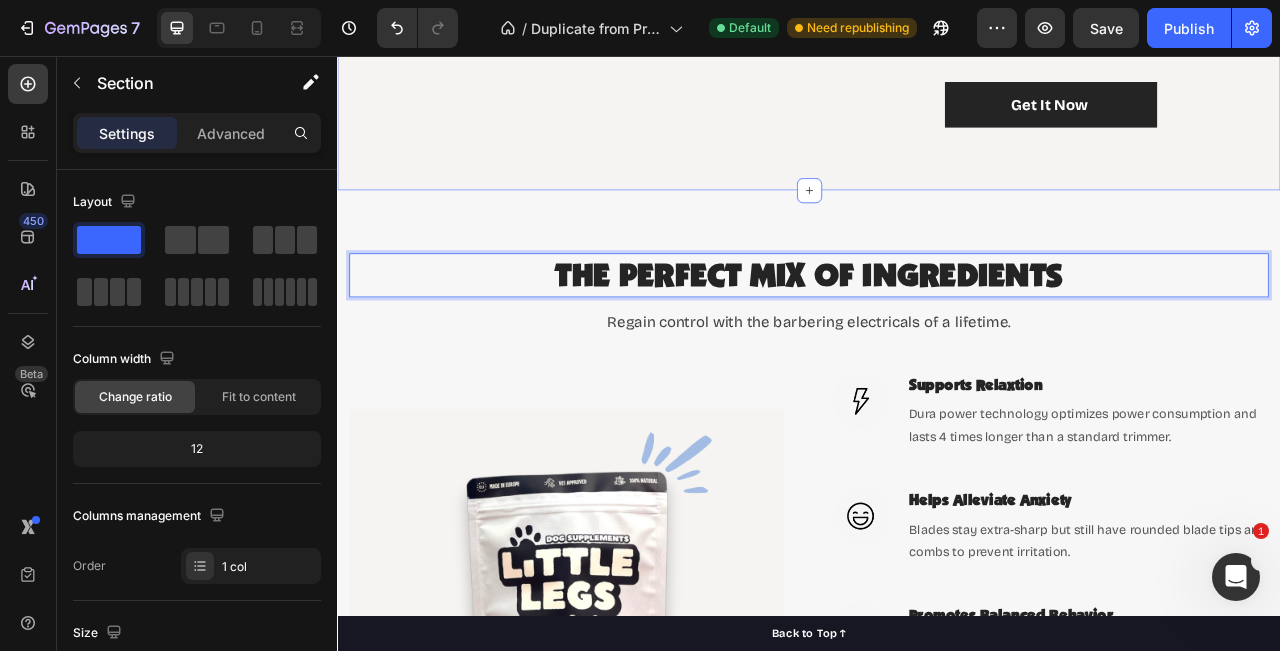 click on "Using trusted, well-studied ingredients with  real benefits. Heading Regain control with the barbering electricals of a lifetime. Text block Row (P) Images & Gallery Image Valerian Root (Natural relaxant) Heading Valerian root is a natural herb known for its gentle calming properties. It helps soothe nervousness, reduce restlessness, and promote better sleep in dogs that are easily anxious or stressed Text block Row Image St Johns Wort (Mood Booster) Heading Traditionally used to support emotional well-being, St. John’s Wort can help dogs stay balanced during stressful events like loud noises, travel, or separation. It works by naturally supporting a healthy serotonin balance. Text block Row Image L-Tryptophan (Stress helper) Heading L-Tryptophan is an essential amino acid that the body converts into serotonin, the “feel-good” hormone. It promotes relaxation and helps your dog manage everyday stress without drowsiness. Text block Row Image Hemp Seed Powder (Calm support) Heading Text block Row Row" at bounding box center [937, -366] 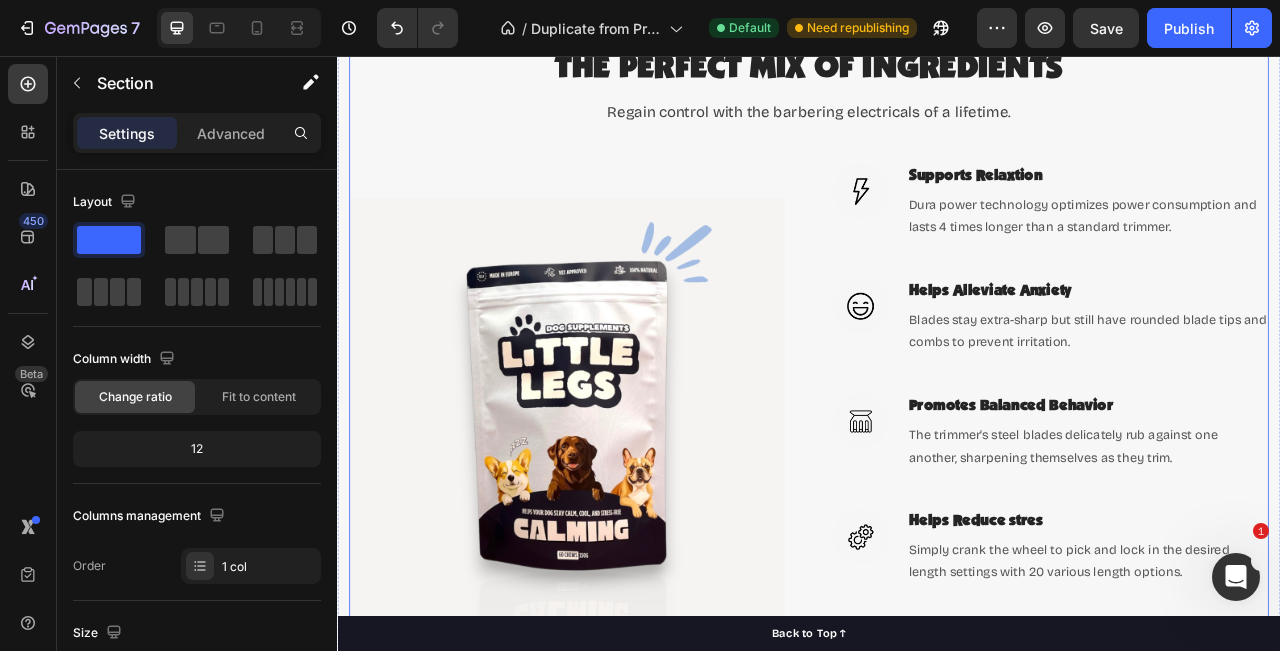 scroll, scrollTop: 2230, scrollLeft: 0, axis: vertical 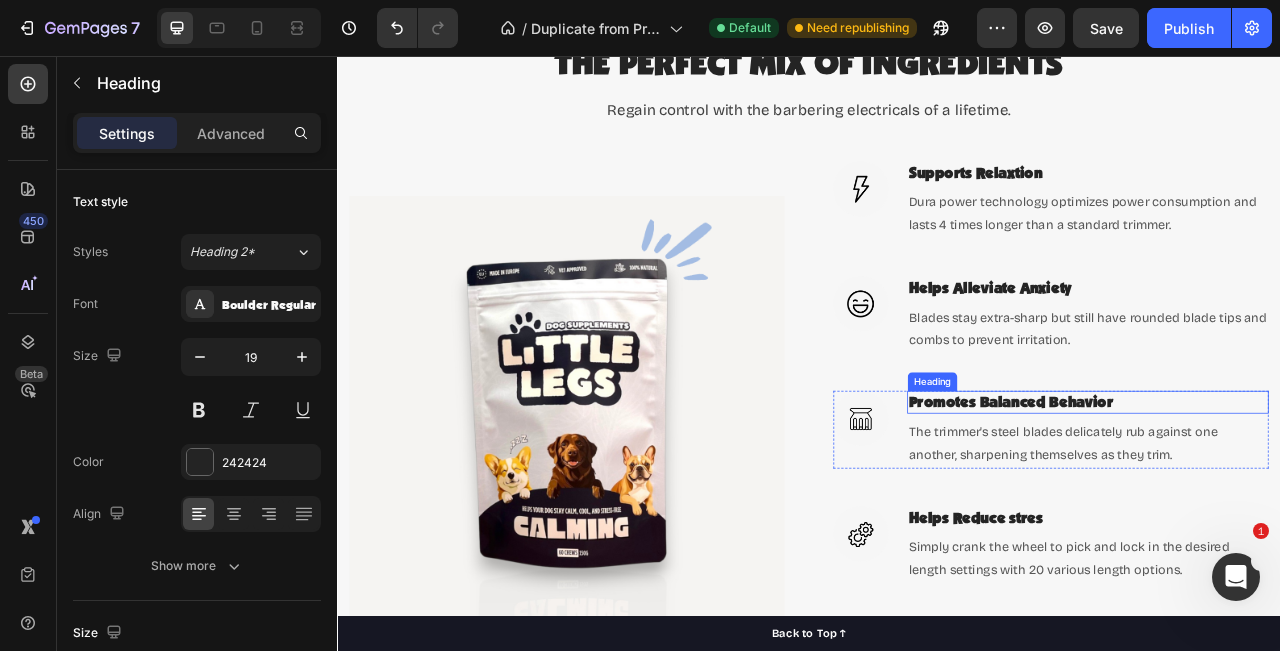 click on "Promotes Balanced Behavior" at bounding box center (1292, 496) 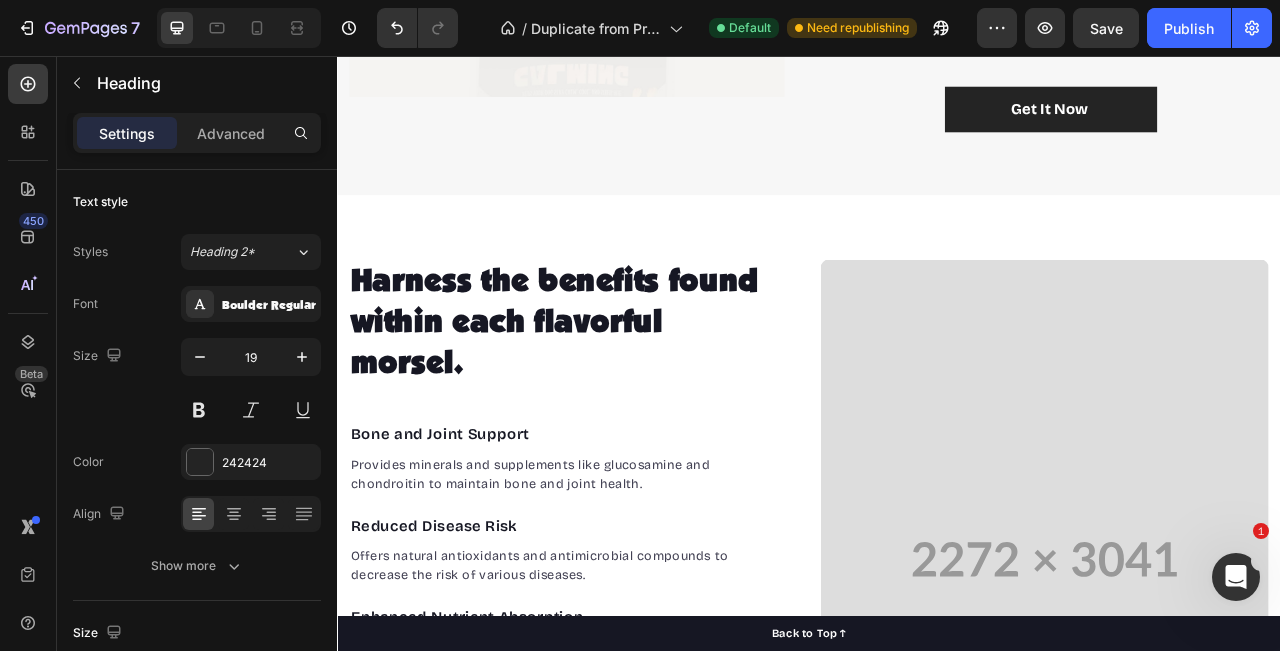 scroll, scrollTop: 2911, scrollLeft: 0, axis: vertical 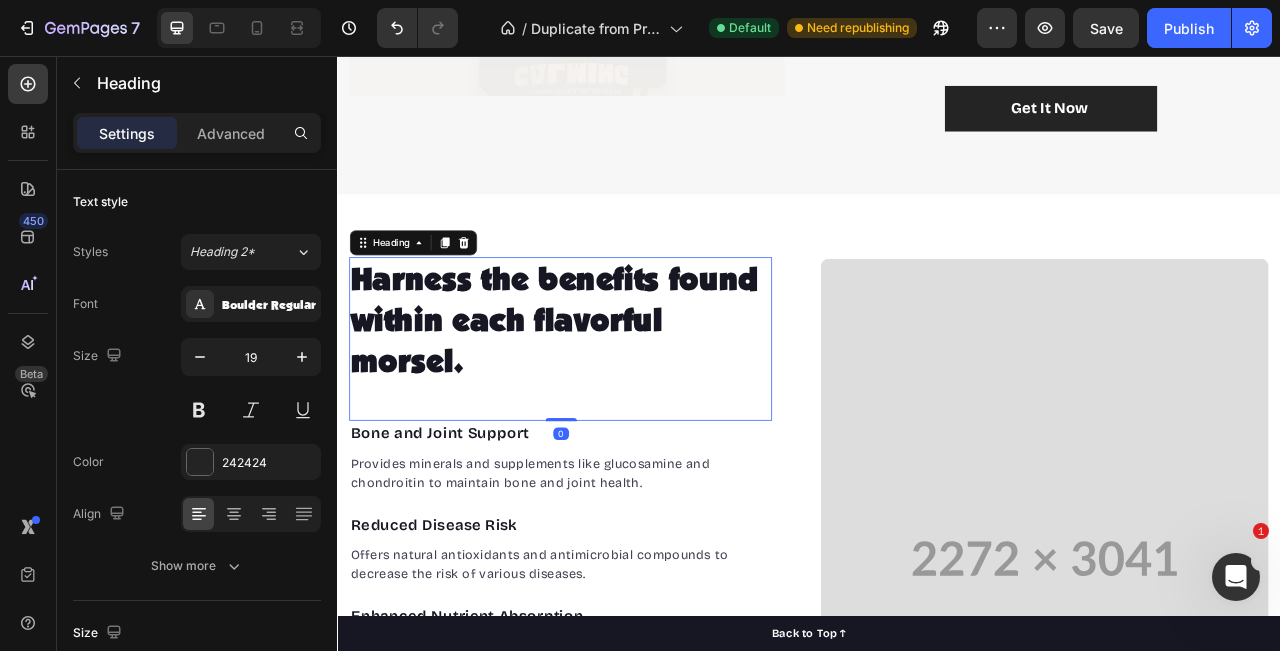 click on "Harness the benefits found within each flavorful morsel." at bounding box center [621, 392] 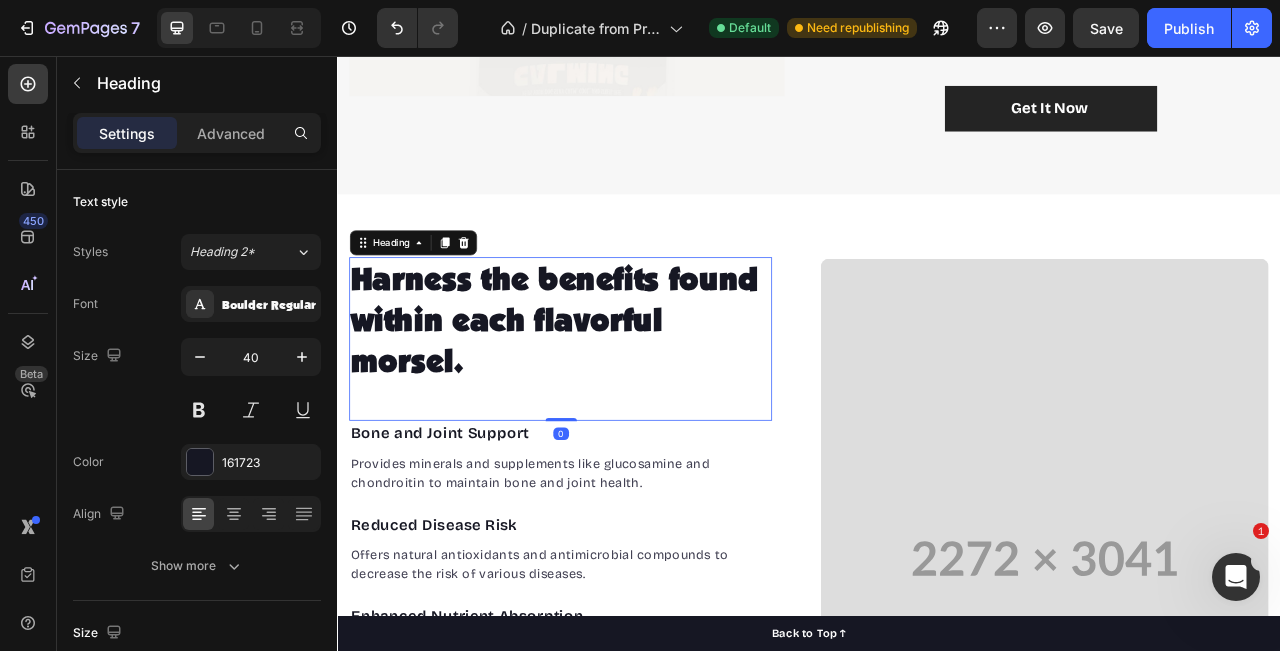 click on "Harness the benefits found within each flavorful morsel." at bounding box center (621, 392) 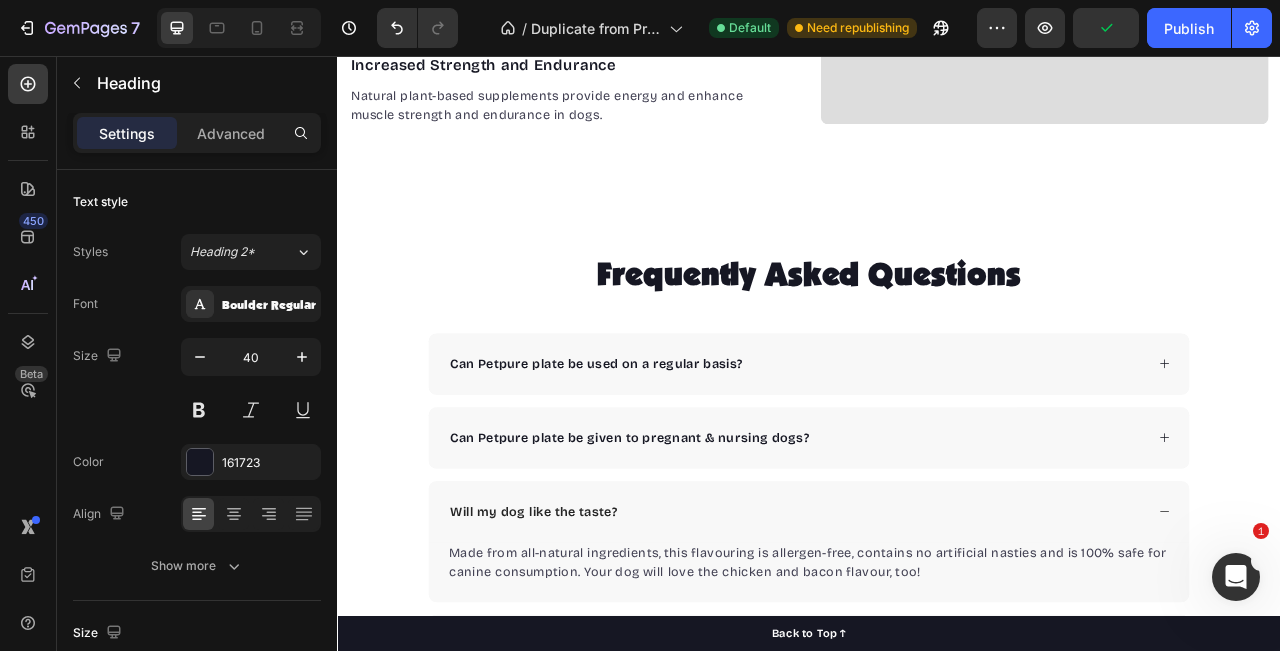 type on "16" 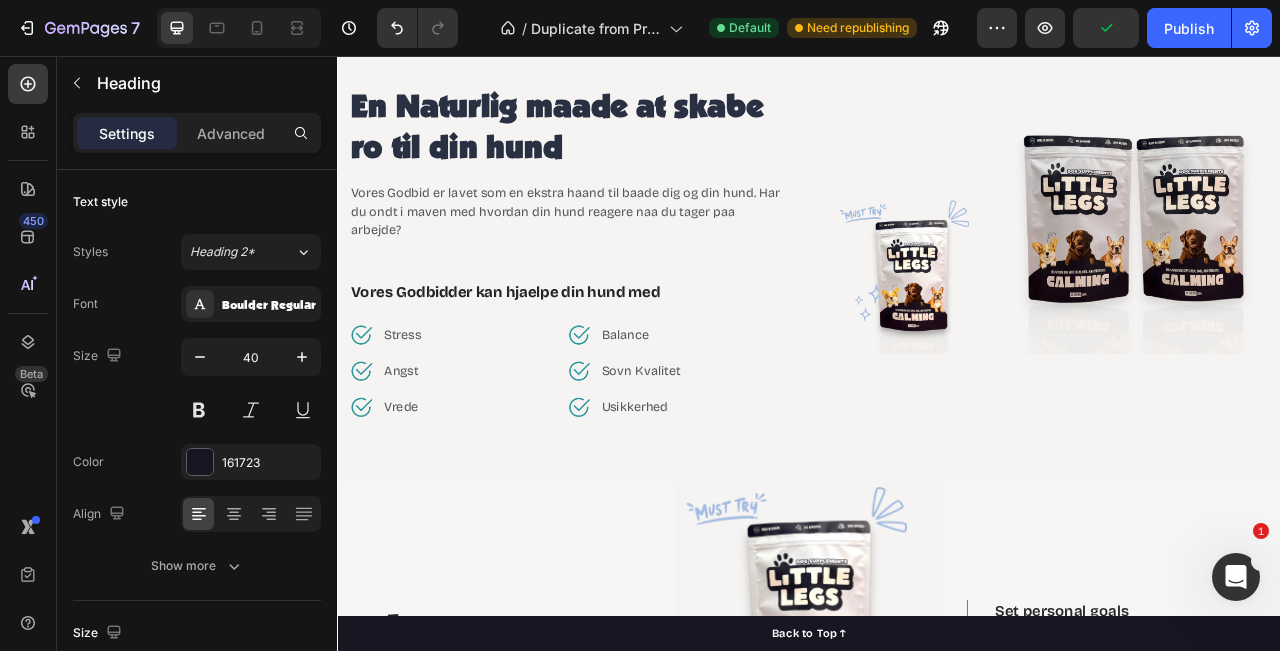scroll, scrollTop: 4948, scrollLeft: 0, axis: vertical 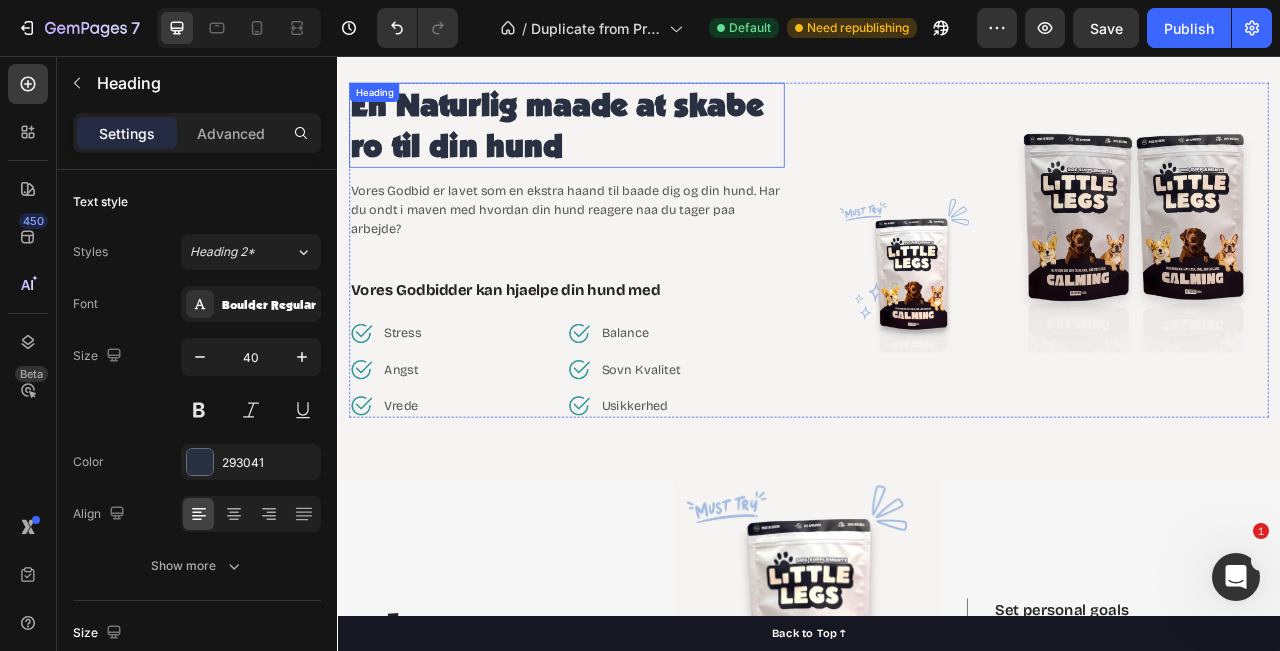 click on "En Naturlig maade at skabe ro til din hund" at bounding box center [629, 144] 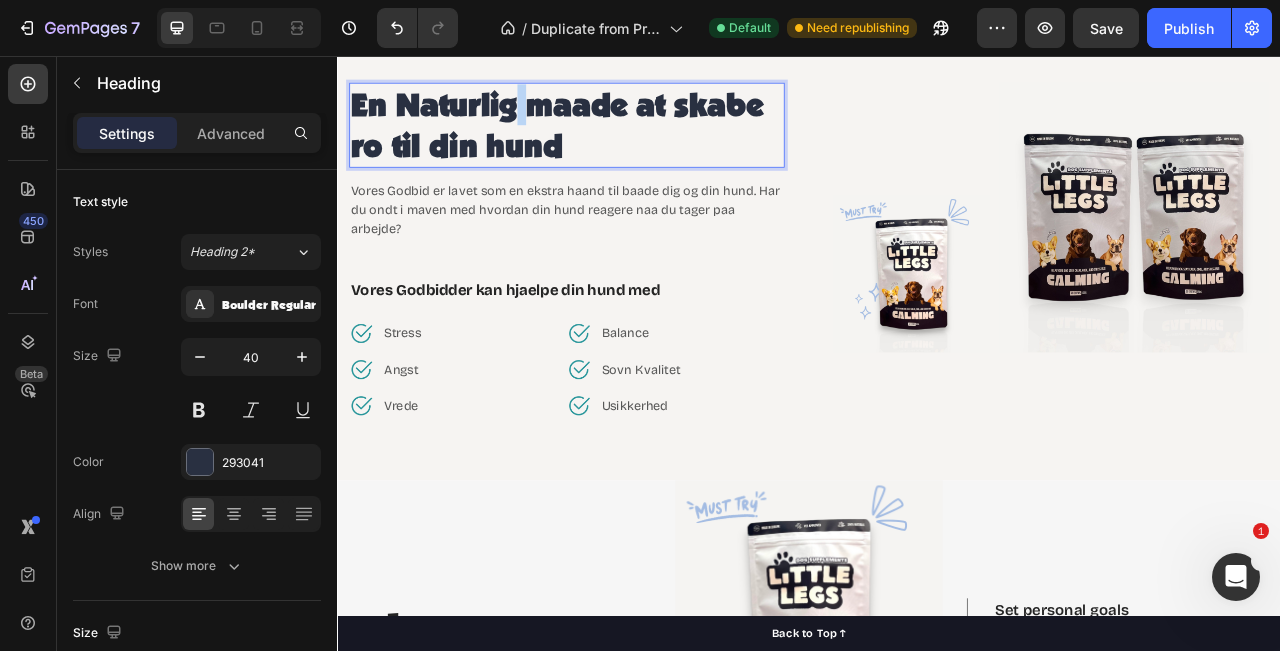 click on "En Naturlig maade at skabe ro til din hund" at bounding box center (629, 144) 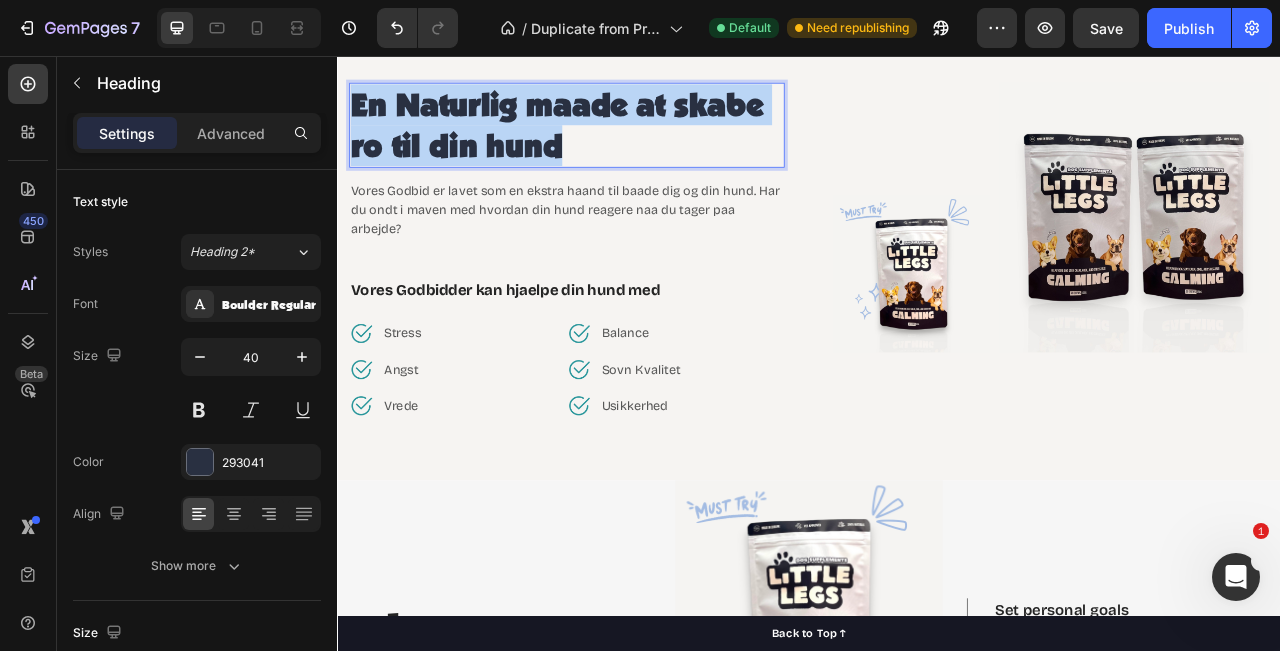 click on "En Naturlig maade at skabe ro til din hund" at bounding box center [629, 144] 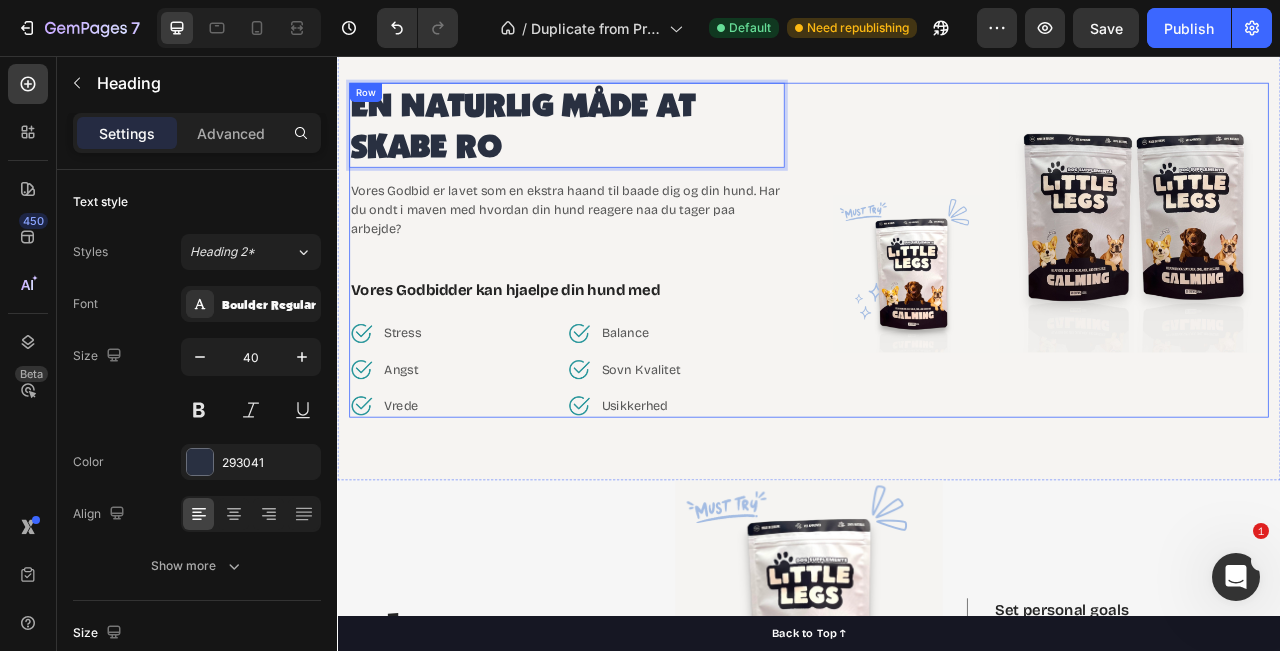 click on "EN NATURLIG MÅDE AT SKABE RO Heading   16 Vores Godbid er lavet som en ekstra haand til baade dig og din hund. Har du ondt i maven med hvordan din hund reagere naa du tager paa arbejde?  Text block Vores Godbidder kan hjaelpe din hund med Text block Image Stress Text block Row Image Angst Text block Row Image Vrede Text block Row Image Balance Text block Row Image Sovn Kvalitet Text block Row Image Usikkerhed Text block Row Row" at bounding box center (629, 303) 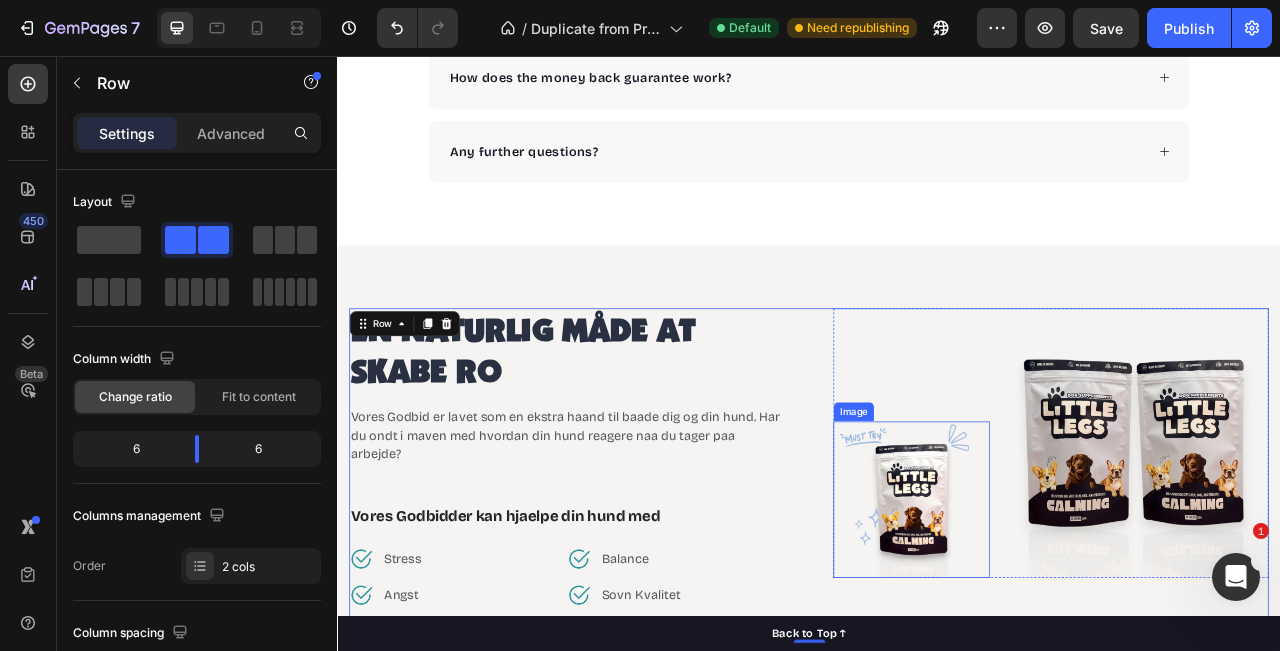 scroll, scrollTop: 4654, scrollLeft: 0, axis: vertical 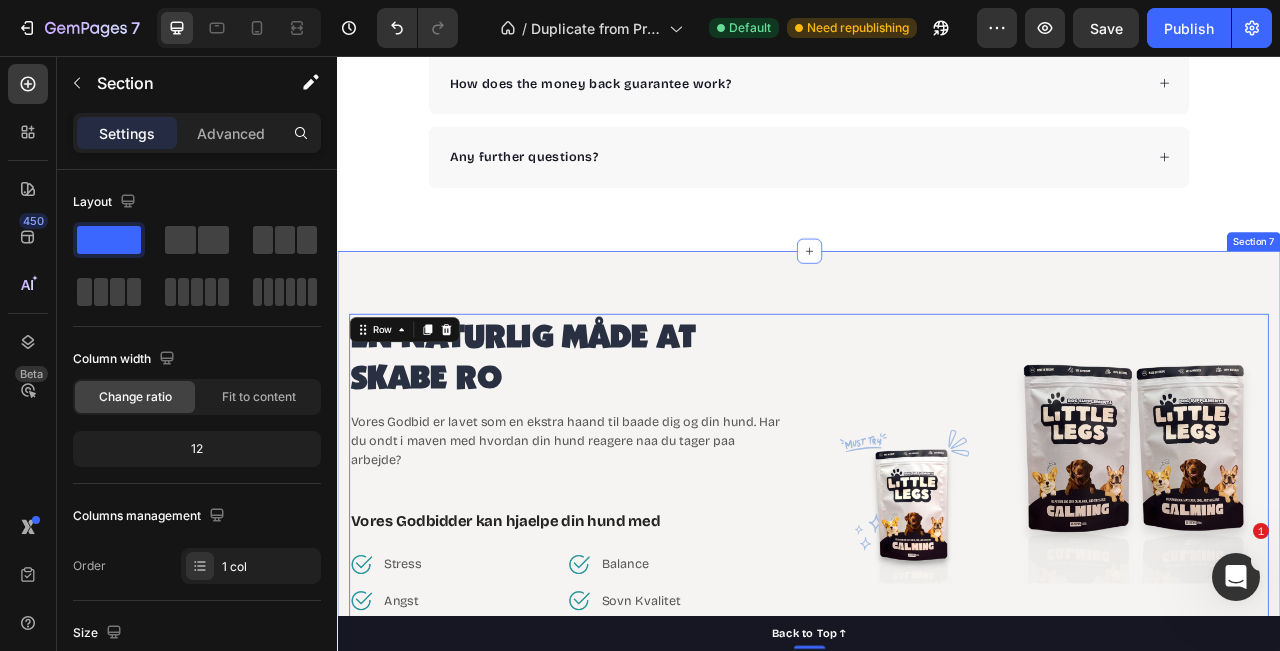 click on "EN NATURLIG MÅDE AT SKABE RO Heading Vores Godbid er lavet som en ekstra haand til baade dig og din hund. Har du ondt i maven med hvordan din hund reagere naa du tager paa arbejde?  Text block Vores Godbidder kan hjaelpe din hund med Text block Image Stress Text block Row Image Angst Text block Row Image Vrede Text block Row Image Balance Text block Row Image Sovn Kvalitet Text block Row Image Usikkerhed Text block Row Row Image Image Row Row   0 Section 7" at bounding box center [937, 597] 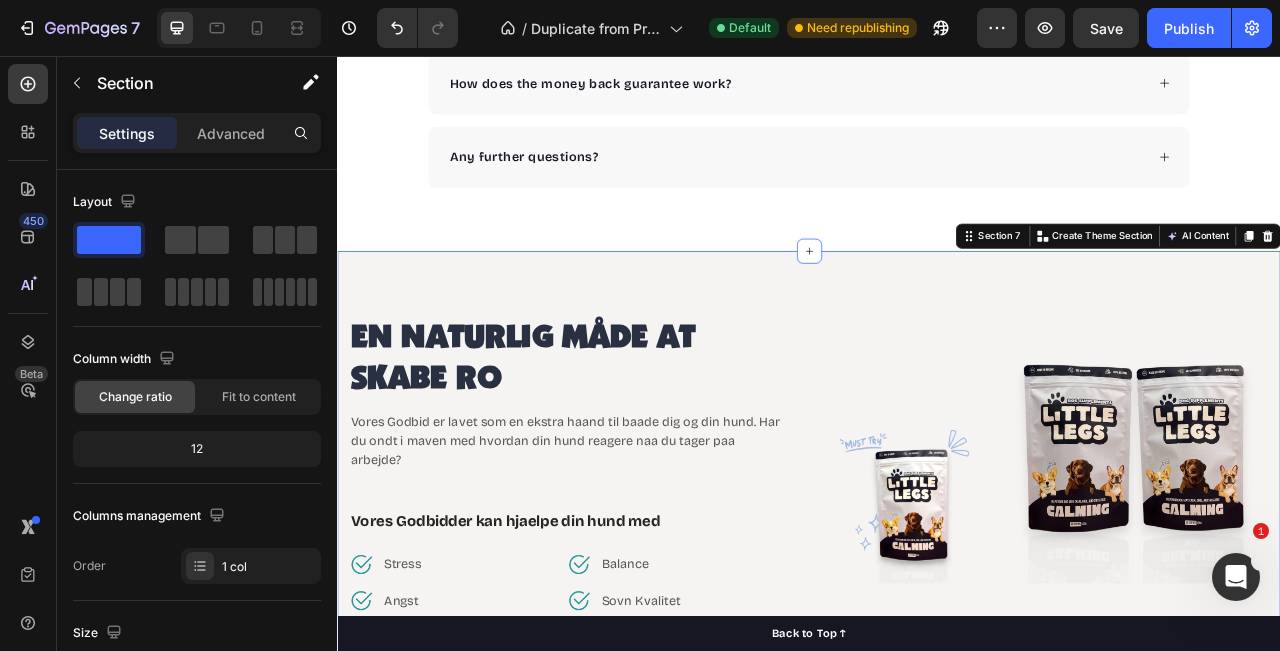 click on "EN NATURLIG MÅDE AT SKABE RO Heading Vores Godbid er lavet som en ekstra haand til baade dig og din hund. Har du ondt i maven med hvordan din hund reagere naa du tager paa arbejde?  Text block Vores Godbidder kan hjaelpe din hund med Text block Image Stress Text block Row Image Angst Text block Row Image Vrede Text block Row Image Balance Text block Row Image Sovn Kvalitet Text block Row Image Usikkerhed Text block Row Row Image Image Row Row Section 7   You can create reusable sections Create Theme Section AI Content Write with GemAI What would you like to describe here? Tone and Voice Persuasive Product Calming Chews Show more Generate" at bounding box center (937, 597) 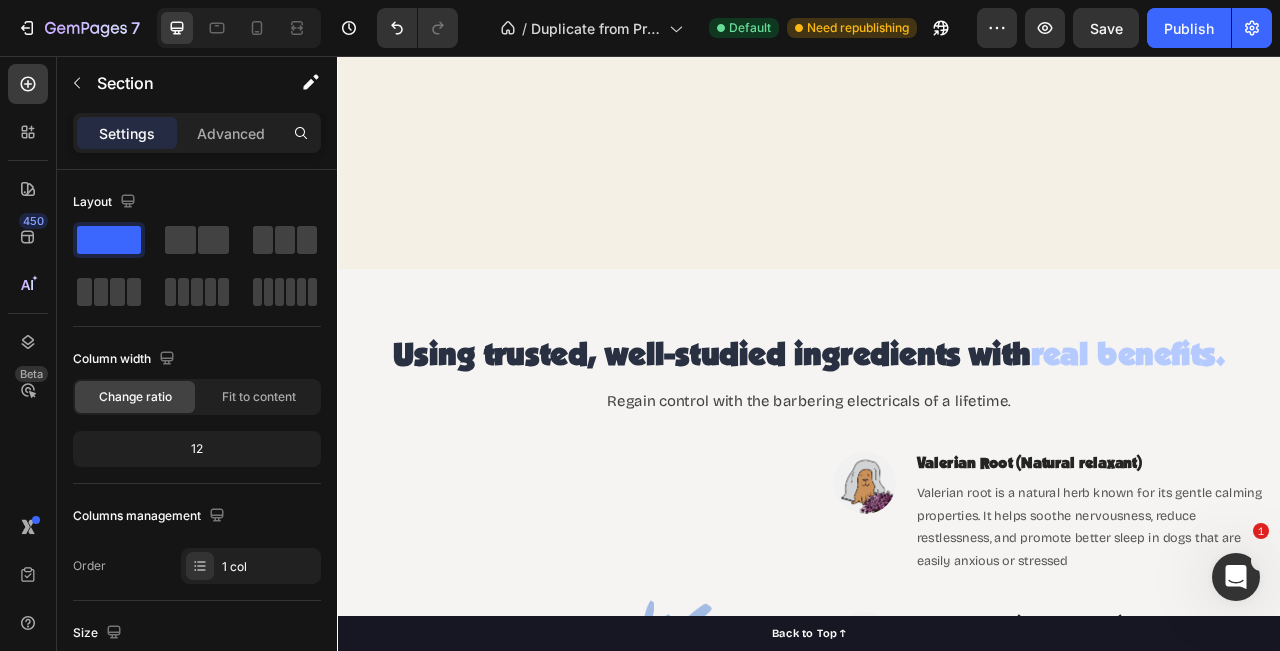 scroll, scrollTop: 0, scrollLeft: 0, axis: both 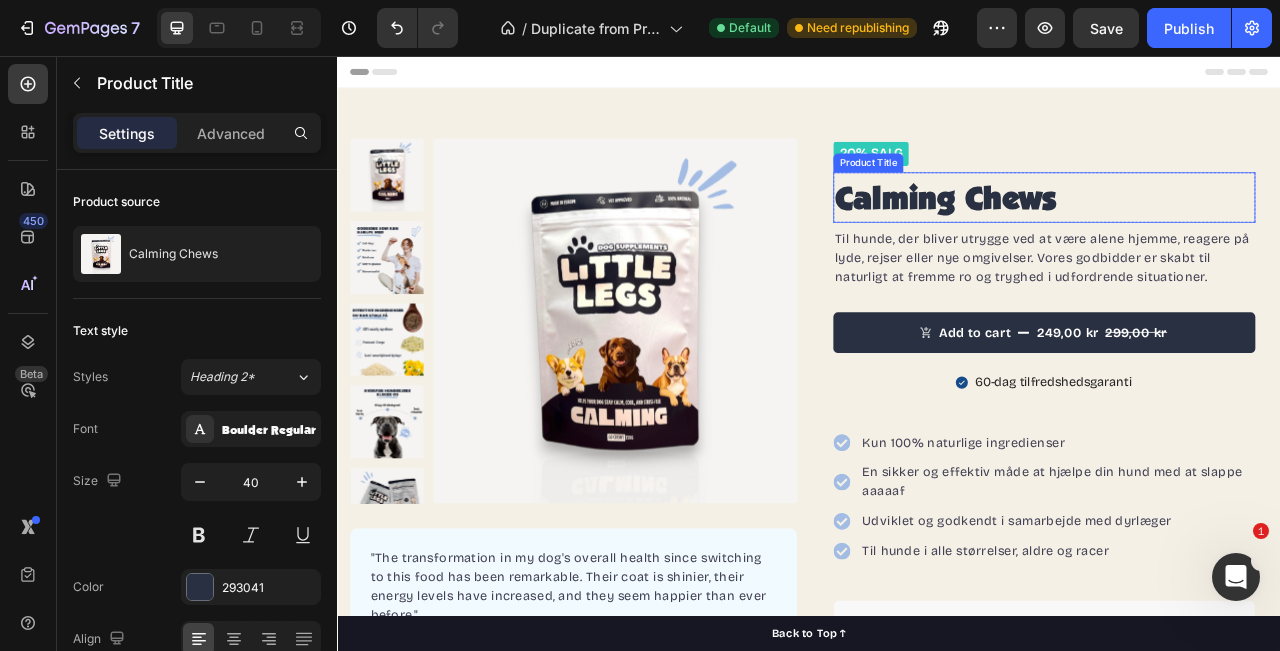 click on "Calming Chews" at bounding box center (1236, 236) 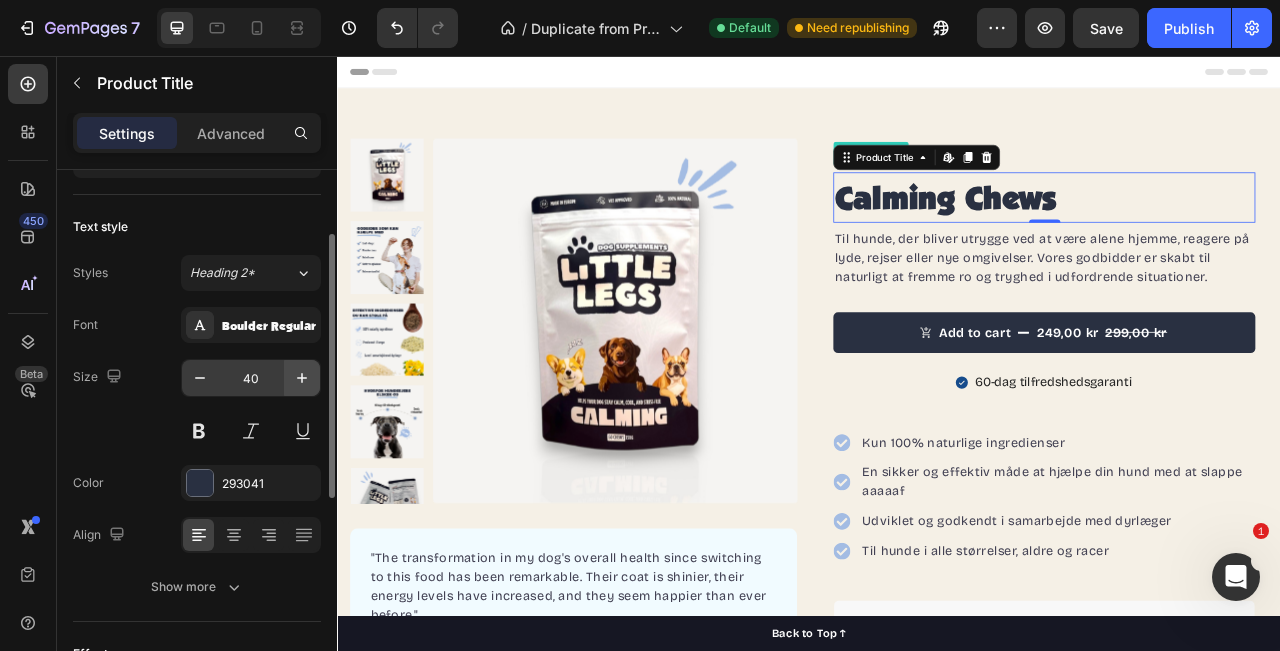 scroll, scrollTop: 118, scrollLeft: 0, axis: vertical 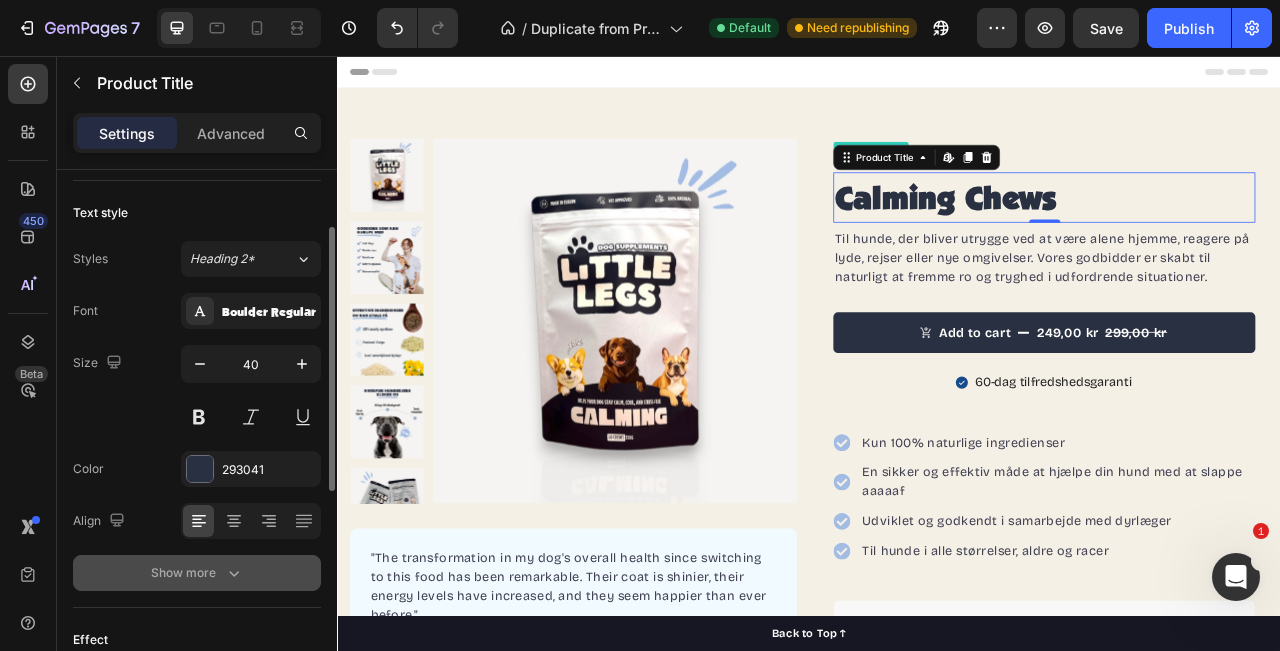 click on "Show more" at bounding box center (197, 573) 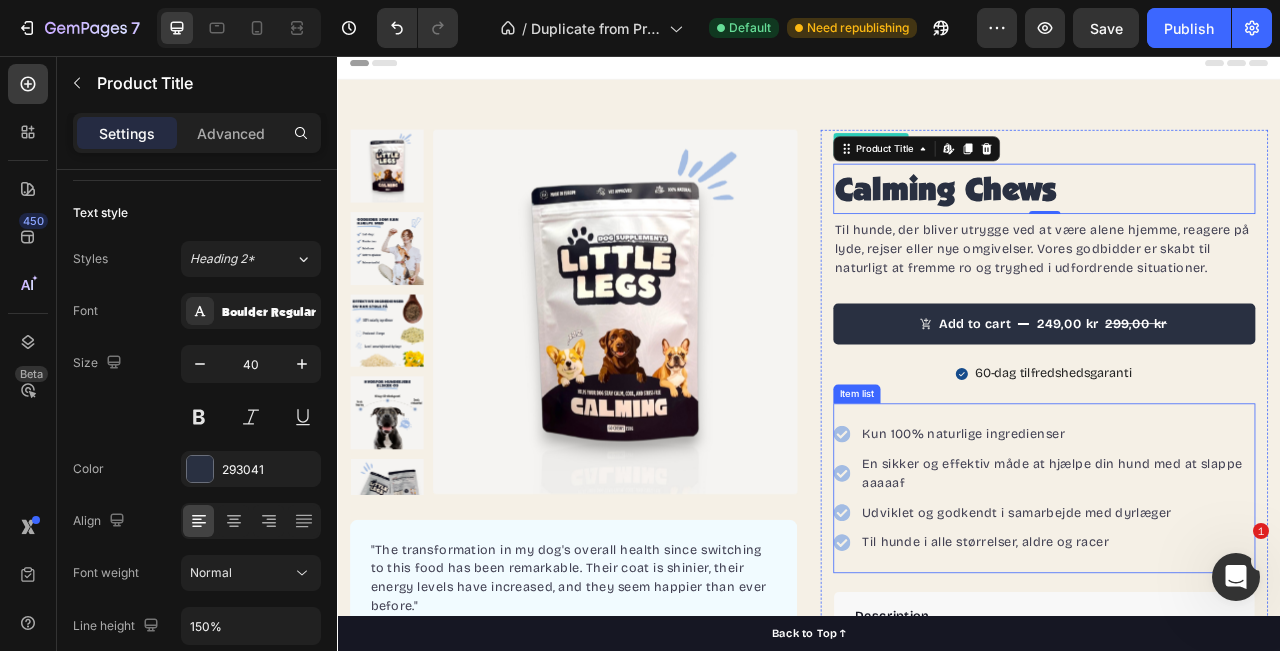 scroll, scrollTop: 0, scrollLeft: 0, axis: both 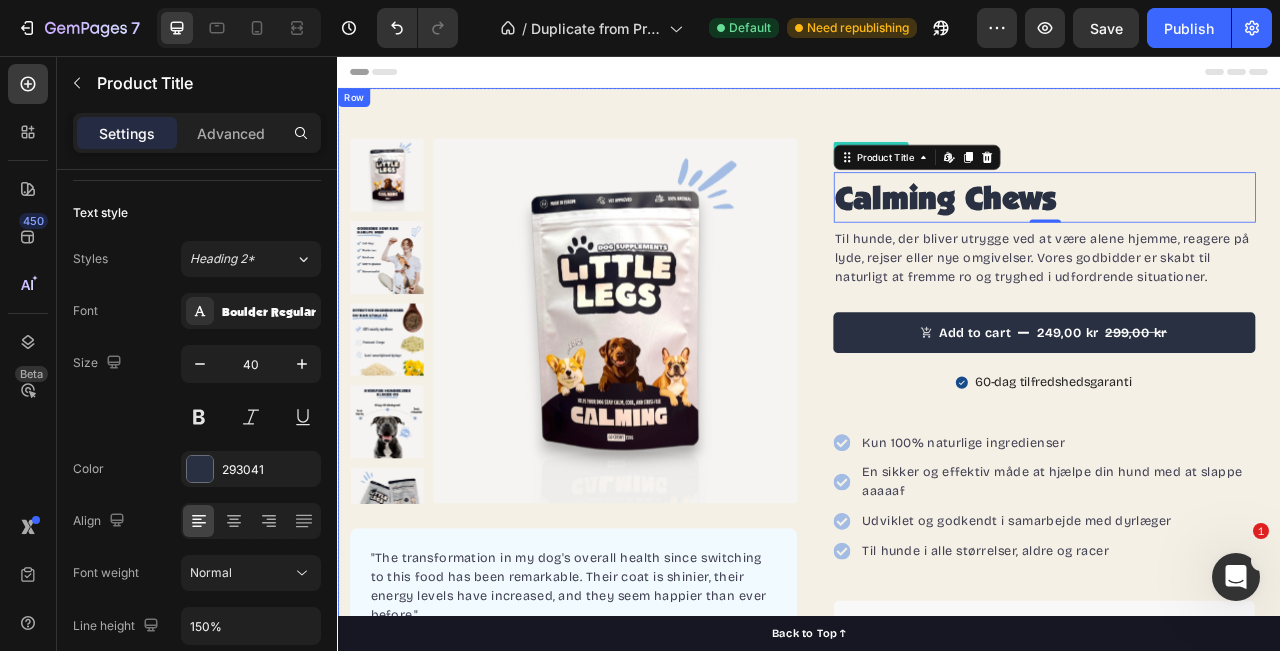 click on "Product Images "The transformation in my dog's overall health since switching to this food has been remarkable. Their coat is shinier, their energy levels have increased, and they seem happier than ever before." Text block -[FIRST] [LAST] Text block
Verified buyer Item list Row Row Row 2o% Salg Text Block Calming Chews Product Title   Edit content in Shopify 0 Row Til hunde, der bliver utrygge ved at være alene hjemme, reagere på lyde, rejser eller nye omgivelser. Vores godbidder er skabt til naturligt at fremme ro og tryghed i udfordrende situationer. Text block
Add to cart
249,00 kr 299,00 kr Product Cart Button 60-dag tilfredshedsgaranti Item List Kun 100% naturlige ingredienser En sikker og effektiv måde at hjælpe din hund med at slappe aaaaaf Udviklet og godkendt i samarbejde med dyrlæger Til hunde i alle størrelser, aldre og racer Item list "My dog absolutely loves this food! It's clear that the taste and quality are top-notch."  -[FIRST] [LAST] Text block Row   Row Row" at bounding box center [937, 549] 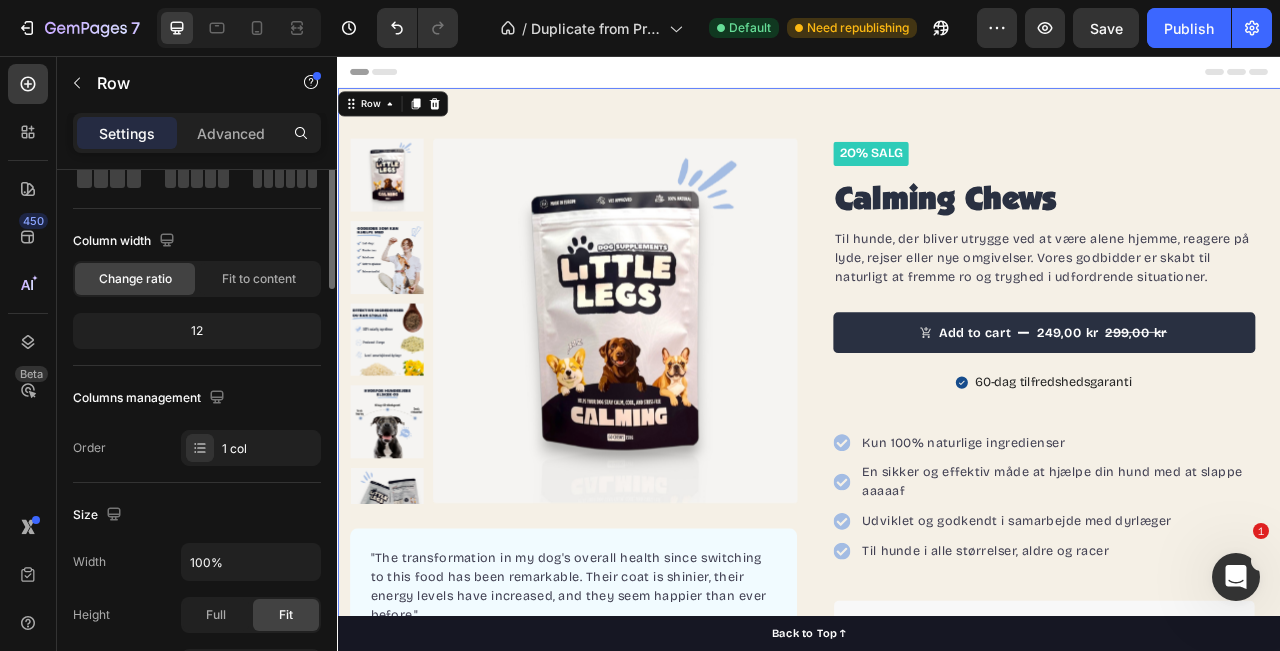 scroll, scrollTop: 0, scrollLeft: 0, axis: both 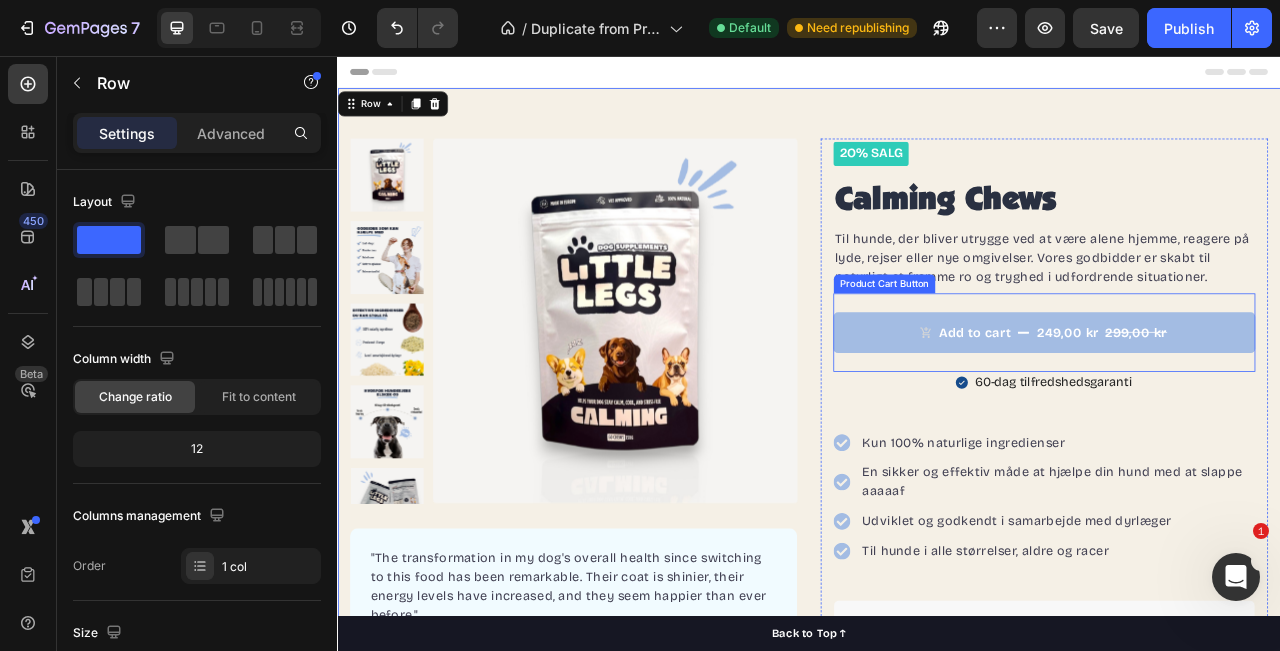 click on "Add to cart
249,00 kr 299,00 kr" at bounding box center [1236, 408] 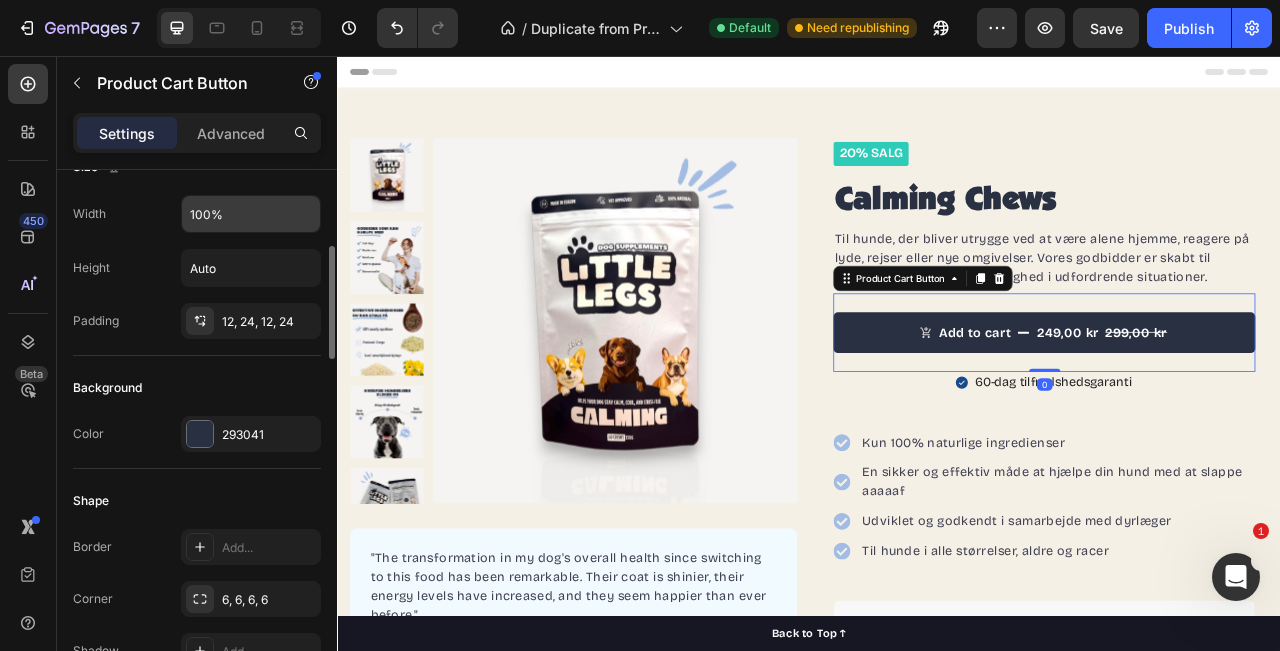 scroll, scrollTop: 337, scrollLeft: 0, axis: vertical 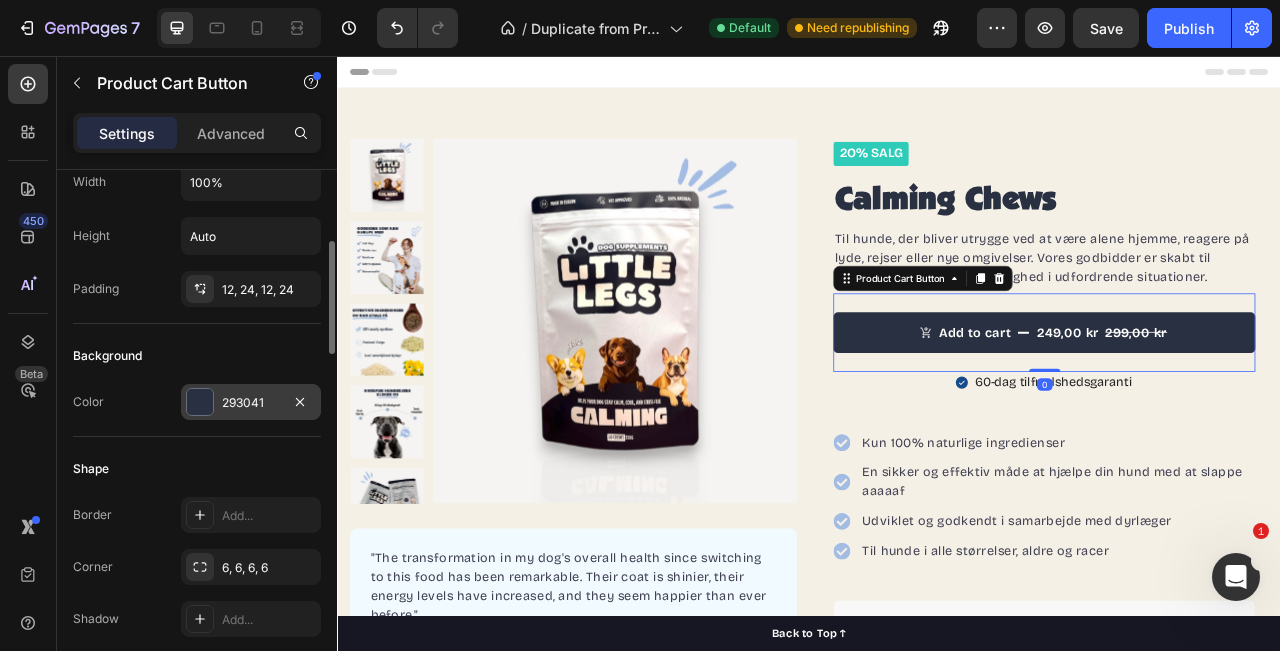 click at bounding box center [200, 402] 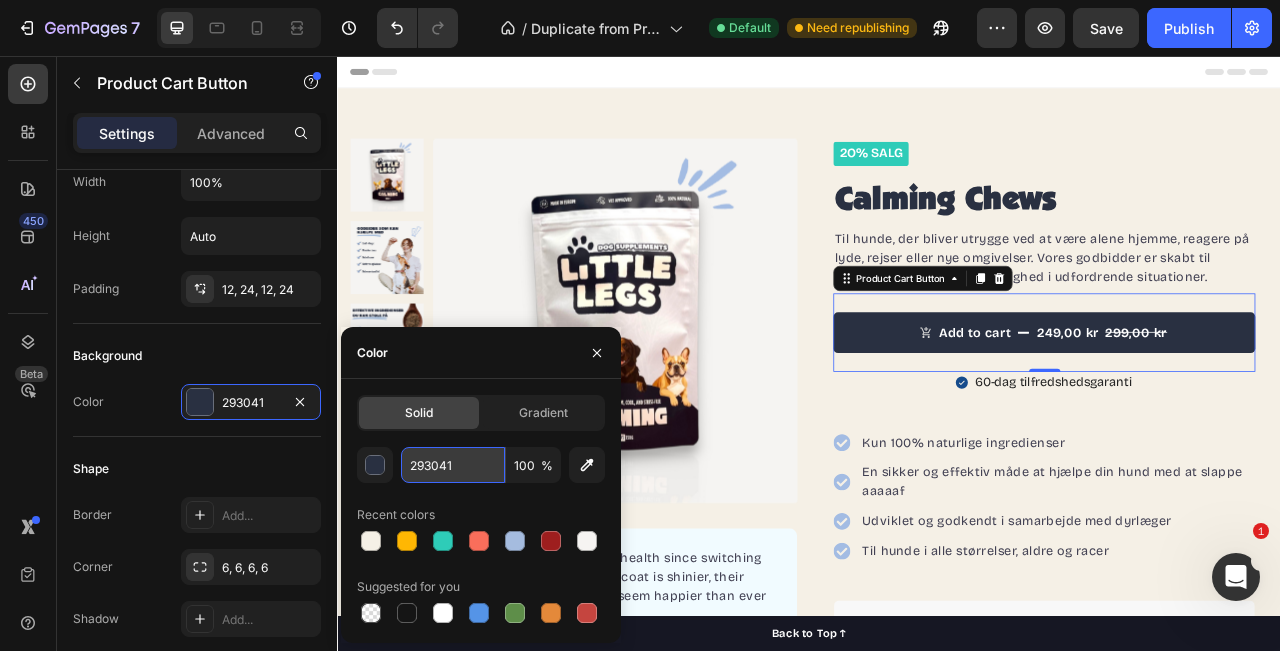 click on "293041" at bounding box center [453, 465] 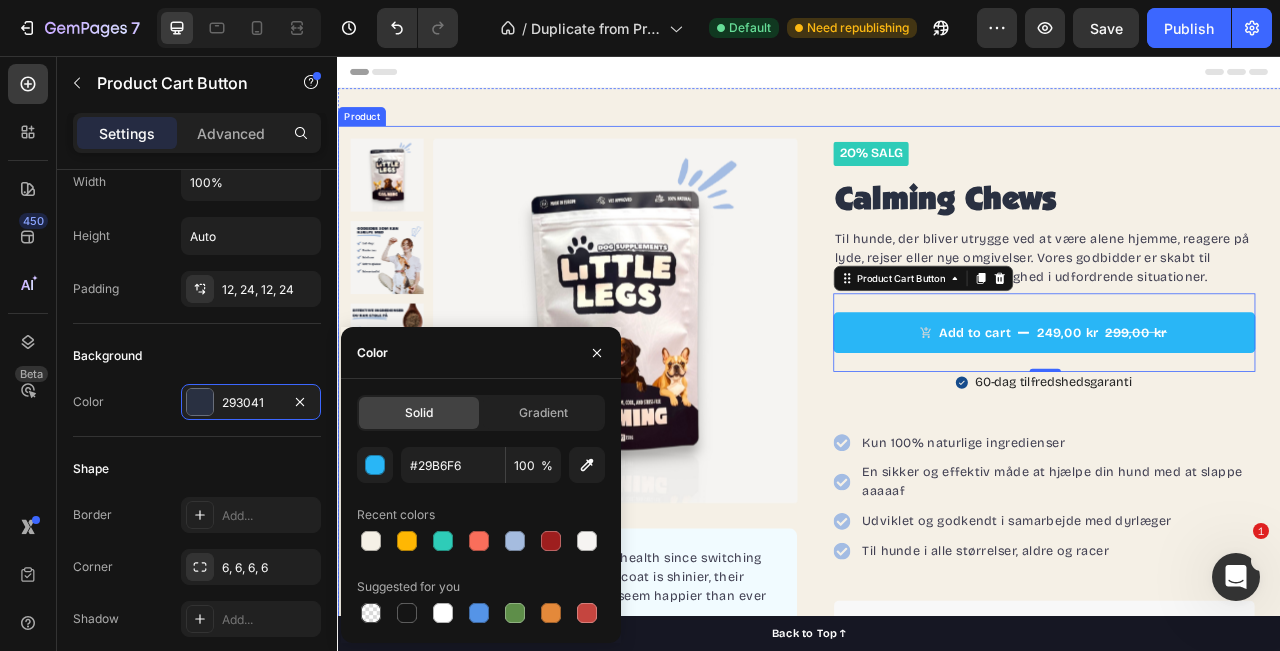 click on "Kun 100% naturlige ingredienser En sikker og effektiv måde at hjælpe din hund med at slappe aaaaaf Udviklet og godkendt i samarbejde med dyrlæger Til hunde i alle størrelser, aldre og racer" at bounding box center [1236, 617] 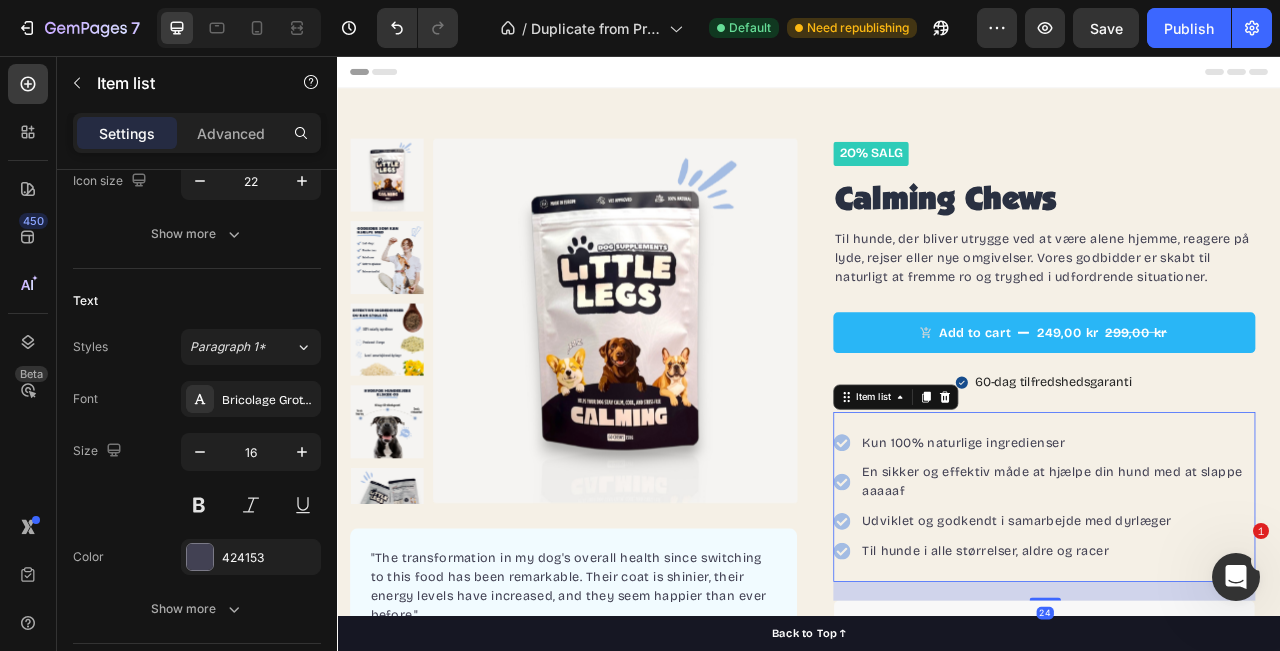 scroll, scrollTop: 0, scrollLeft: 0, axis: both 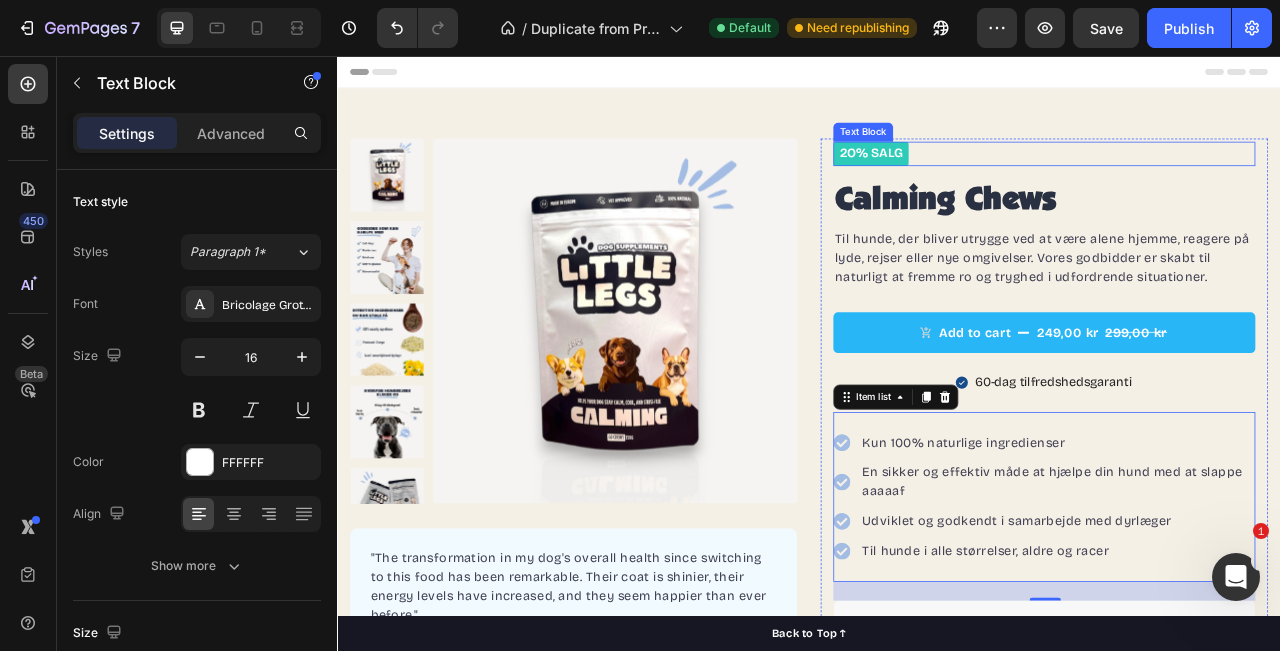 click on "2o% Salg" at bounding box center (1016, 180) 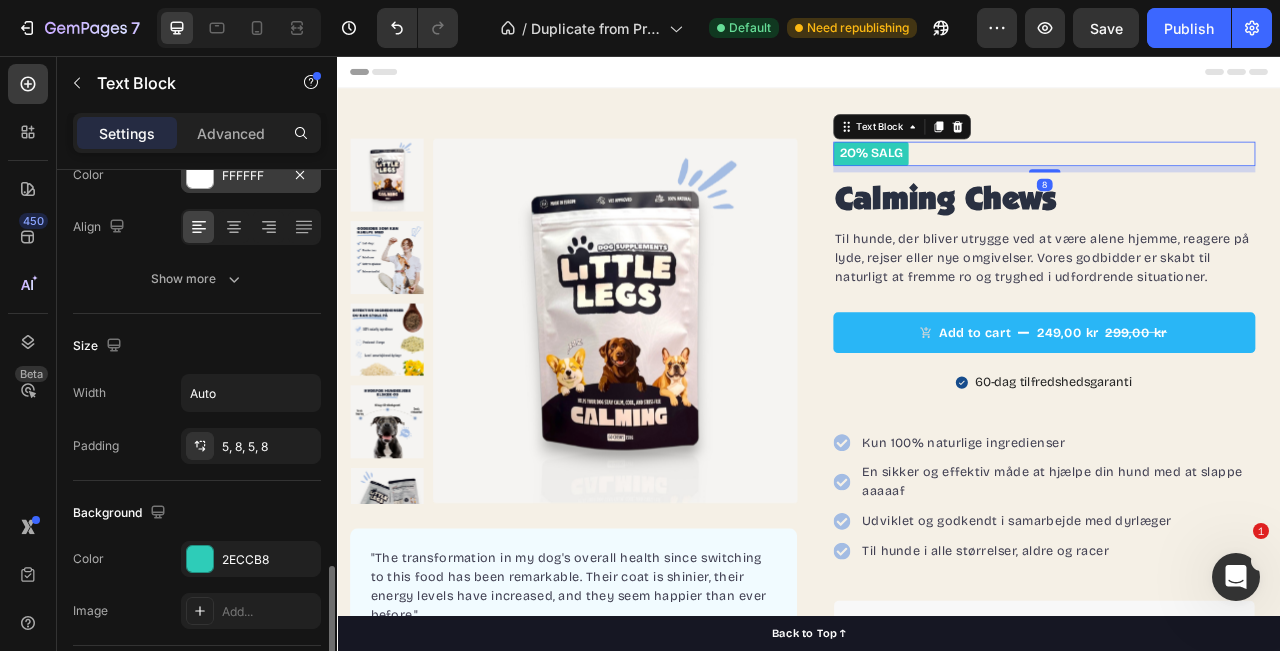 scroll, scrollTop: 532, scrollLeft: 0, axis: vertical 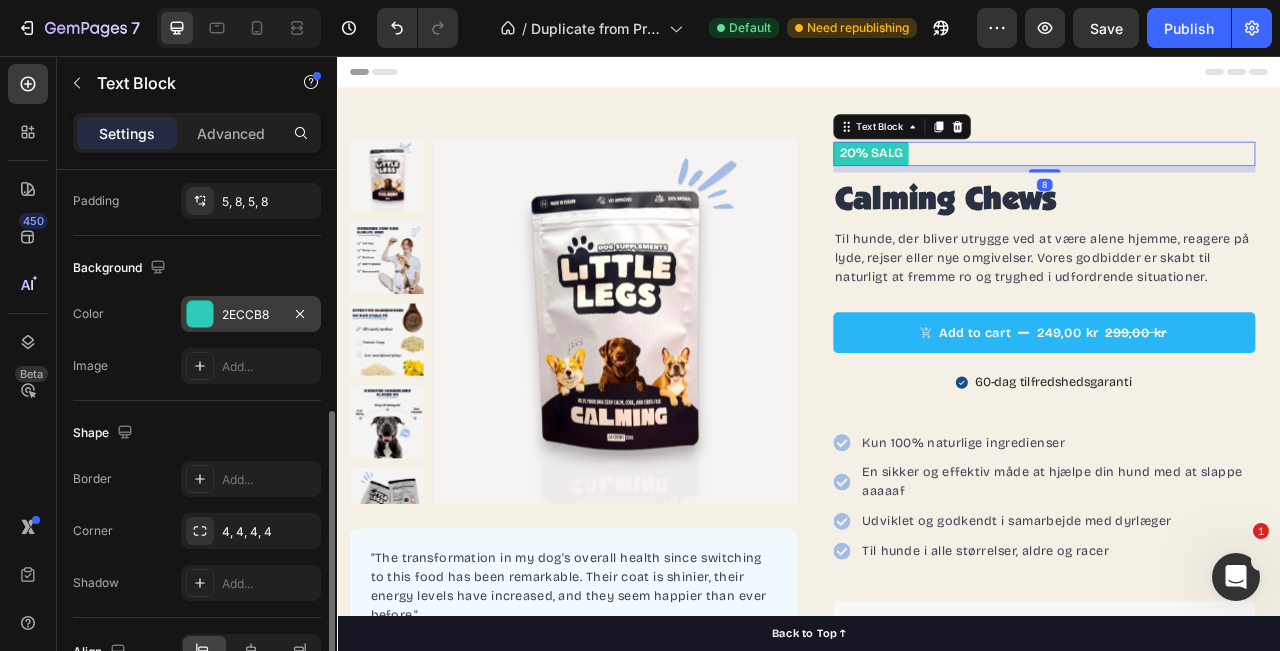 click at bounding box center (200, 314) 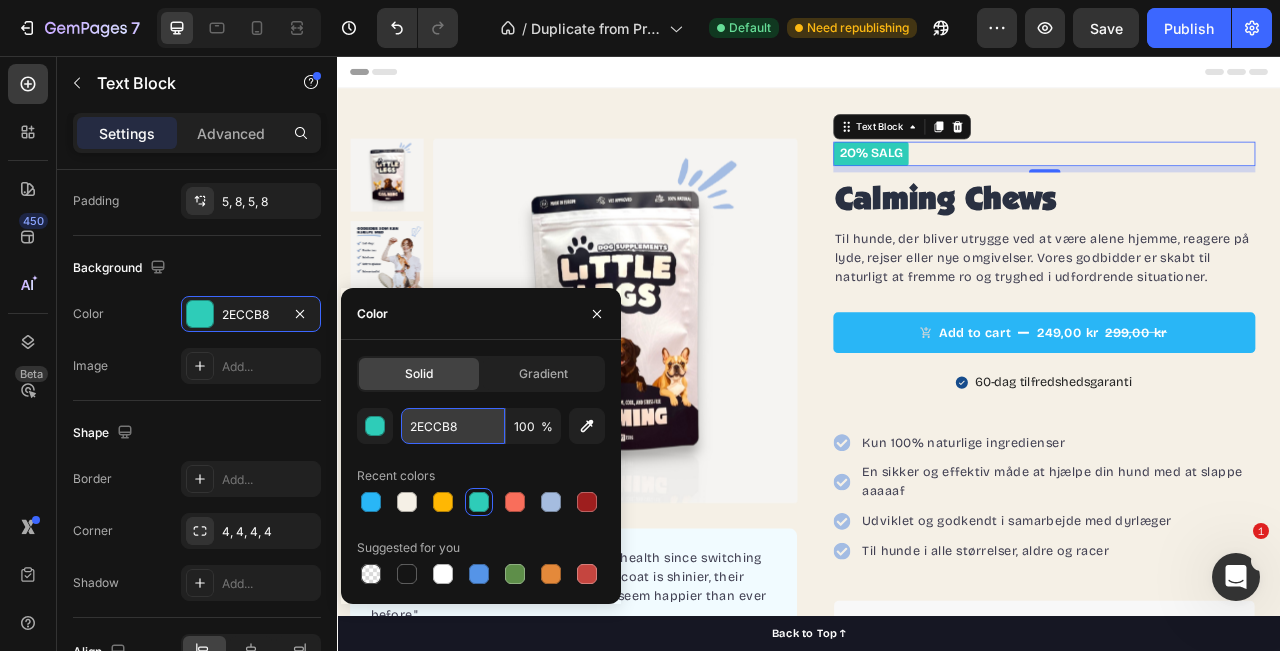 click on "2ECCB8" at bounding box center [453, 426] 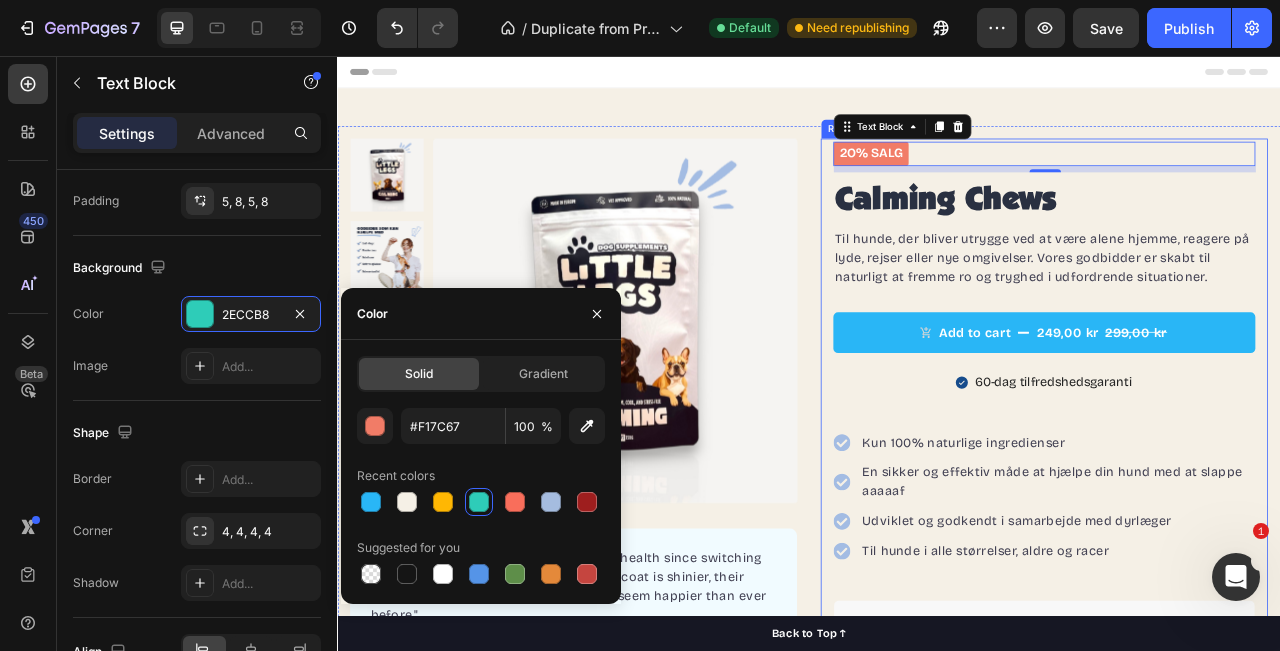 click on "2o% Salg Text Block   8 Calming Chews Product Title Row Til hunde, der bliver utrygge ved at være alene hjemme, reagere på lyde, rejser eller nye omgivelser. Vores godbidder er skabt til naturligt at fremme ro og tryghed i udfordrende situationer. Text block
Add to cart
249,00 kr 299,00 kr Product Cart Button 60-dag tilfredshedsgaranti Item List Kun 100% naturlige ingredienser En sikker og effektiv måde at hjælpe din hund med at slappe aaaaaf Udviklet og godkendt i samarbejde med dyrlæger Til hunde i alle størrelser, aldre og racer Item list "My dog absolutely loves this food! It's clear that the taste and quality are top-notch."  -[FIRST] [LAST] Text block Row
Description   Product Description
How to use it? Accordion Row" at bounding box center [1236, 545] 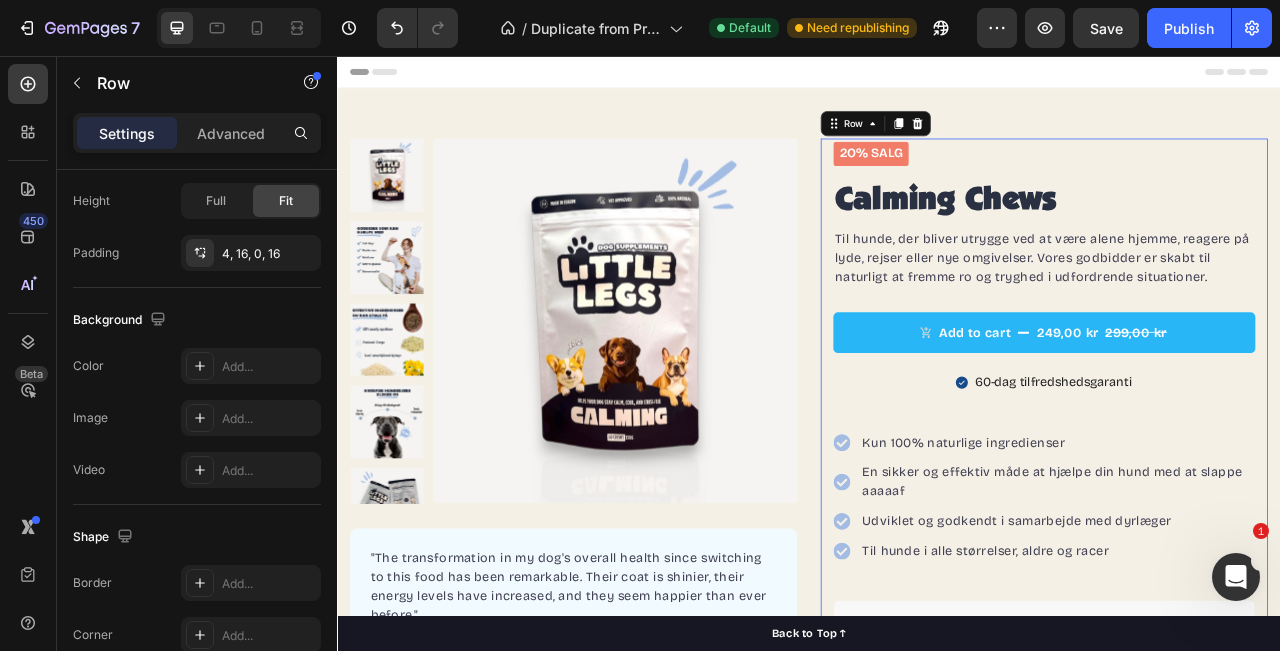 scroll, scrollTop: 0, scrollLeft: 0, axis: both 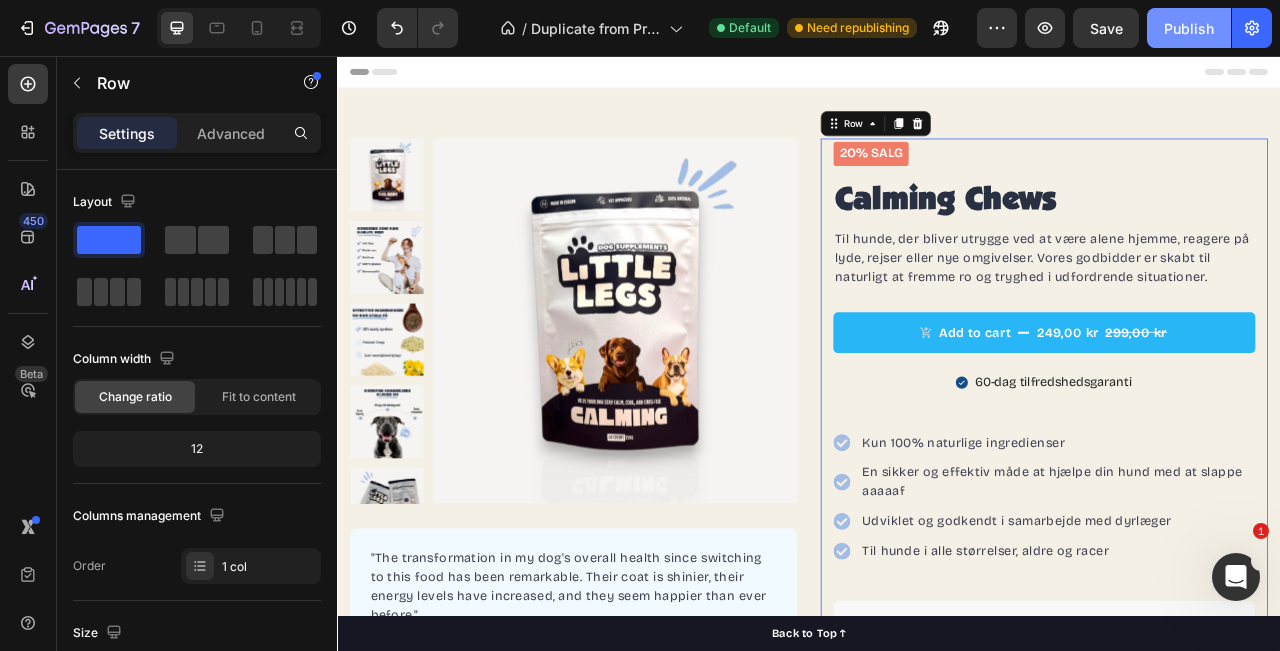 click on "Publish" at bounding box center [1189, 28] 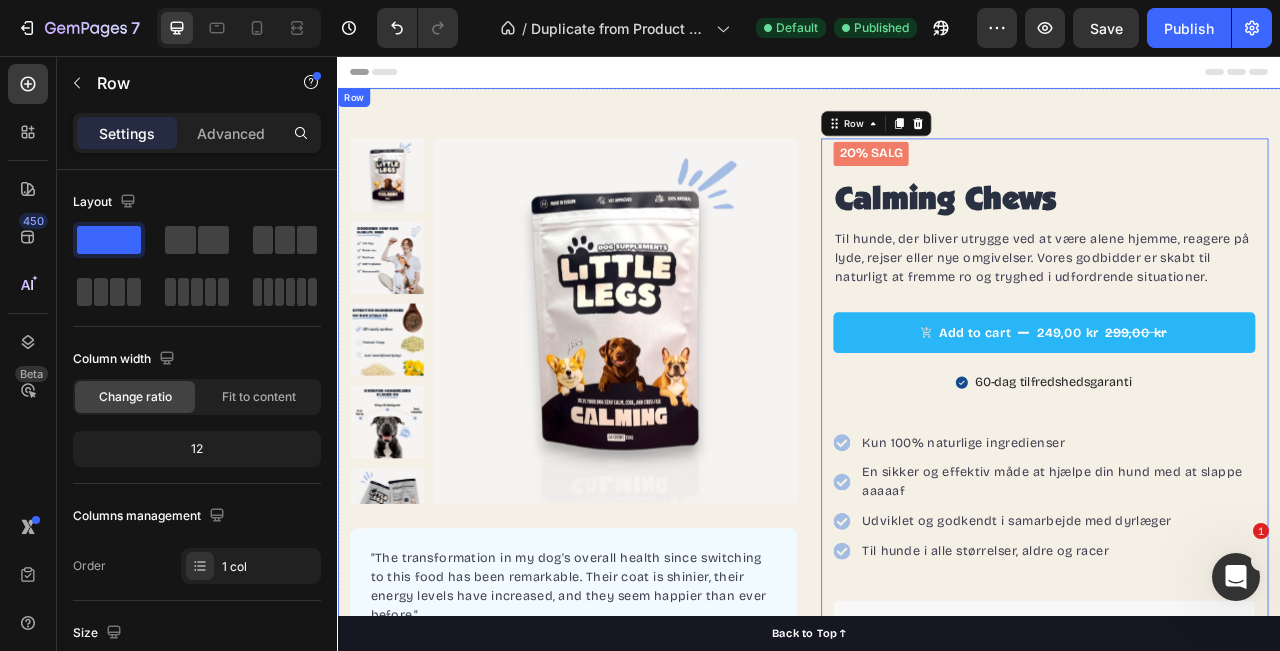 click on "Row" at bounding box center (357, 109) 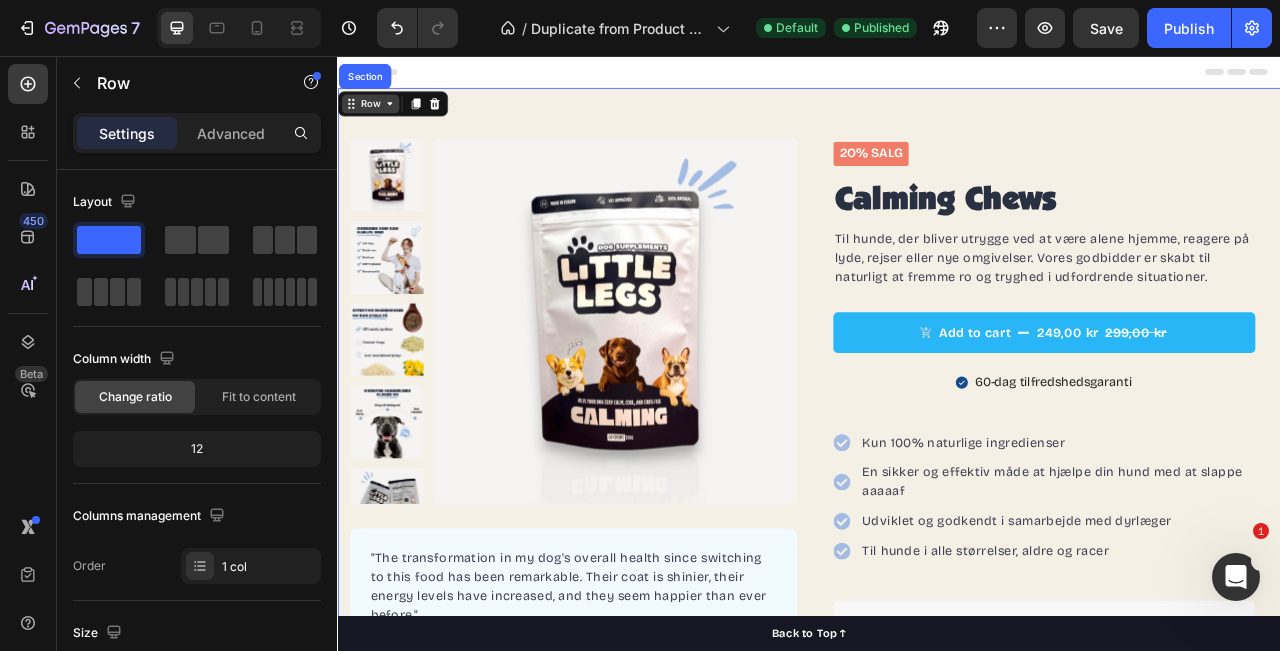 click on "Row" at bounding box center (378, 117) 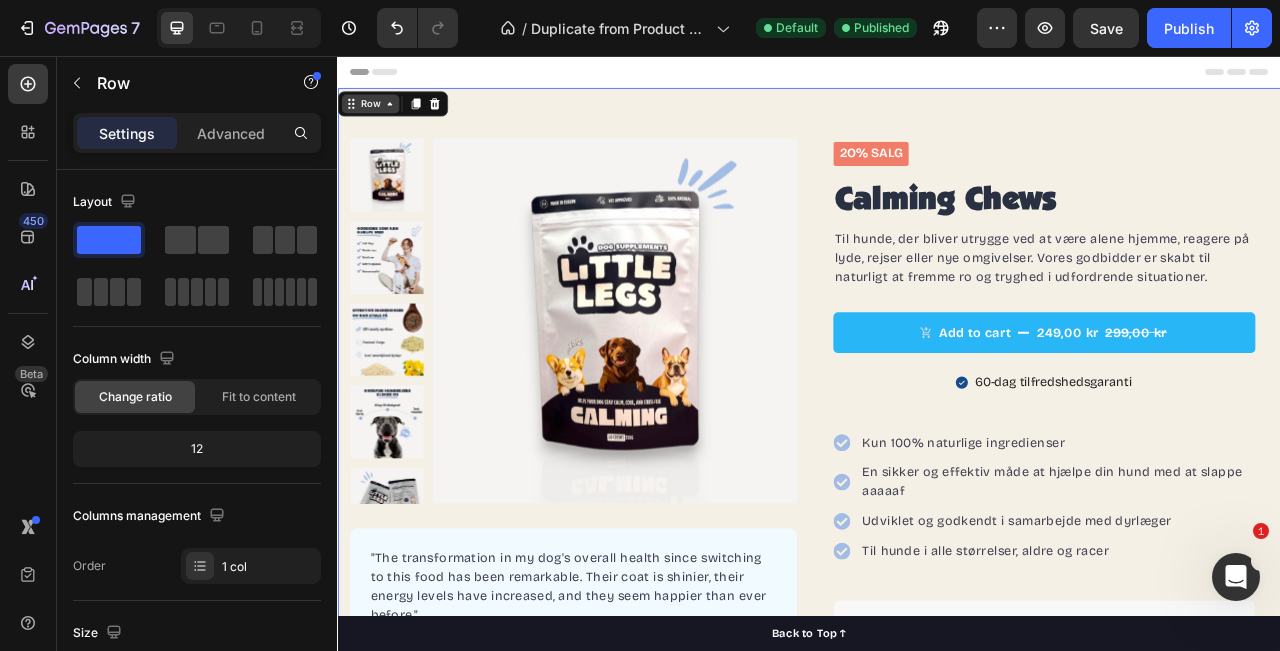 click on "Row" at bounding box center (378, 117) 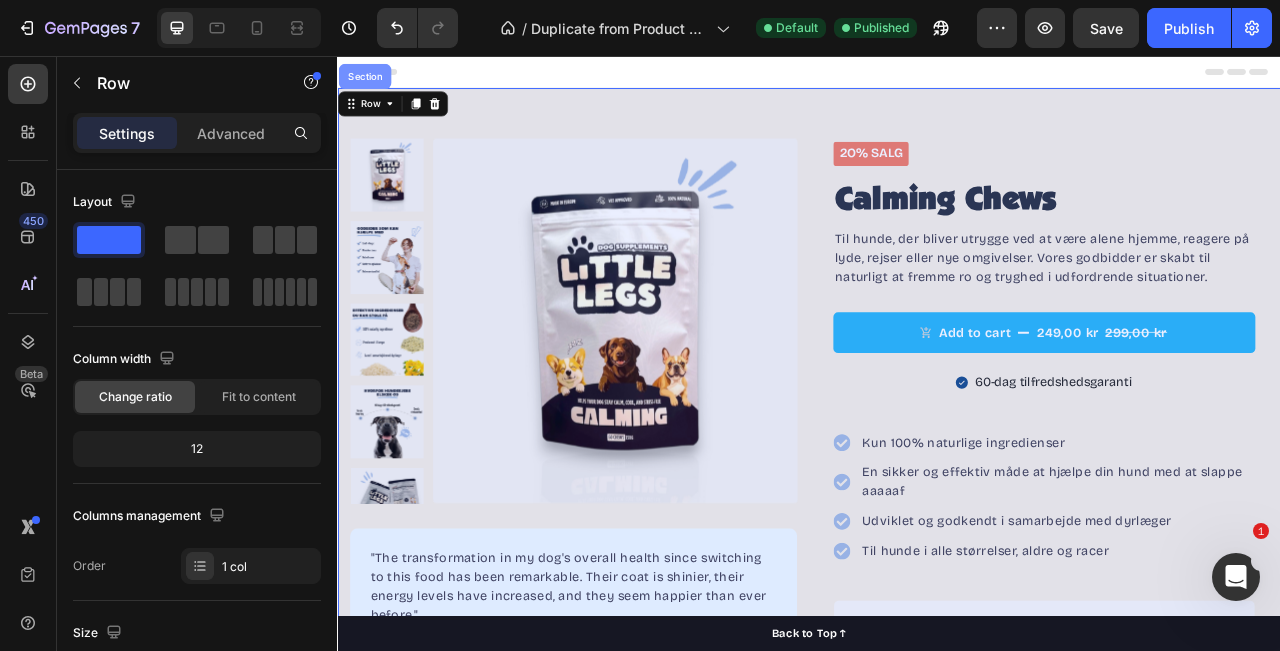 click on "Section" at bounding box center (371, 82) 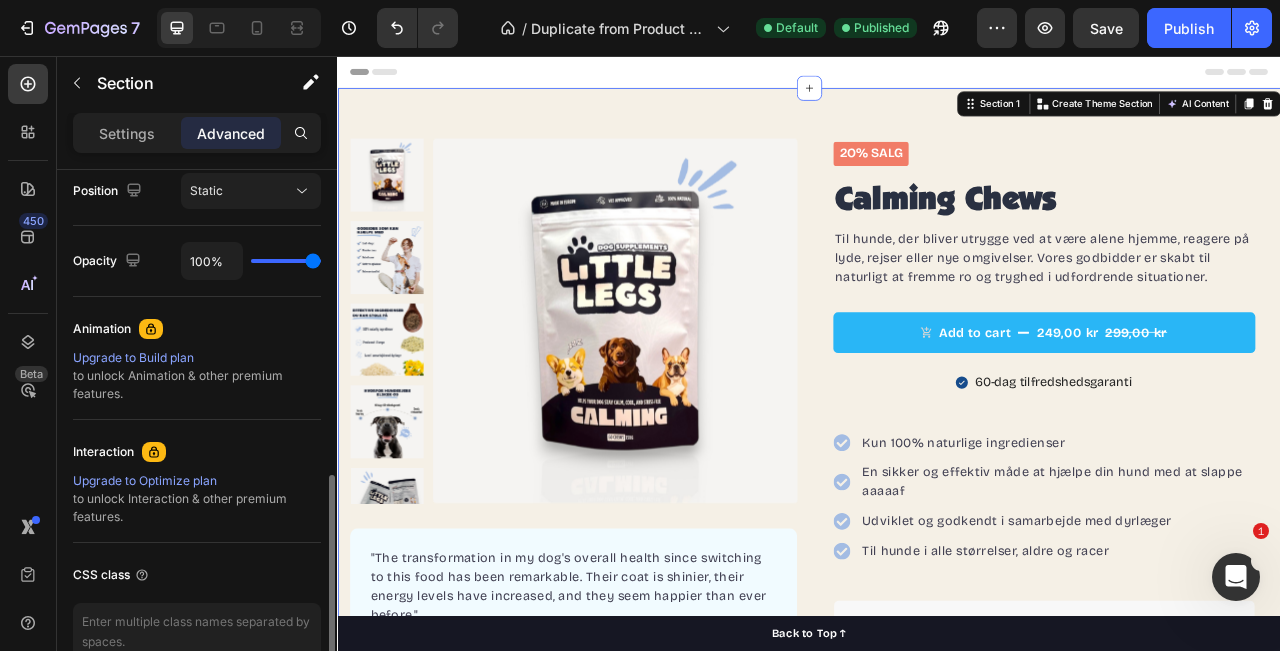 scroll, scrollTop: 850, scrollLeft: 0, axis: vertical 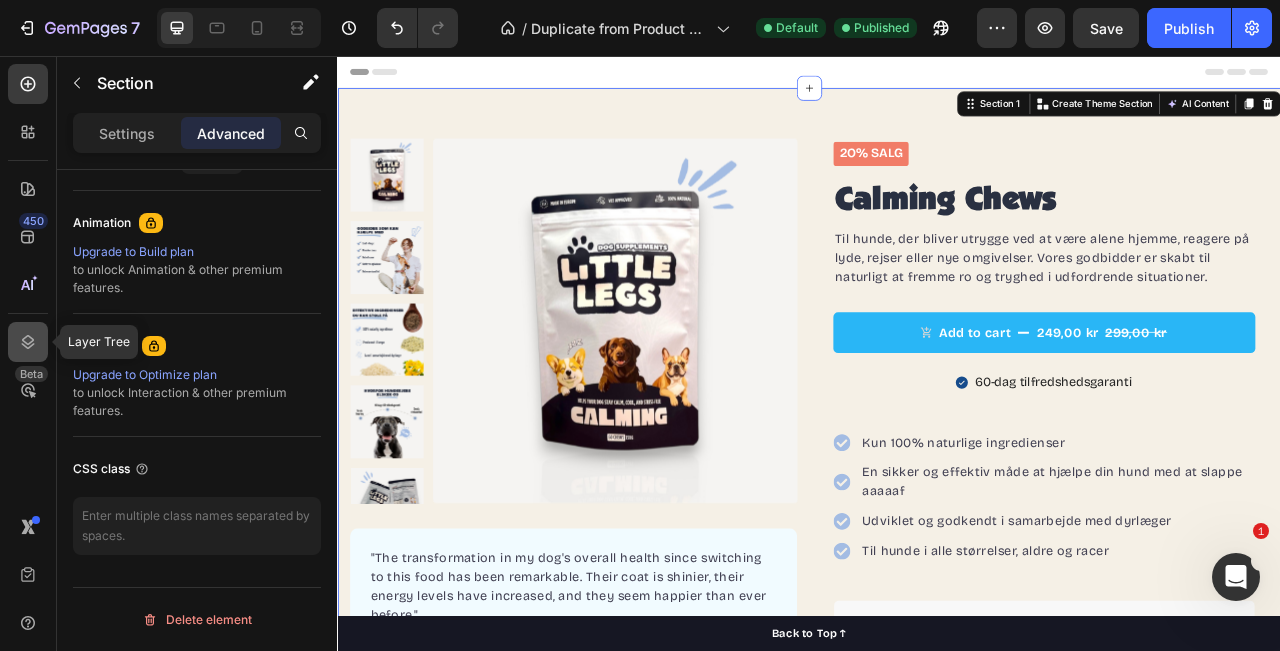 click 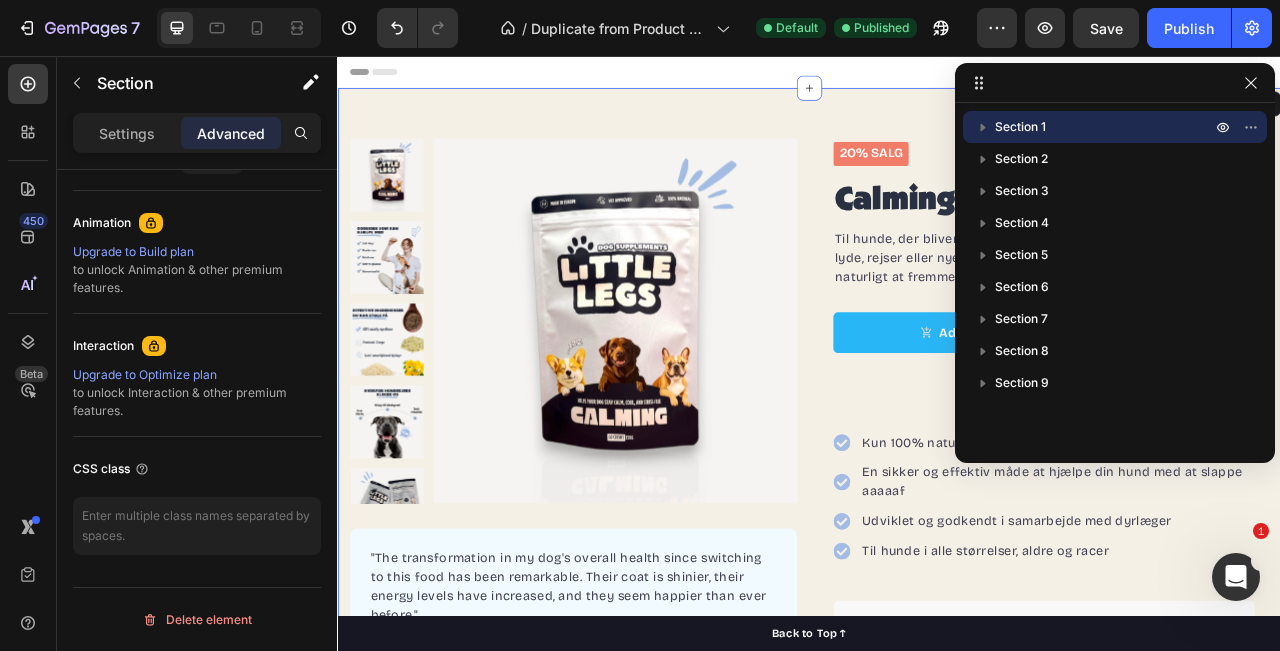 click on "Section 1" at bounding box center [1115, 127] 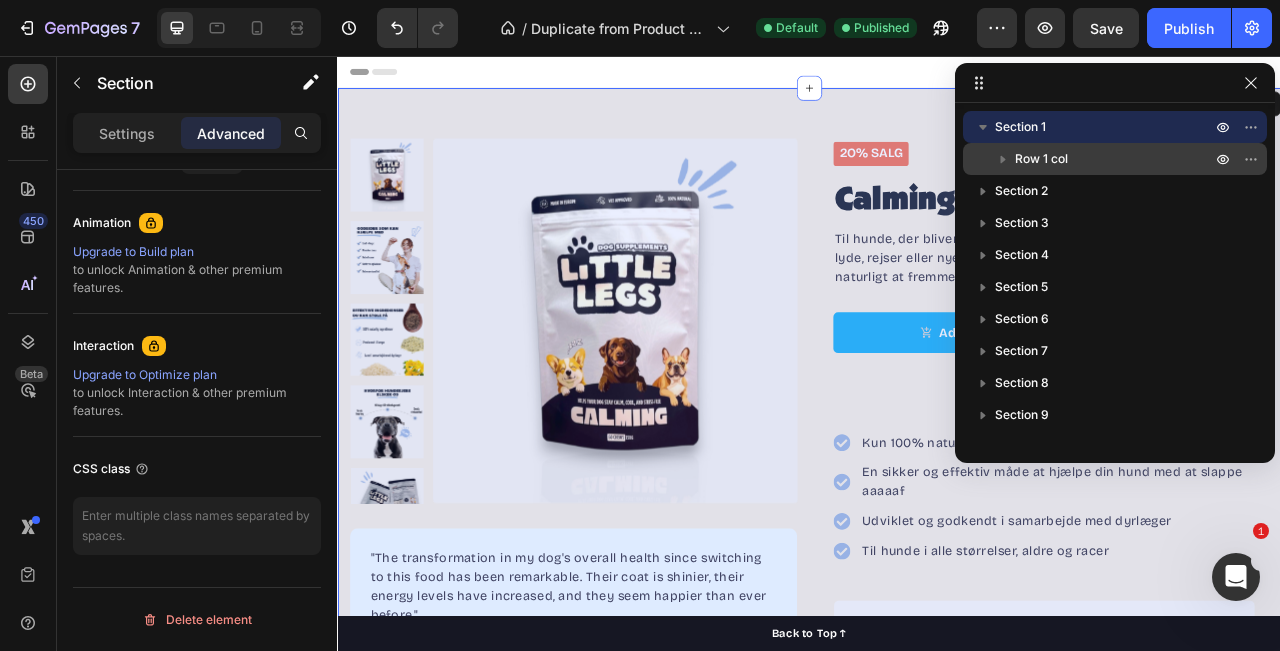 click on "Row 1 col" at bounding box center (1041, 159) 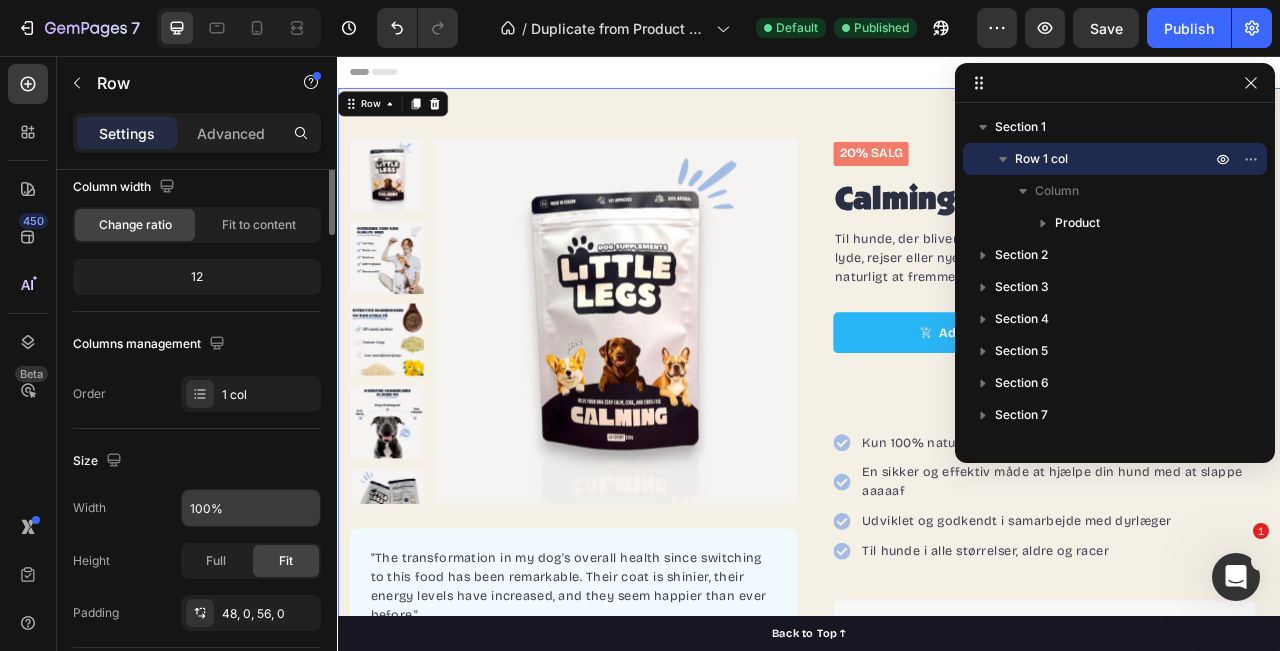 scroll, scrollTop: 0, scrollLeft: 0, axis: both 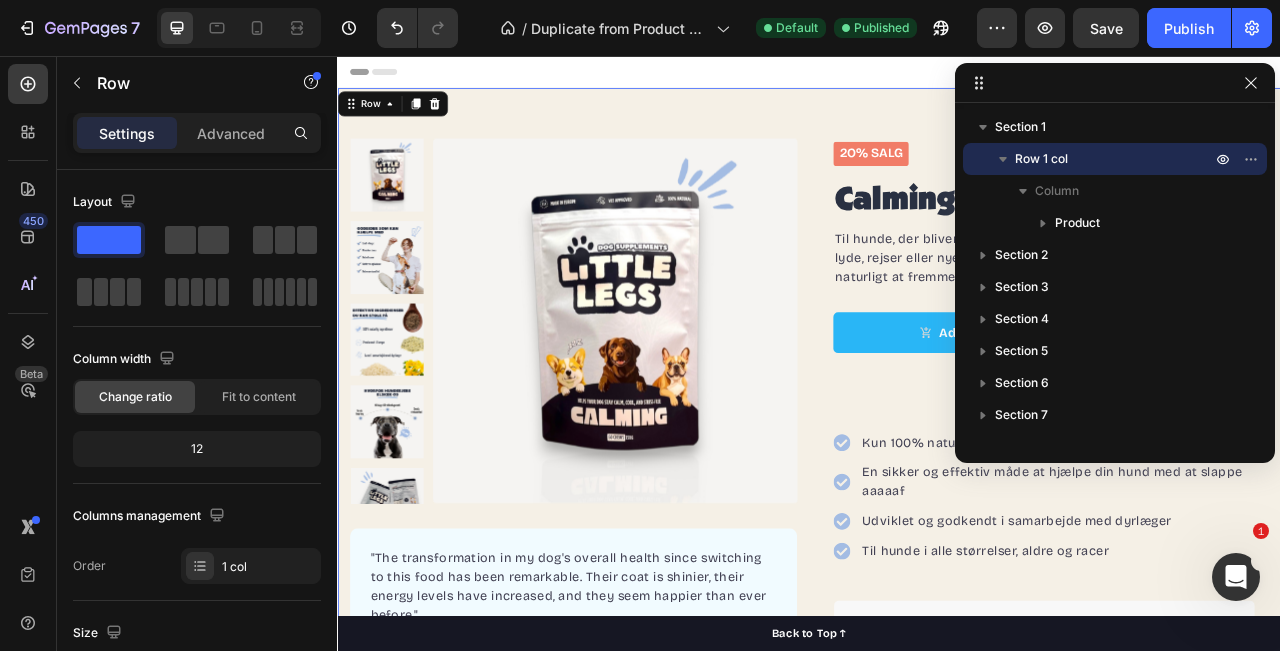 click on "Settings Advanced" at bounding box center [197, 141] 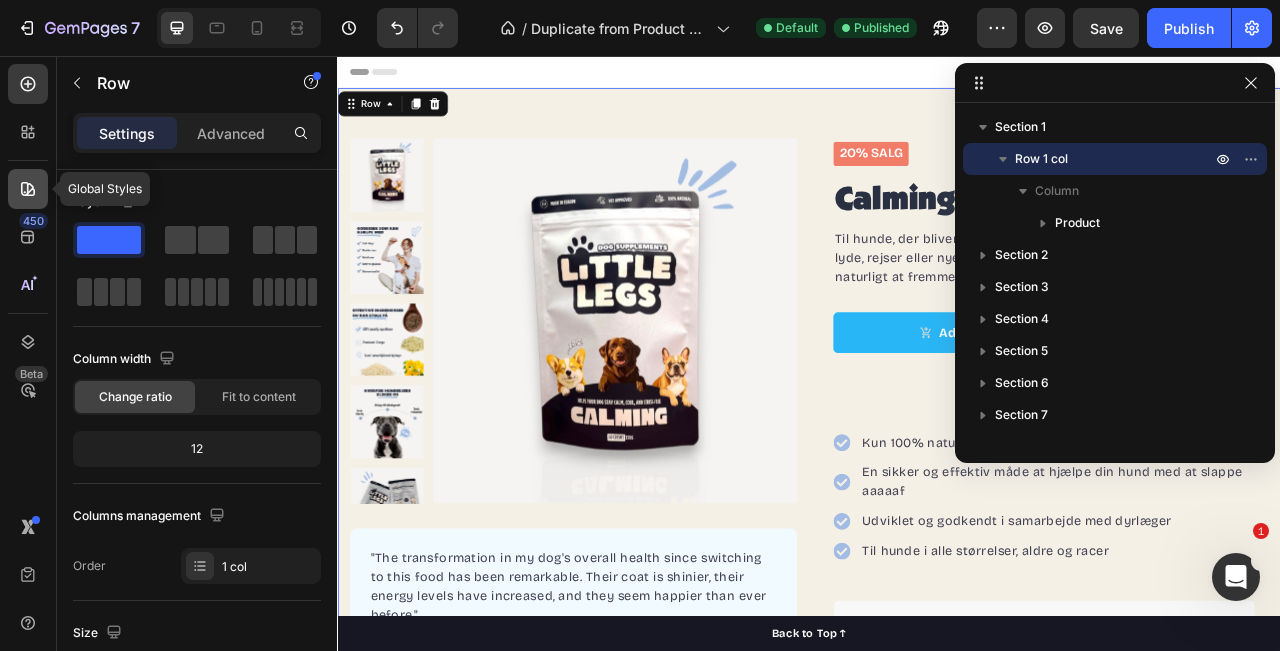 click 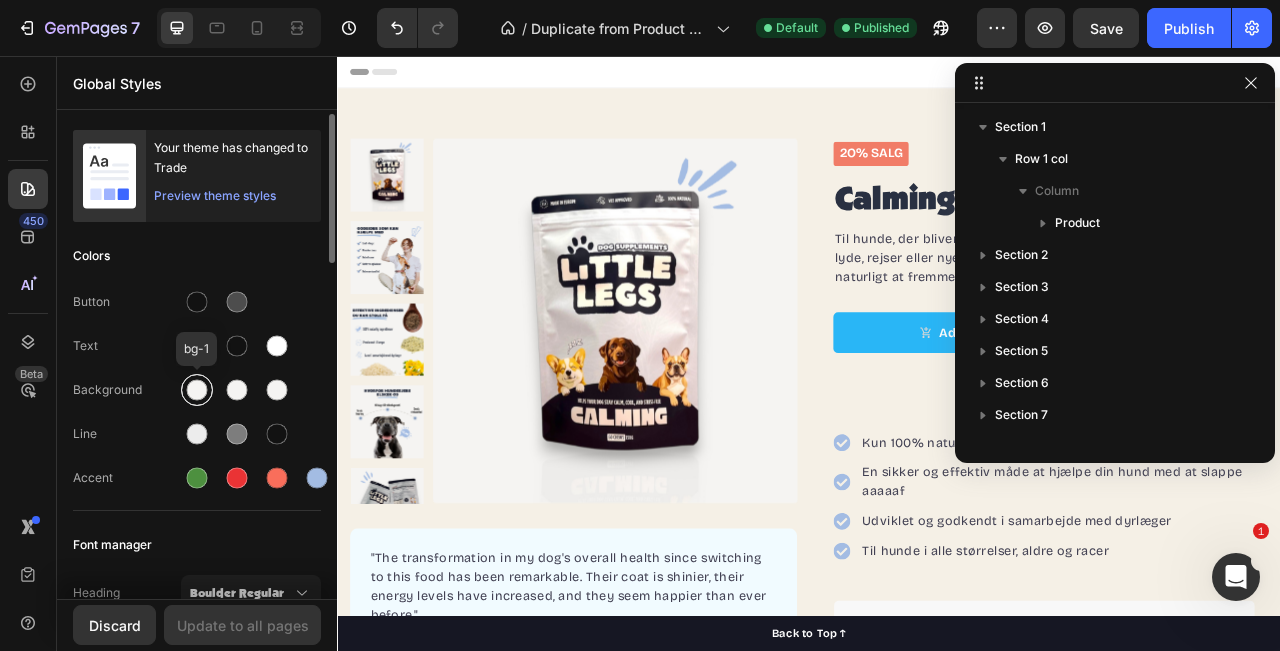 click at bounding box center [197, 390] 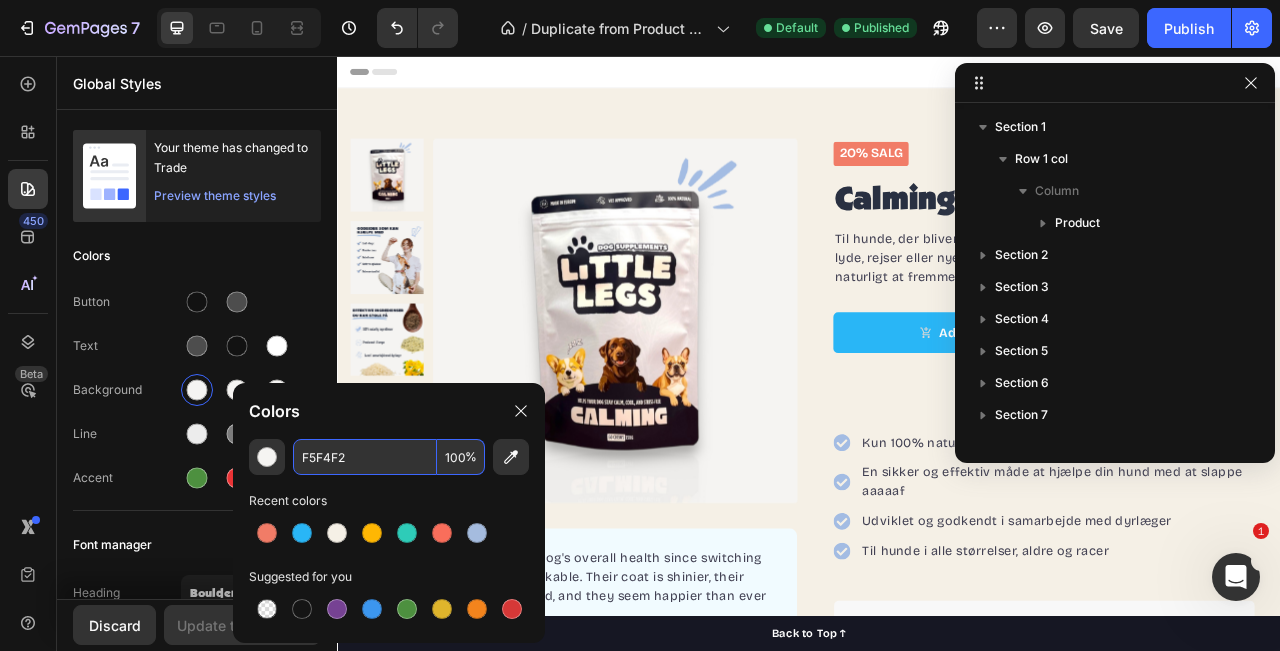 click on "F5F4F2" at bounding box center [365, 457] 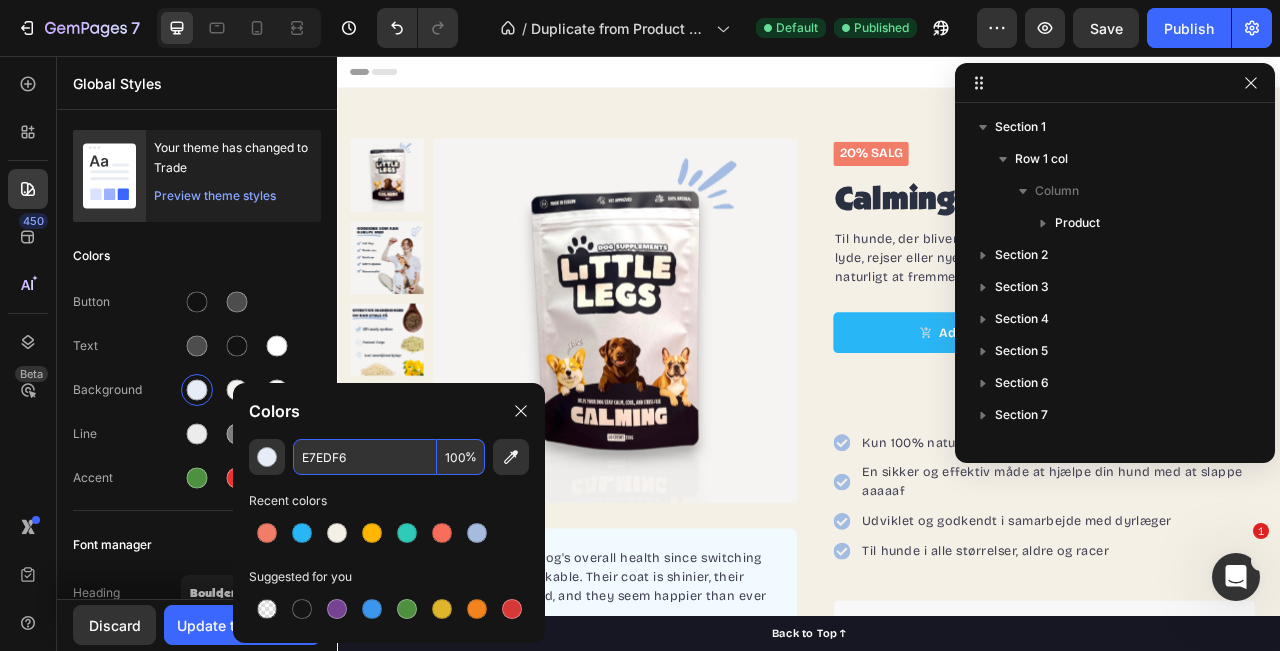 paste on "#F5F0E" 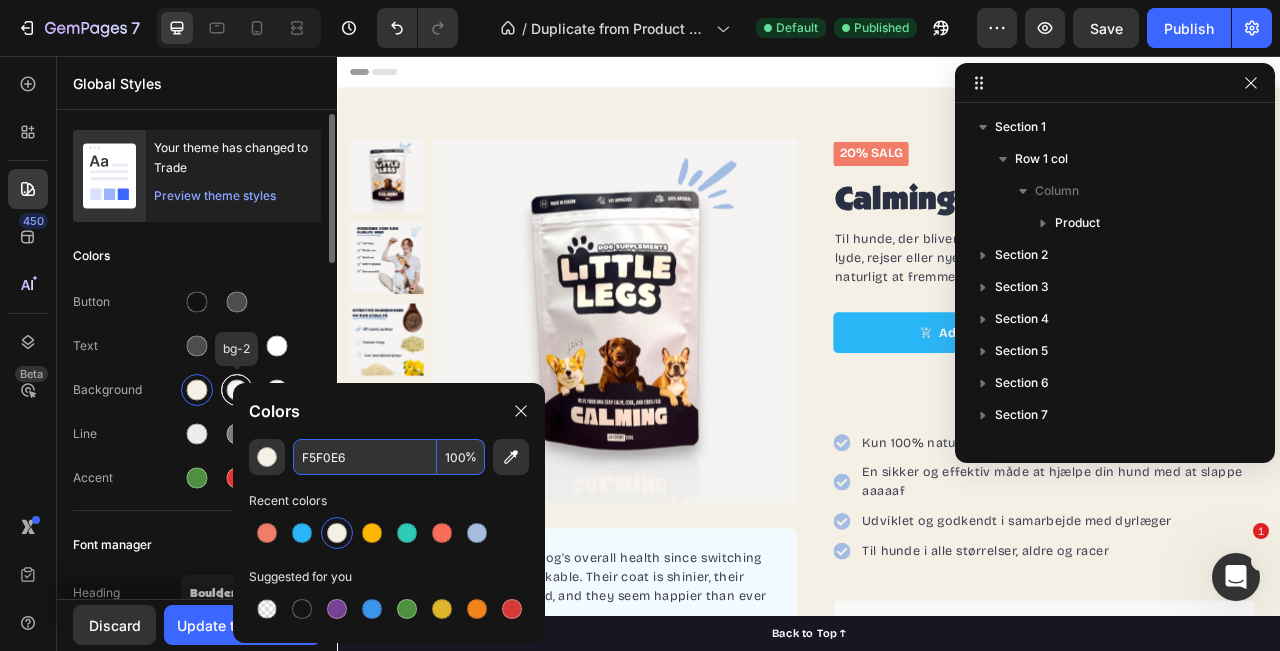 type on "F5F0E6" 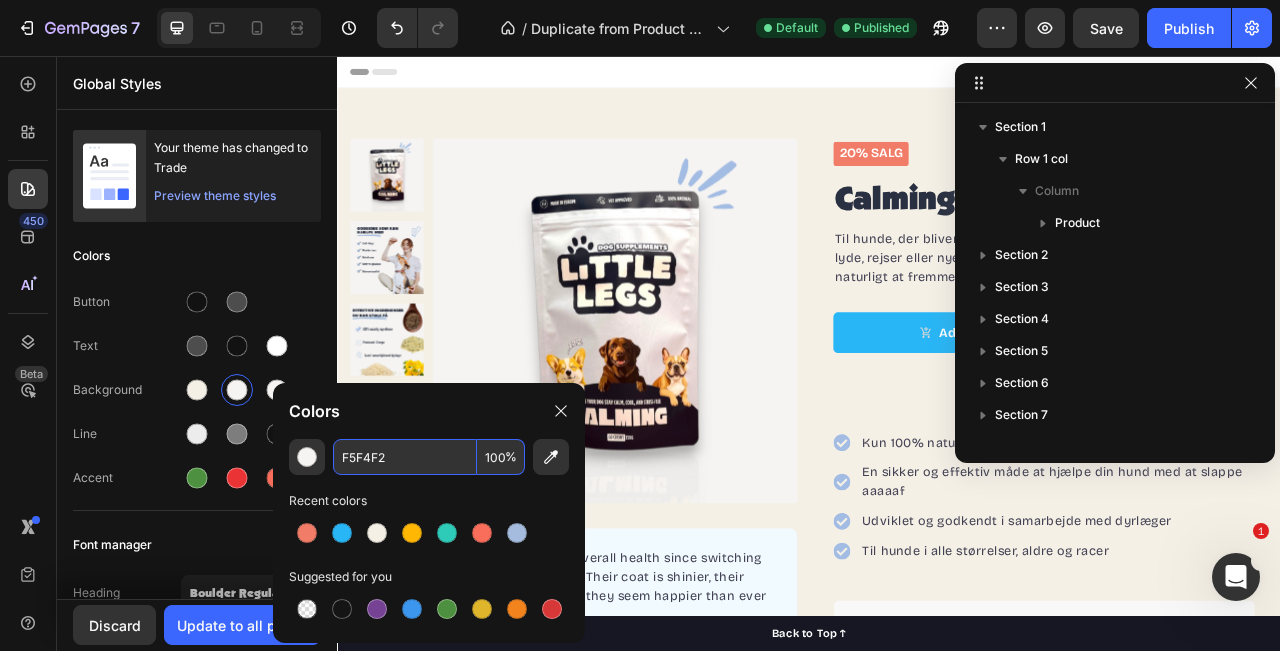 click on "F5F4F2" at bounding box center (405, 457) 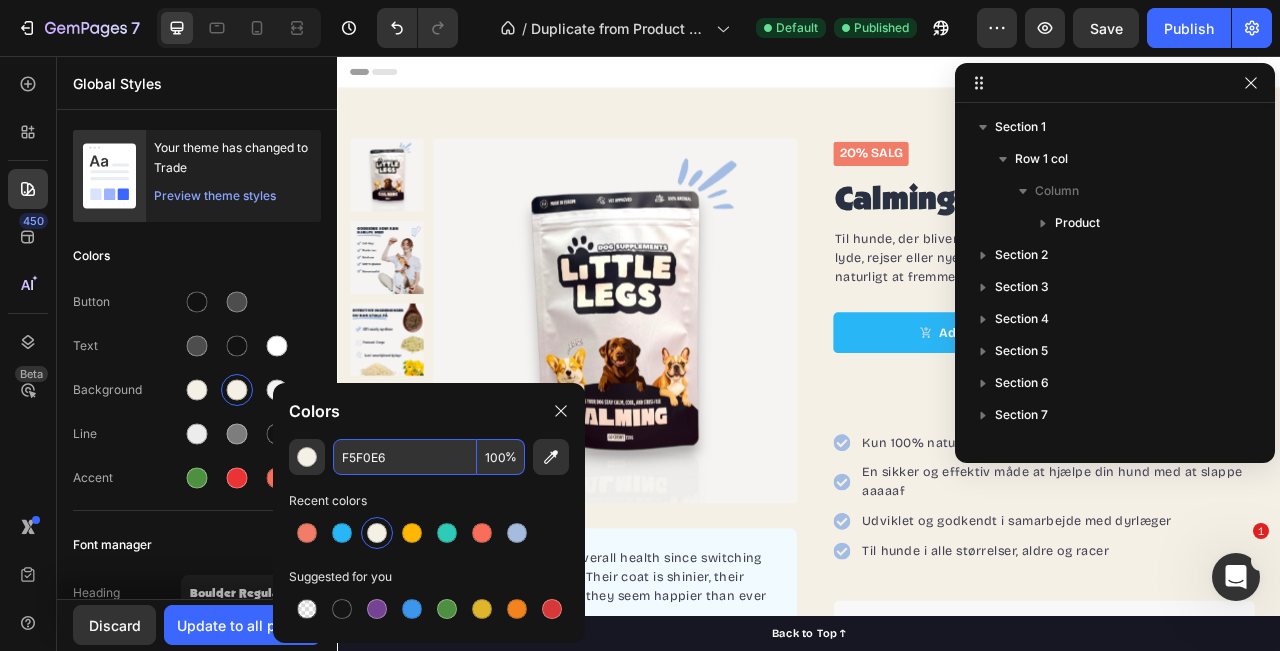 type on "F5F0E6" 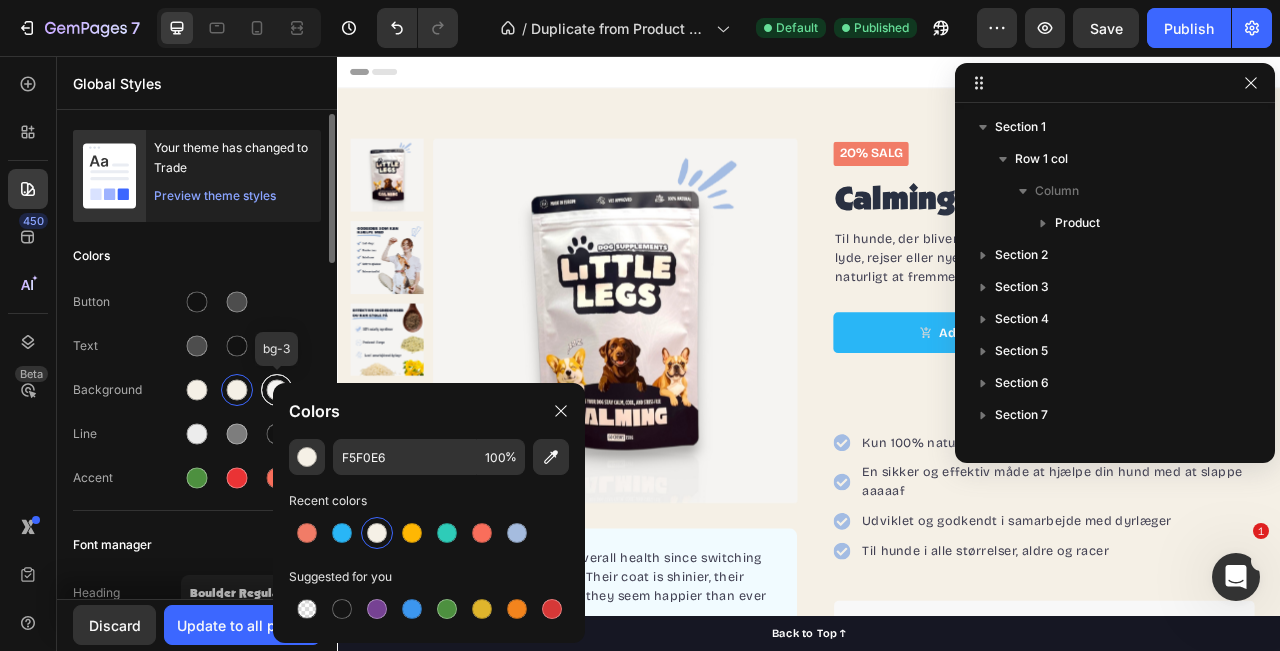 click at bounding box center (277, 390) 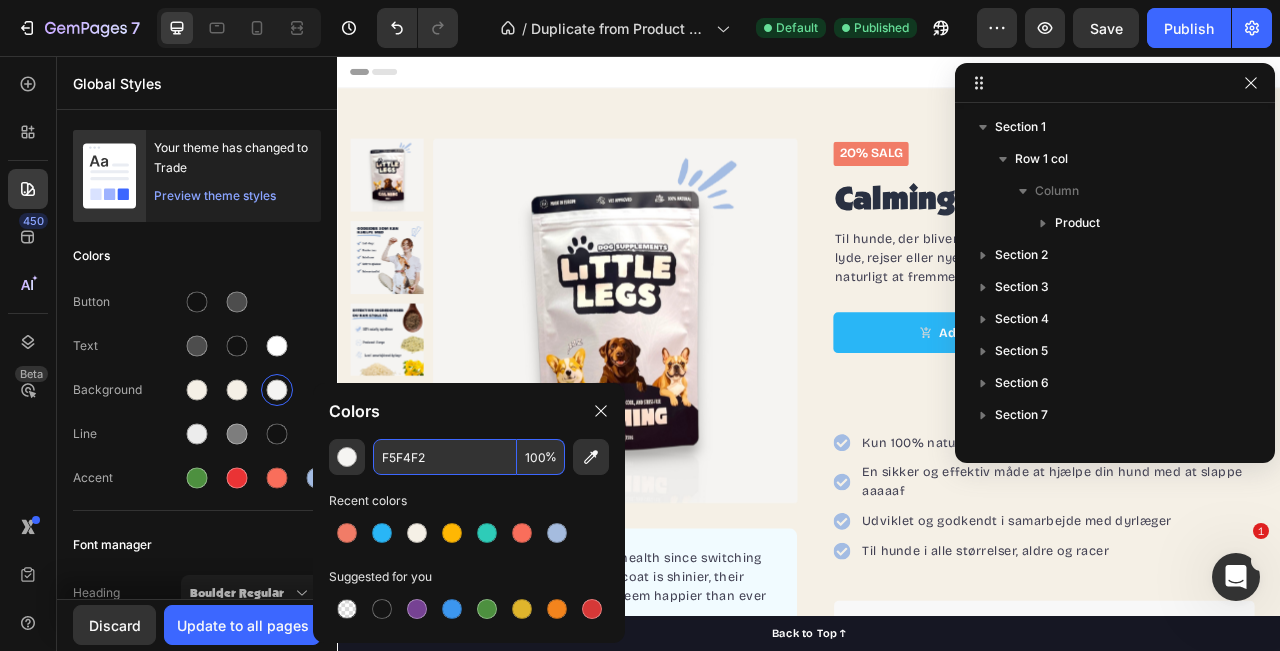 click on "F5F4F2" at bounding box center (445, 457) 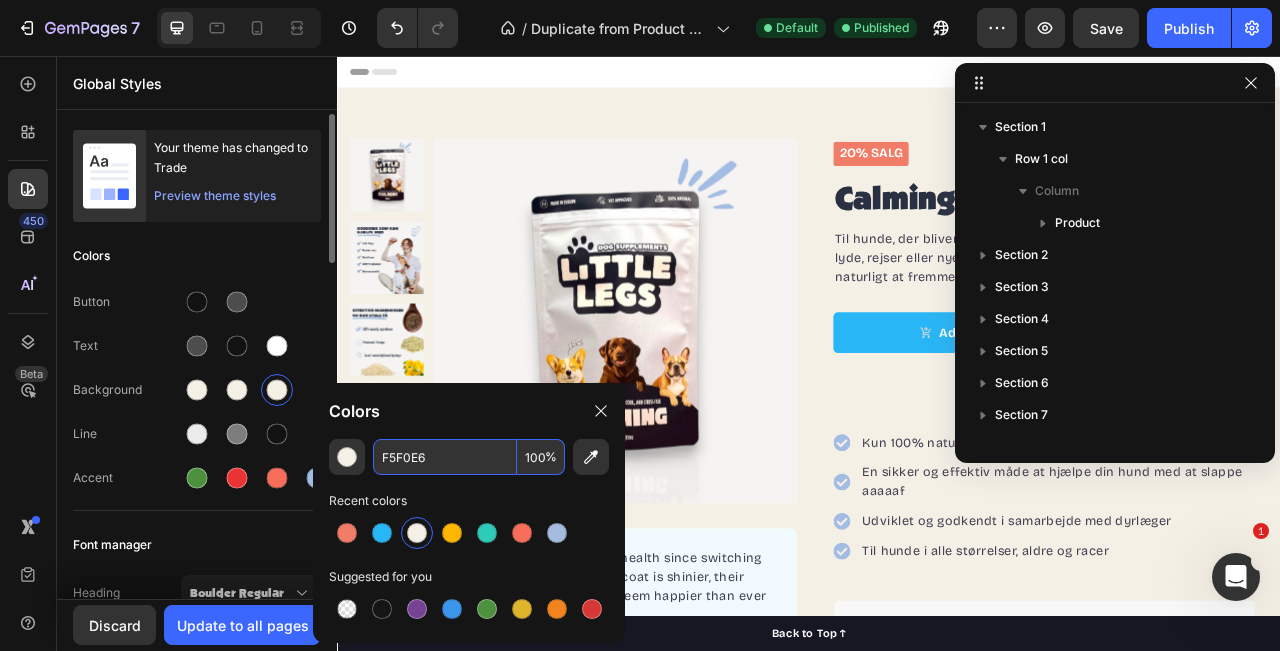 type on "F5F0E6" 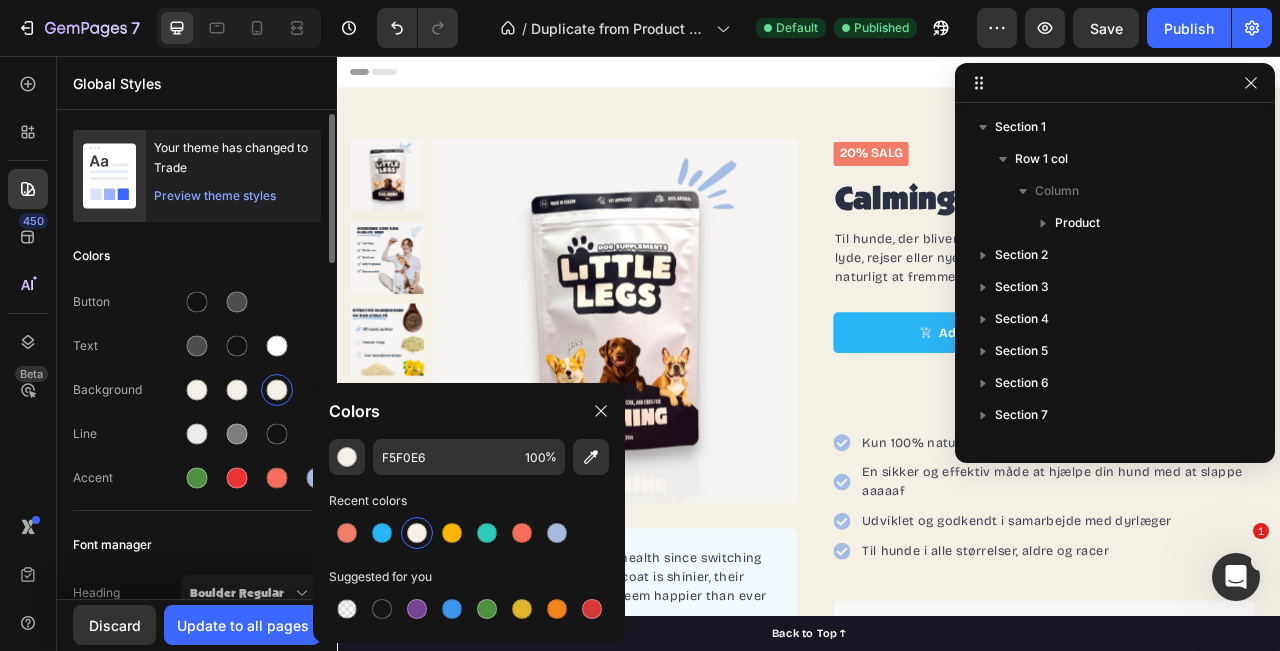 click on "Colors" at bounding box center [197, 256] 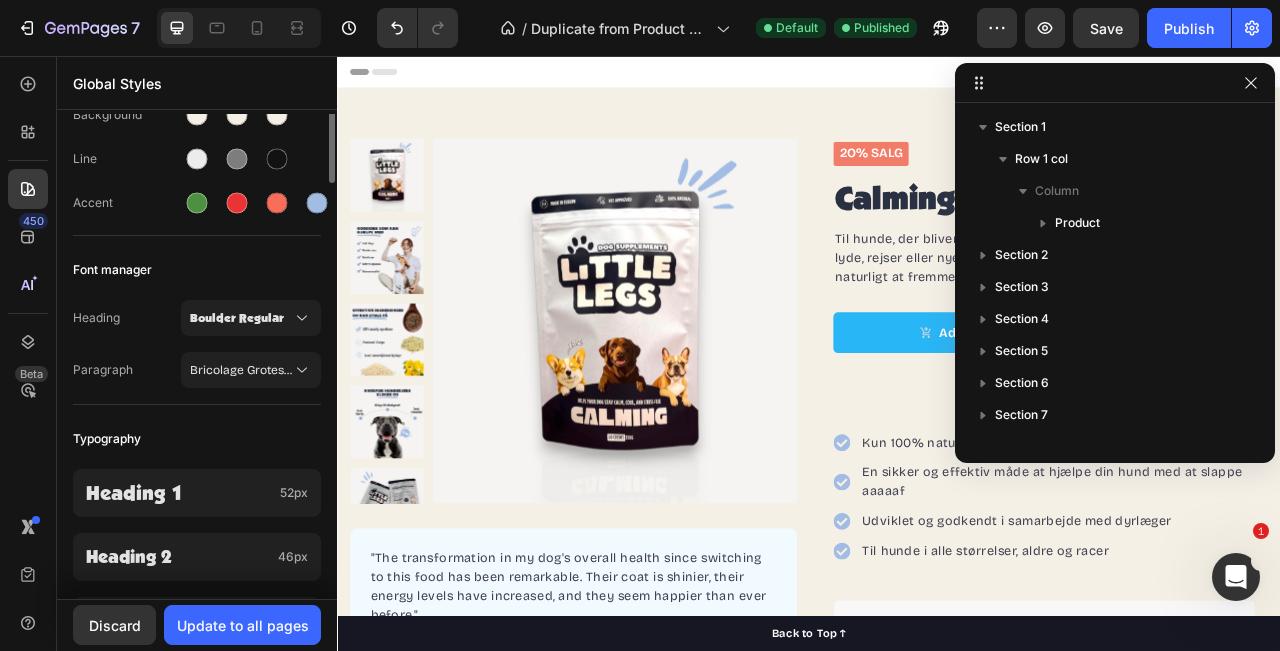 scroll, scrollTop: 311, scrollLeft: 0, axis: vertical 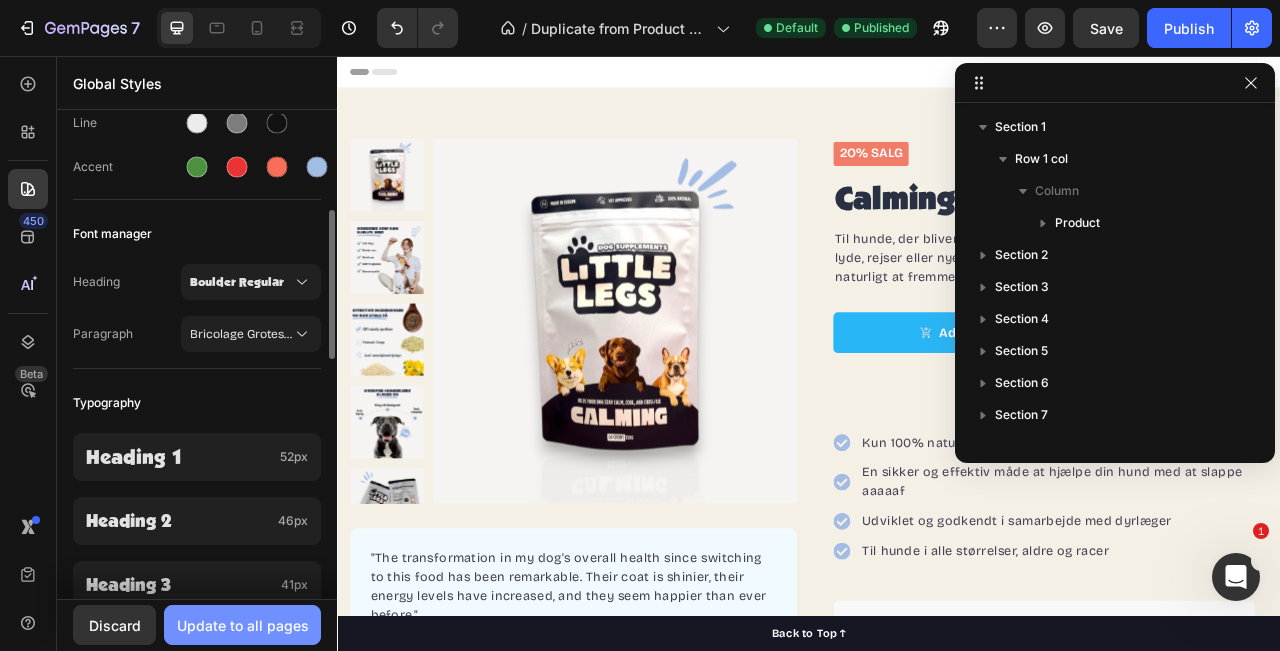 click on "Update to all pages" at bounding box center [243, 625] 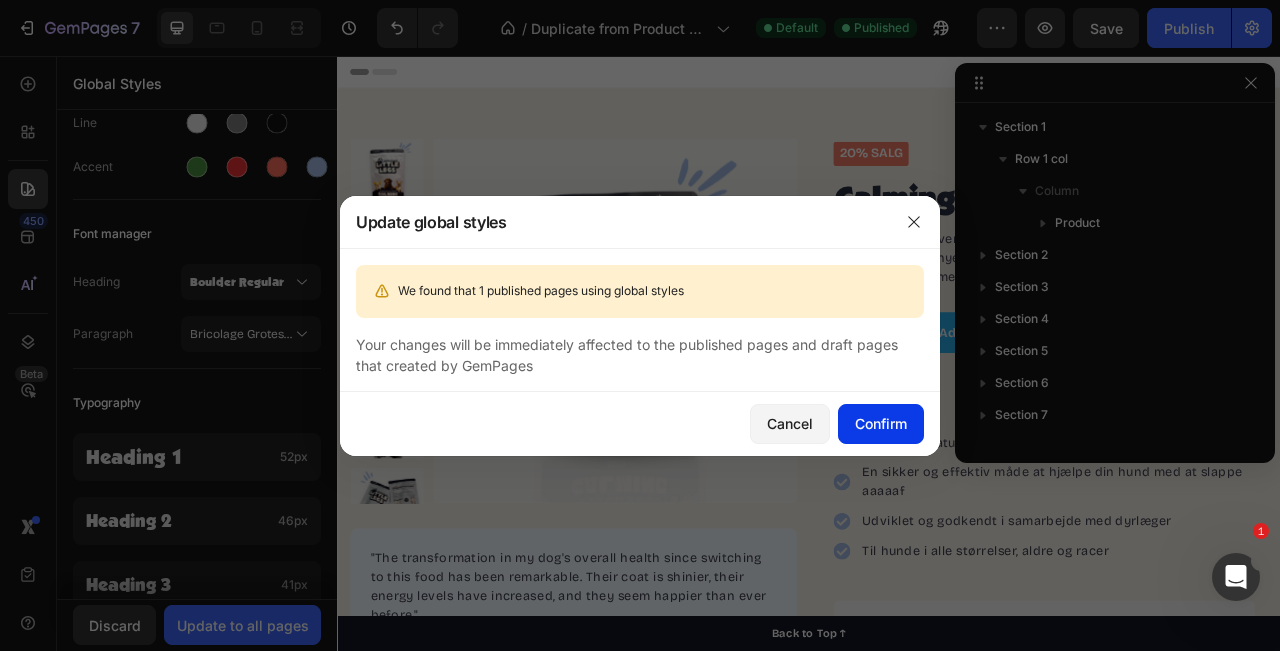 click on "Confirm" at bounding box center (881, 423) 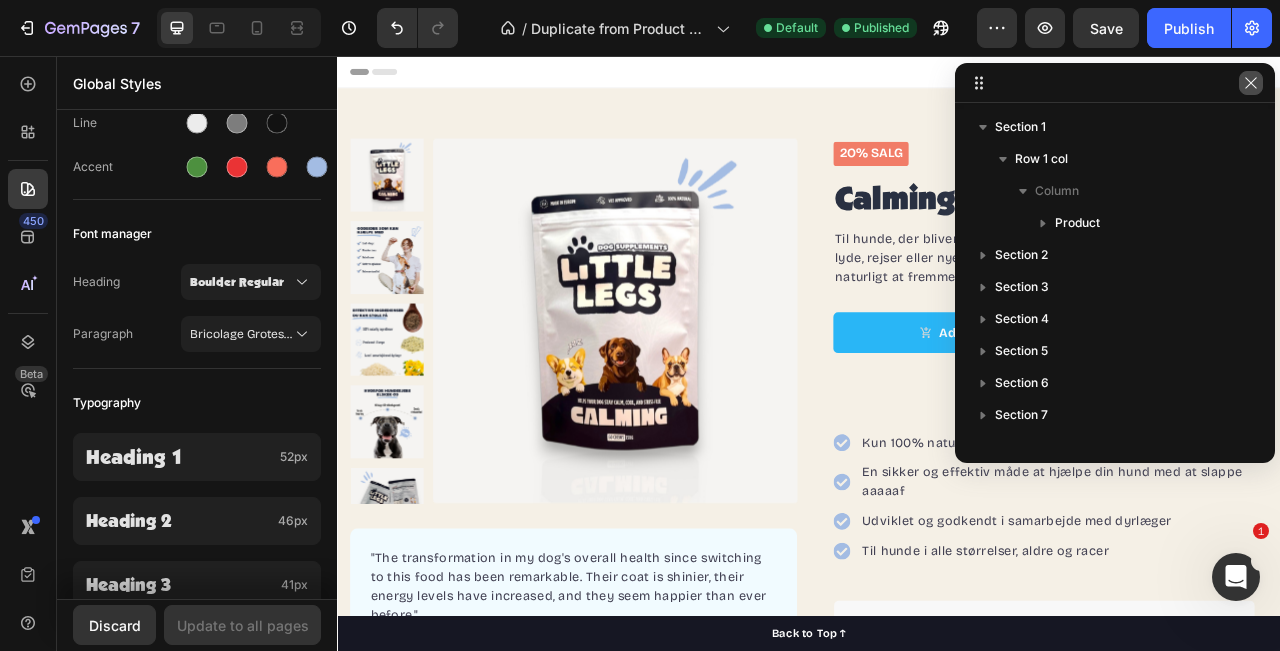 click 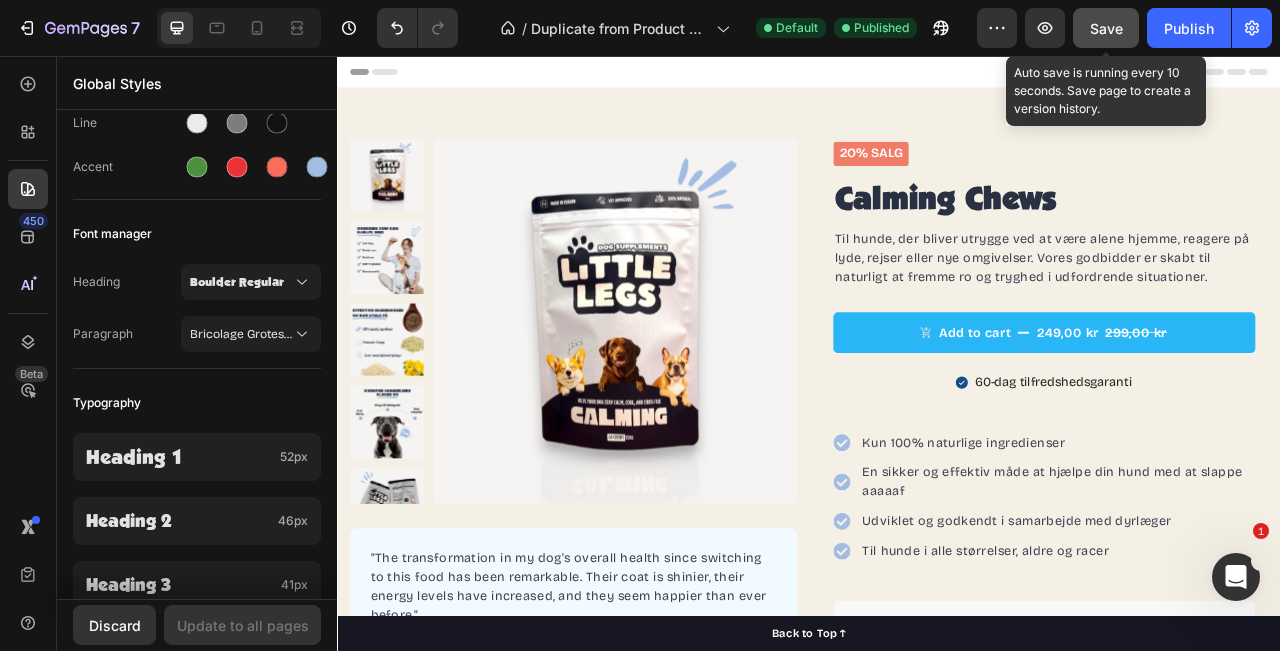 click on "Save" at bounding box center [1106, 28] 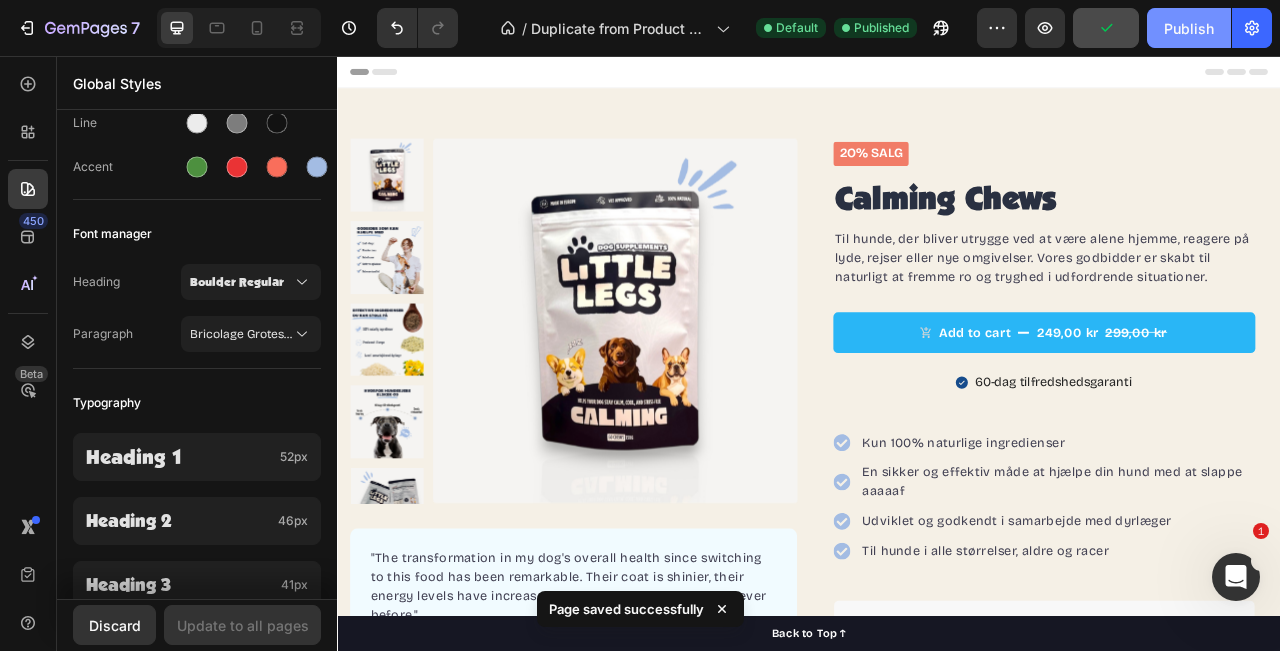 click on "Publish" at bounding box center (1189, 28) 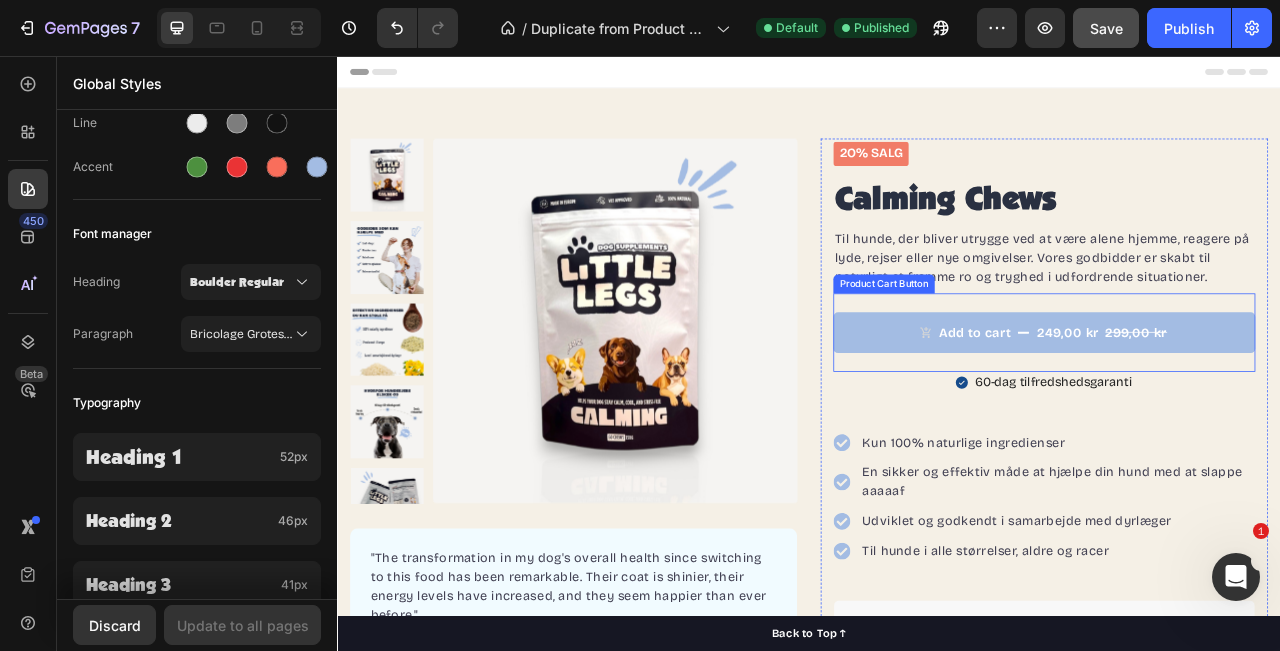click on "Add to cart
249,00 kr 299,00 kr" at bounding box center [1236, 408] 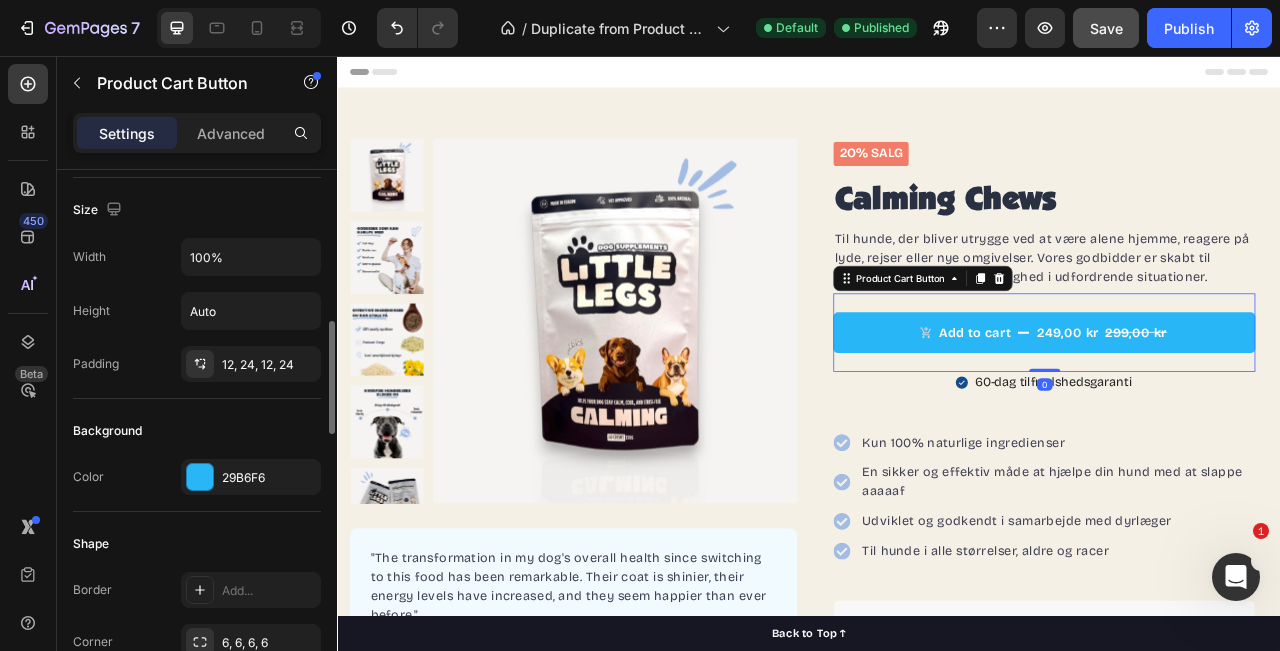 scroll, scrollTop: 341, scrollLeft: 0, axis: vertical 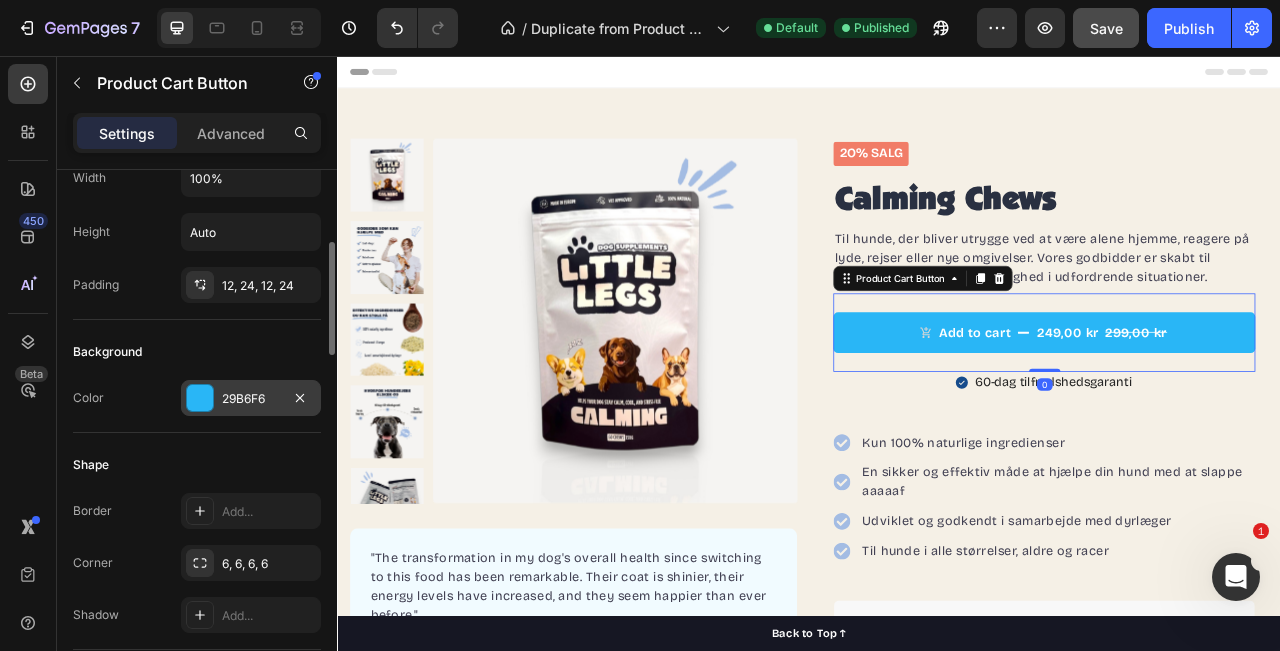 click at bounding box center [200, 398] 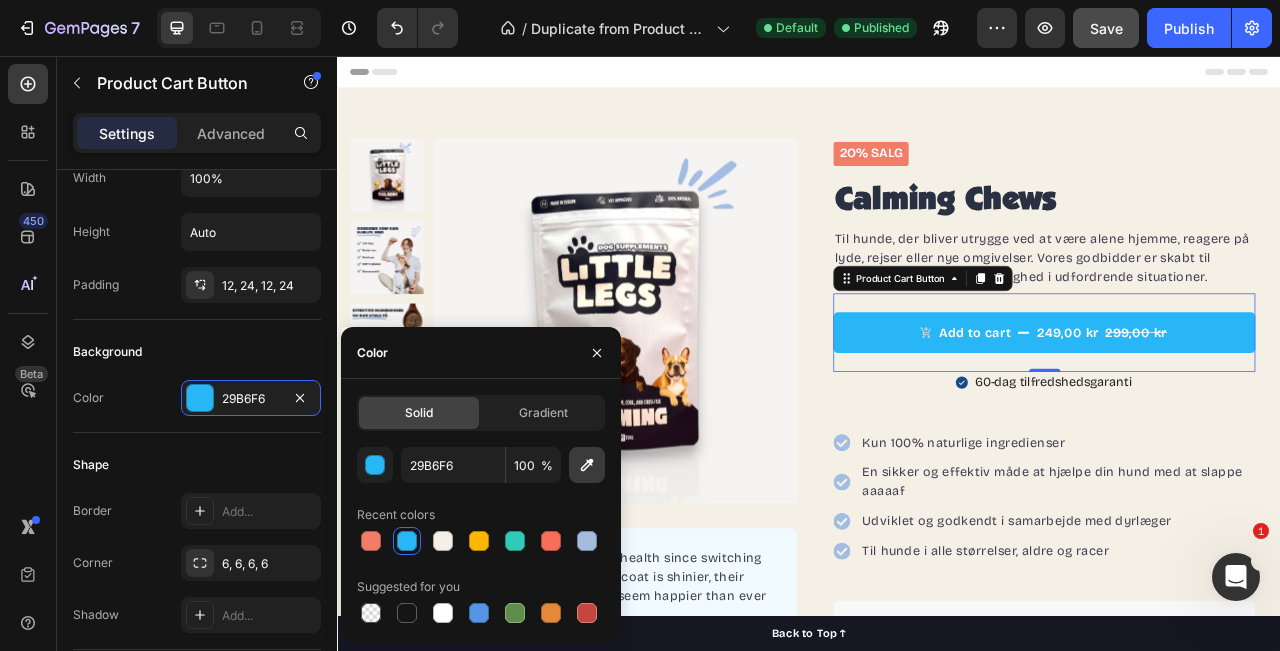 click 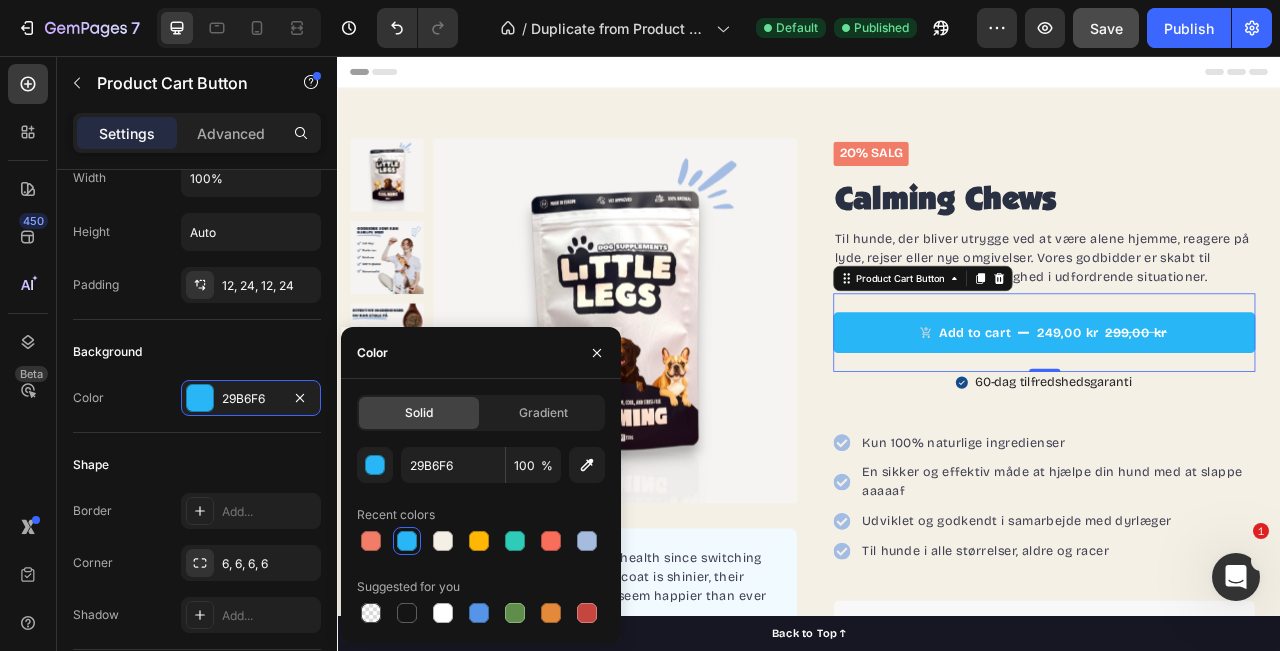 type on "293042" 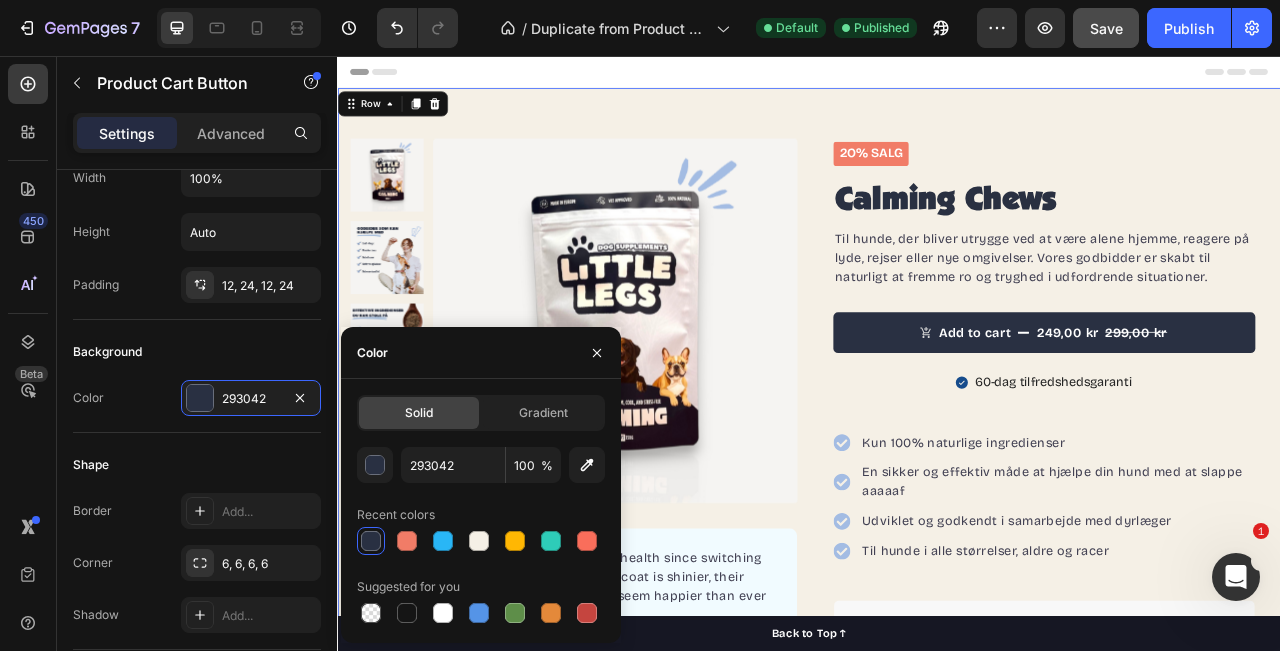 click on "Product Images "The transformation in my dog's overall health since switching to this food has been remarkable. Their coat is shinier, their energy levels have increased, and they seem happier than ever before." Text block -[FIRST] [LAST] Text block
Verified buyer Item list Row Row Row 2o% Salg Text Block Calming Chews Product Title Row Til hunde, der bliver utrygge ved at være alene hjemme, reagere på lyde, rejser eller nye omgivelser. Vores godbidder er skabt til naturligt at fremme ro og tryghed i udfordrende situationer. Text block
Add to cart
249,00 kr 299,00 kr Product Cart Button 60-dag tilfredshedsgaranti Item List Kun 100% naturlige ingredienser En sikker og effektiv måde at hjælpe din hund med at slappe aaaaaf Udviklet og godkendt i samarbejde med dyrlæger Til hunde i alle størrelser, aldre og racer Item list "My dog absolutely loves this food! It's clear that the taste and quality are top-notch."  -[FIRST] [LAST] Text block Row
Description   Row Row" at bounding box center (937, 549) 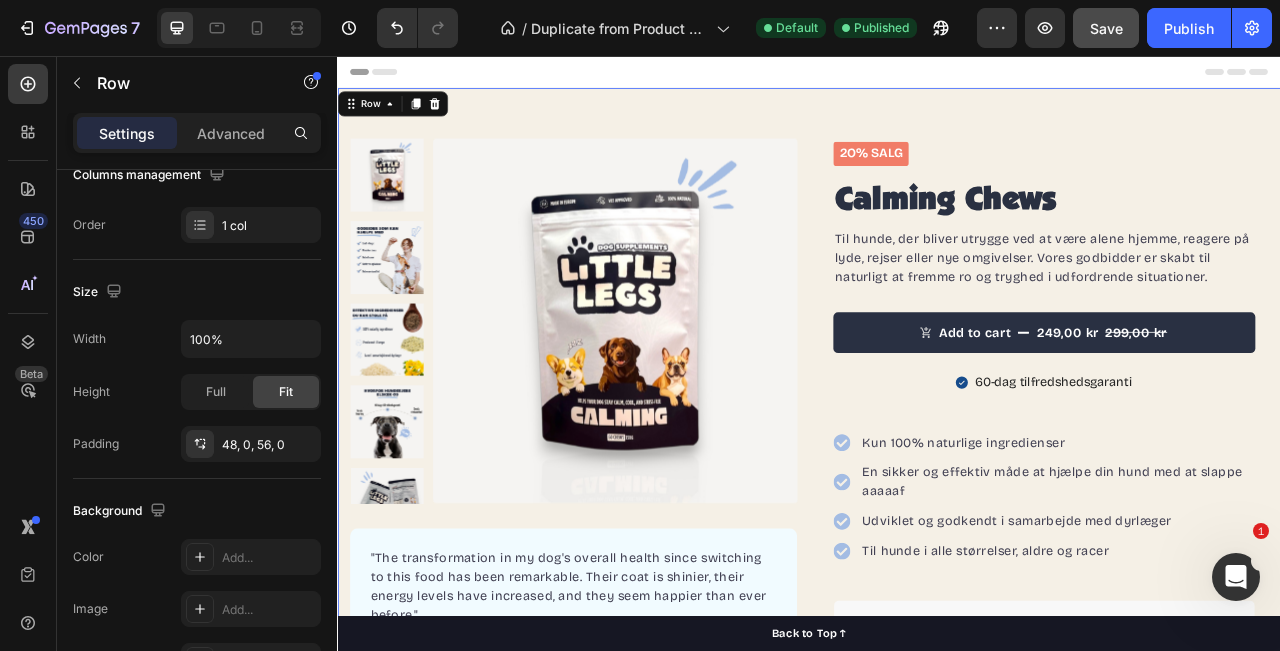 scroll, scrollTop: 0, scrollLeft: 0, axis: both 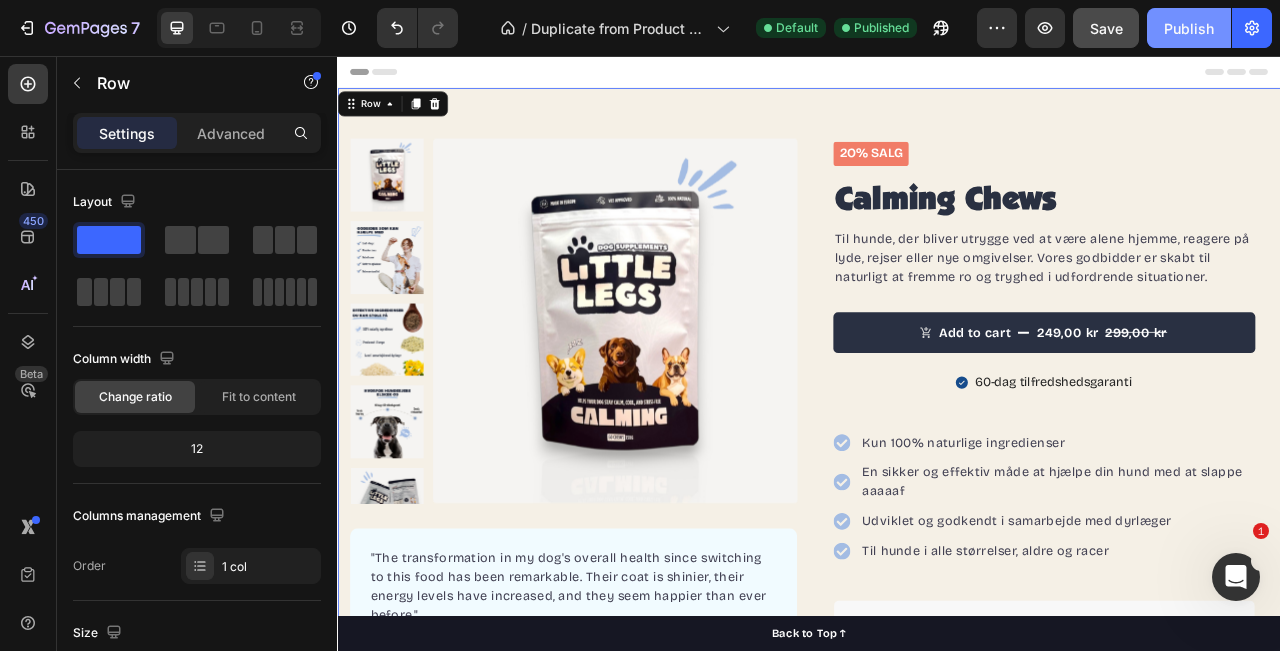 click on "Publish" at bounding box center (1189, 28) 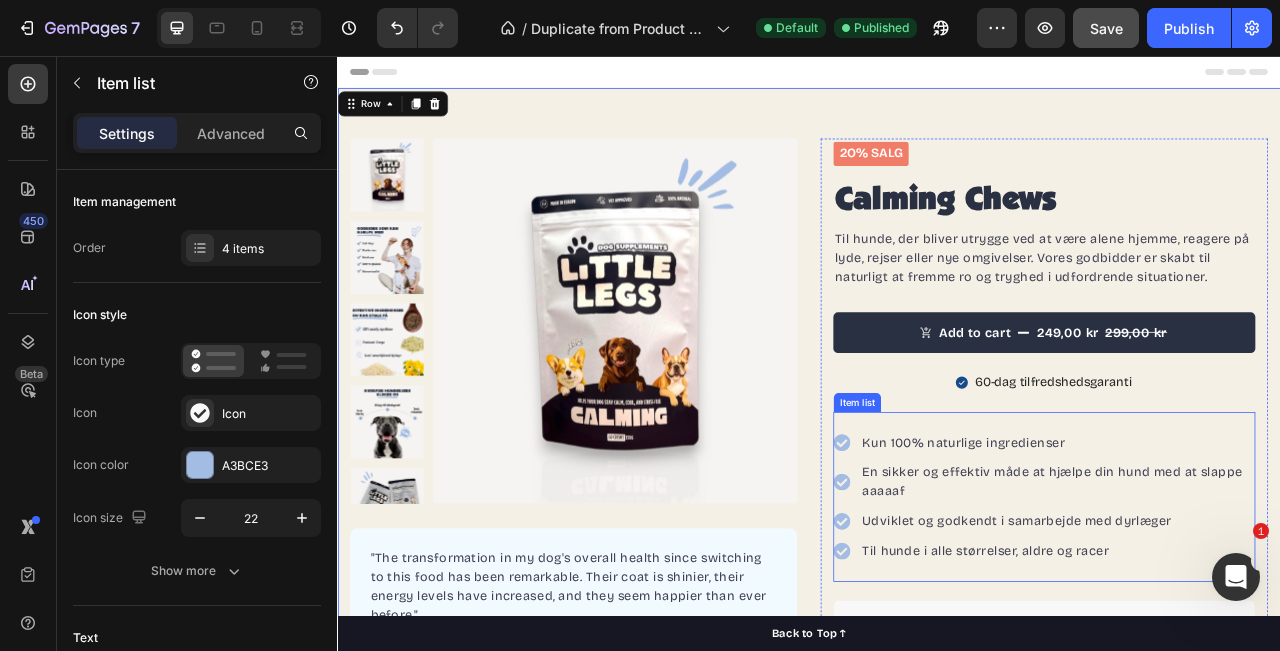click on "En sikker og effektiv måde at hjælpe din hund med at slappe aaaaaf" at bounding box center (1236, 598) 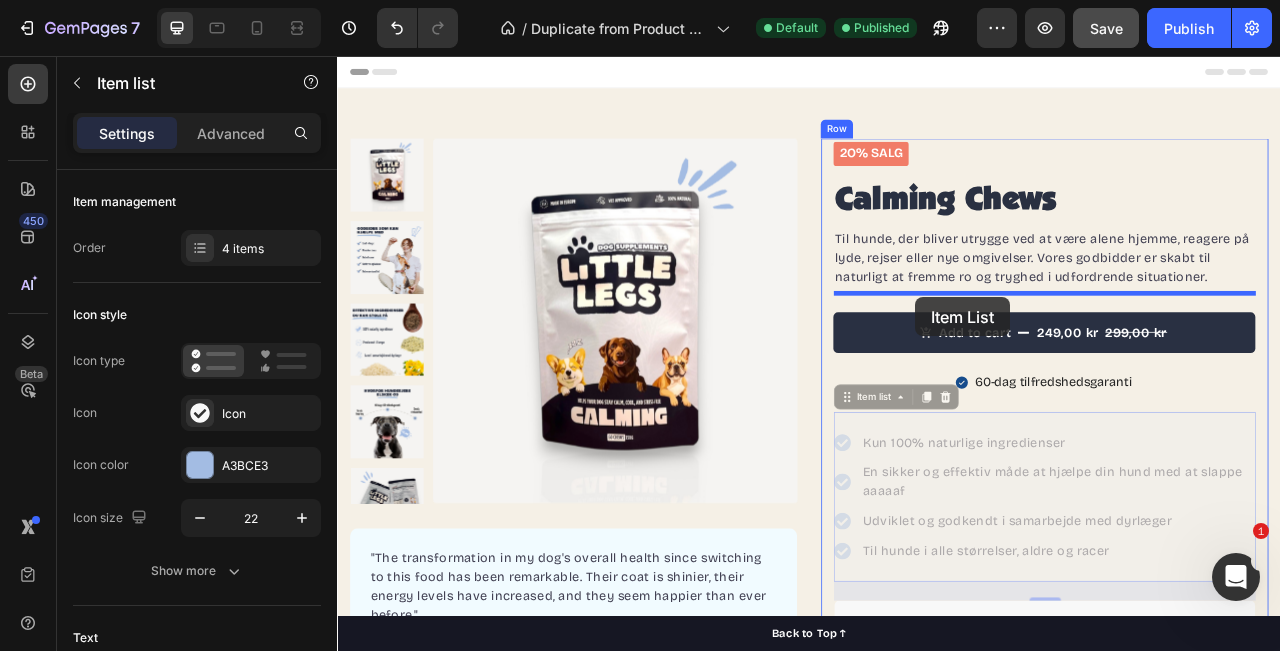 drag, startPoint x: 983, startPoint y: 499, endPoint x: 1072, endPoint y: 363, distance: 162.53308 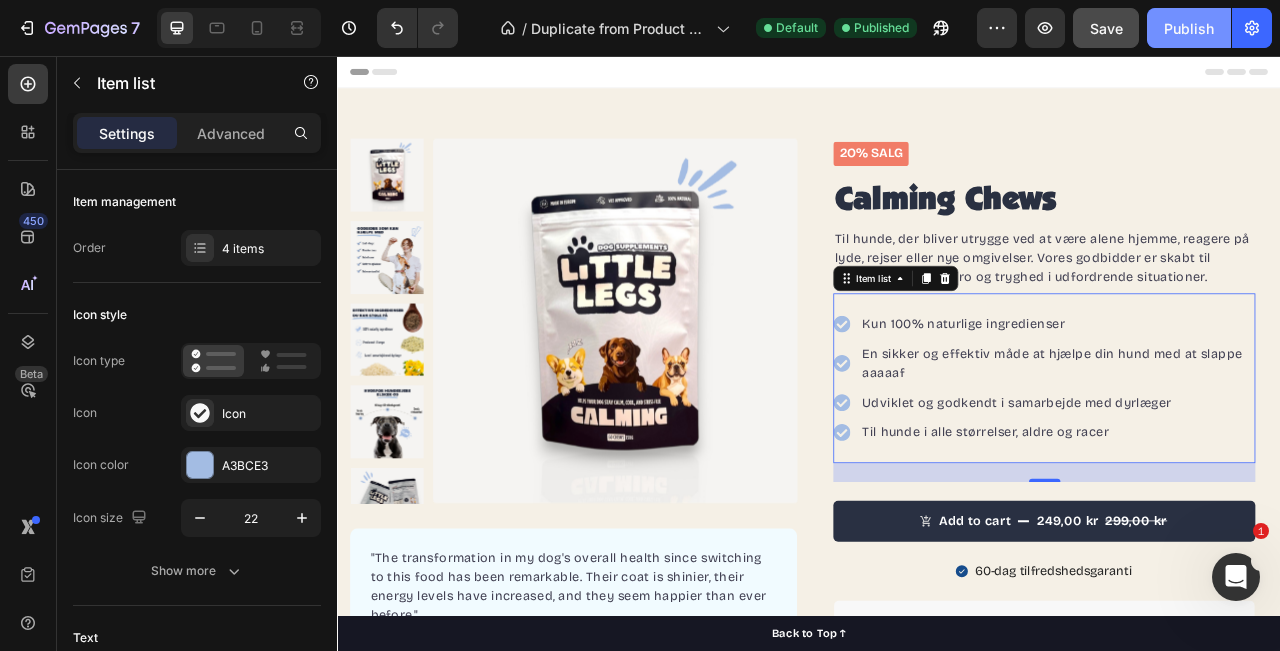 click on "Publish" 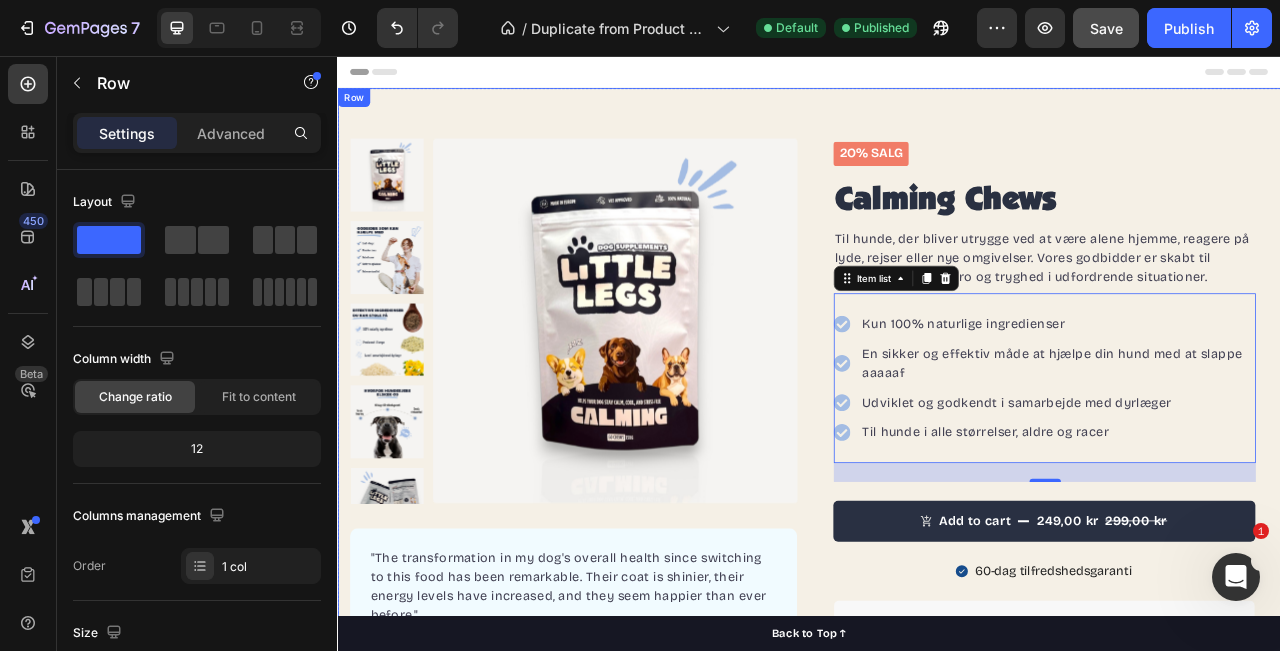 click on "Product Images "The transformation in my dog's overall health since switching to this food has been remarkable. Their coat is shinier, their energy levels have increased, and they seem happier than ever before." Text block -[FIRST] [LAST] Text block
Verified buyer Item list Row Row Row 2o% Salg Text Block Calming Chews Product Title Row Til hunde, der bliver utrygge ved at være alene hjemme, reagere på lyde, rejser eller nye omgivelser. Vores godbidder er skabt til naturligt at fremme ro og tryghed i udfordrende situationer. Text block Kun 100% naturlige ingredienser En sikker og effektiv måde at hjælpe din hund med at slappe aaaaaf Udviklet og godkendt i samarbejde med dyrlæger Til hunde i alle størrelser, aldre og racer Item list   24
Add to cart
249,00 kr 299,00 kr Product Cart Button 60-dag tilfredshedsgaranti Item List "My dog absolutely loves this food! It's clear that the taste and quality are top-notch."  -[FIRST] [LAST] Text block Row
Description" at bounding box center (937, 549) 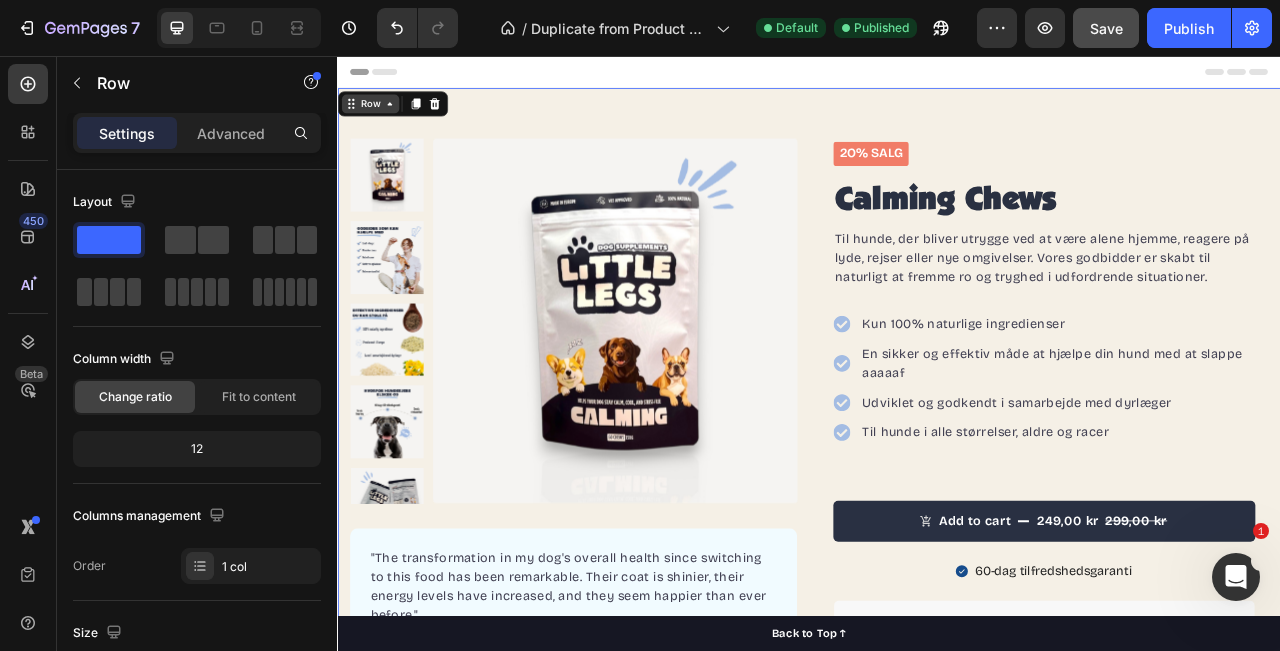 click on "Row" at bounding box center [378, 117] 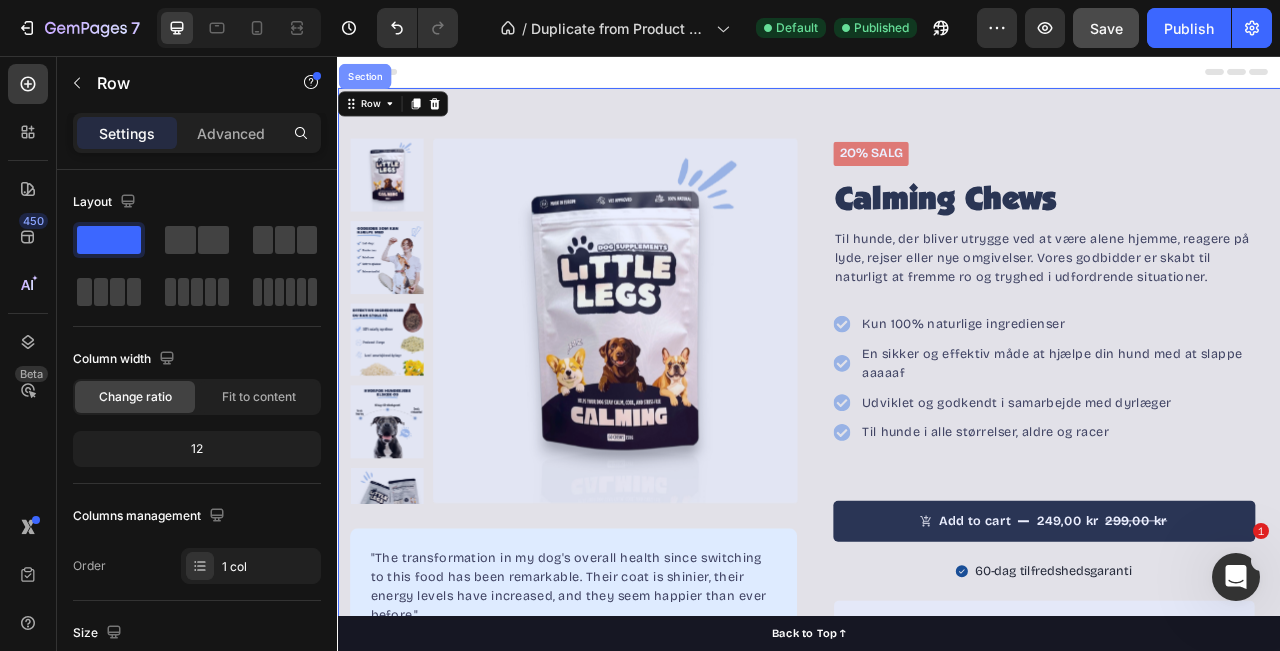 click on "Section" at bounding box center (371, 82) 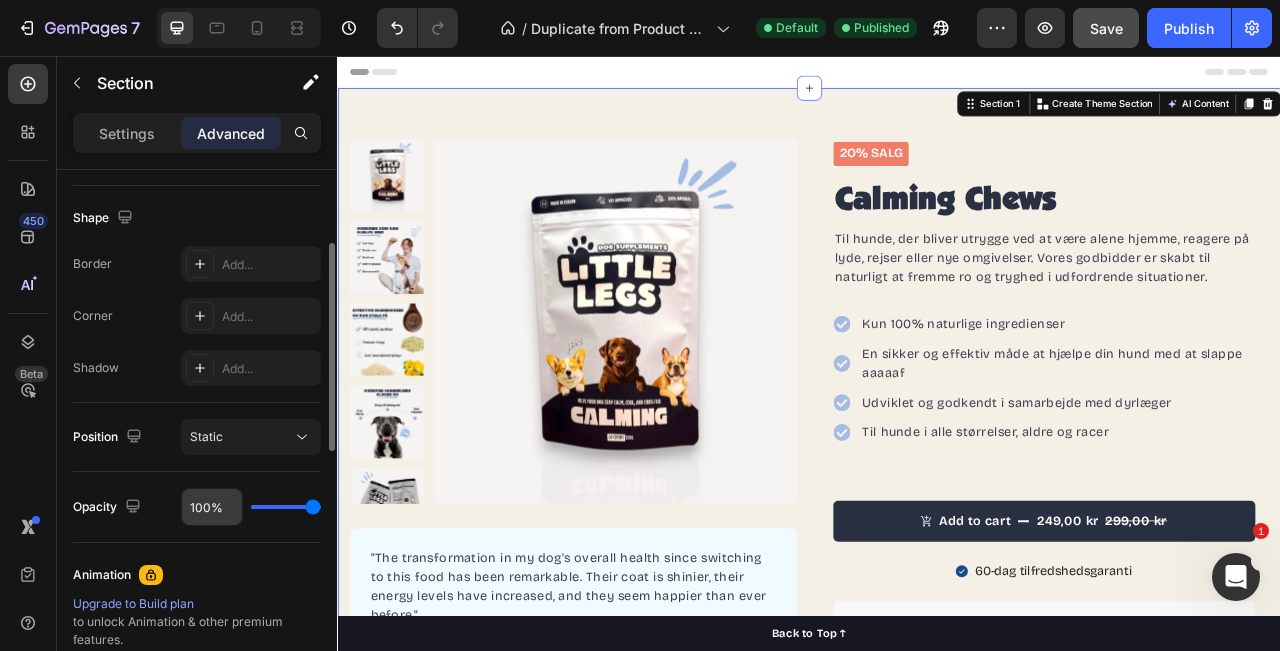 scroll, scrollTop: 0, scrollLeft: 0, axis: both 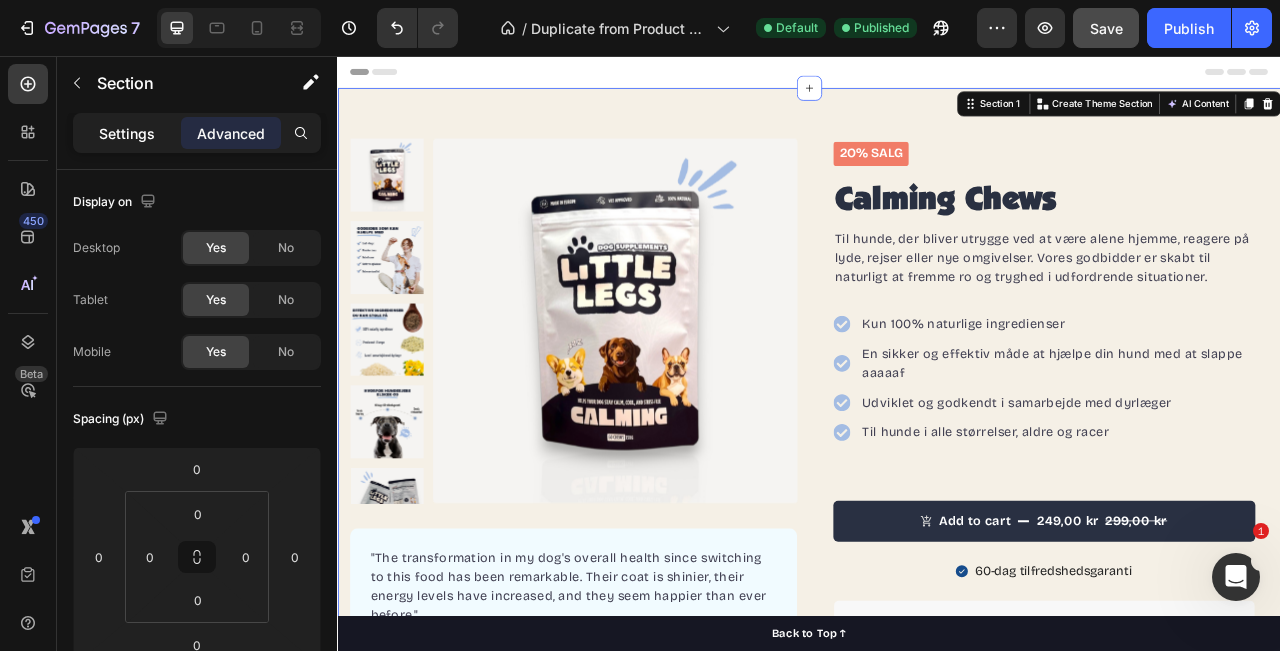 click on "Settings" at bounding box center [127, 133] 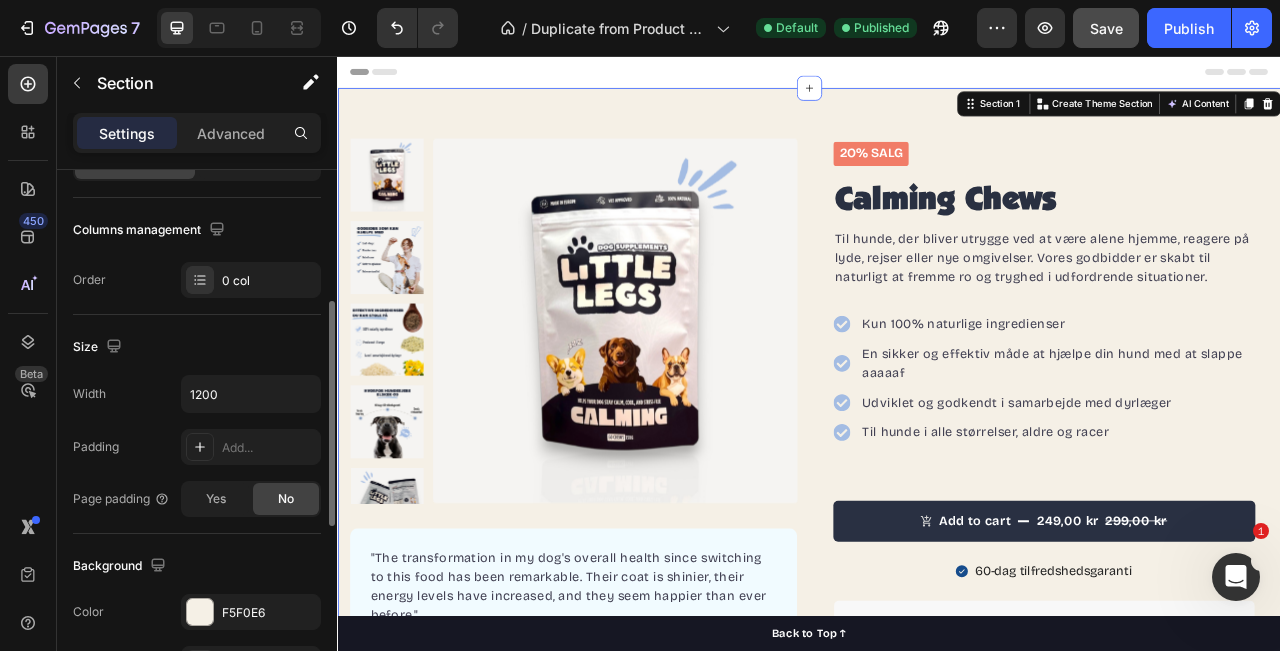 scroll, scrollTop: 275, scrollLeft: 0, axis: vertical 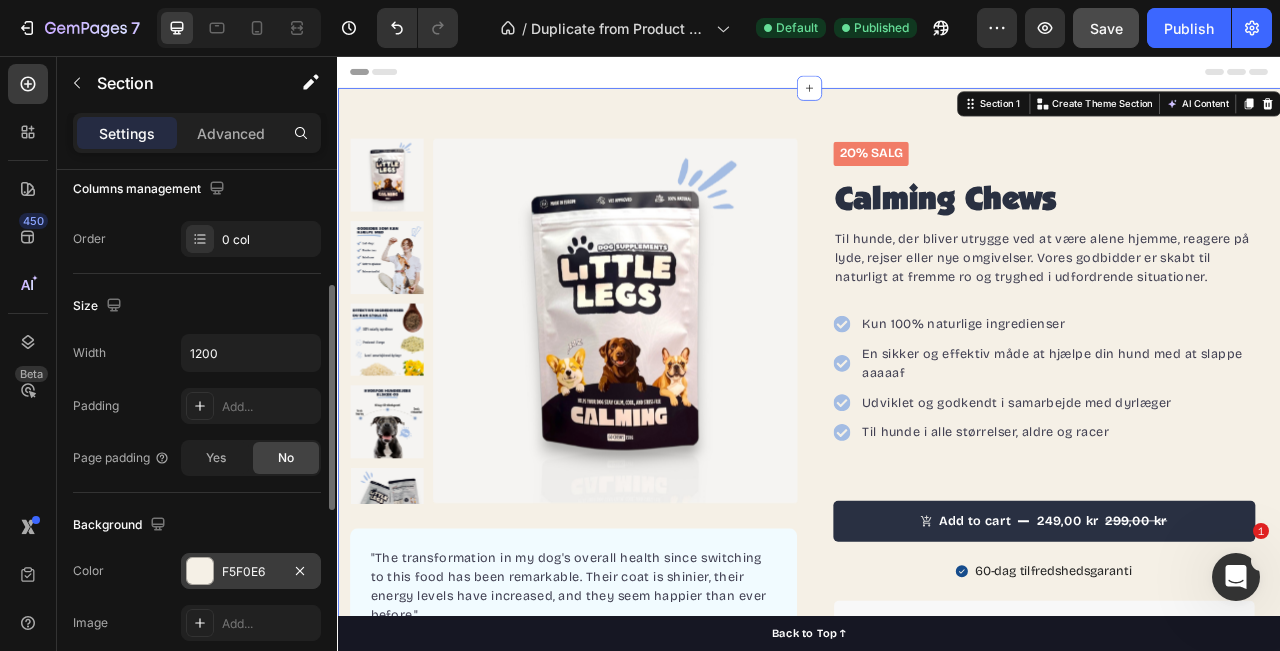 click at bounding box center [200, 571] 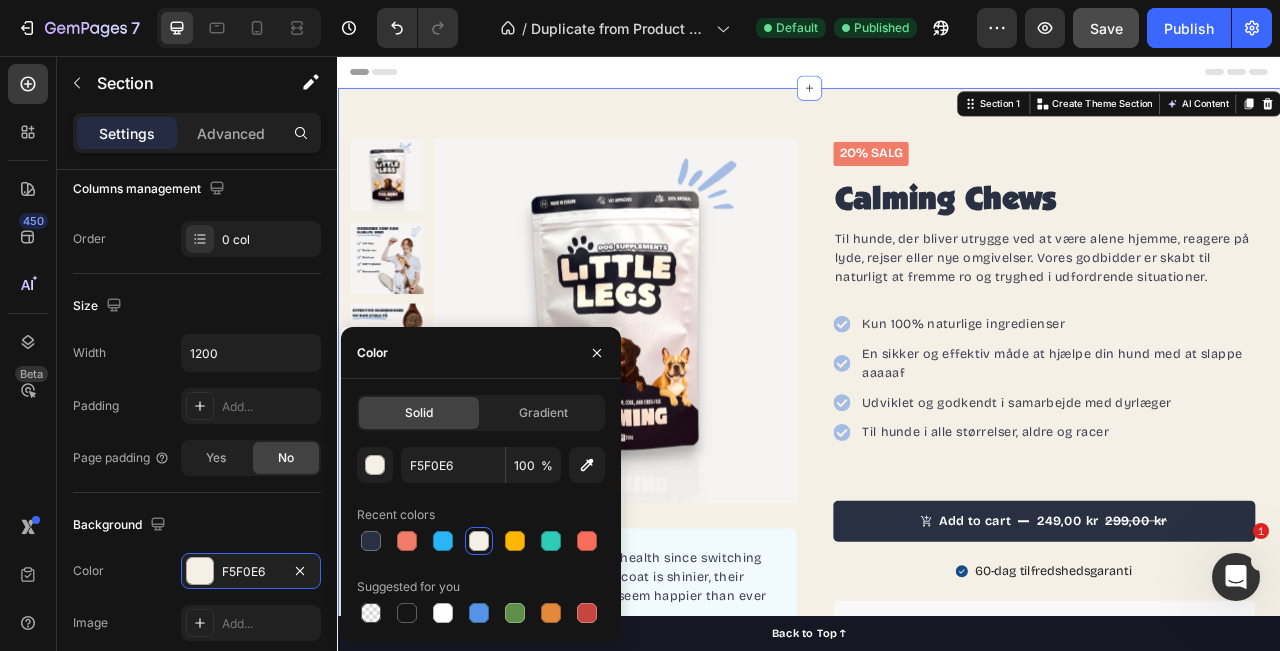 click at bounding box center (479, 541) 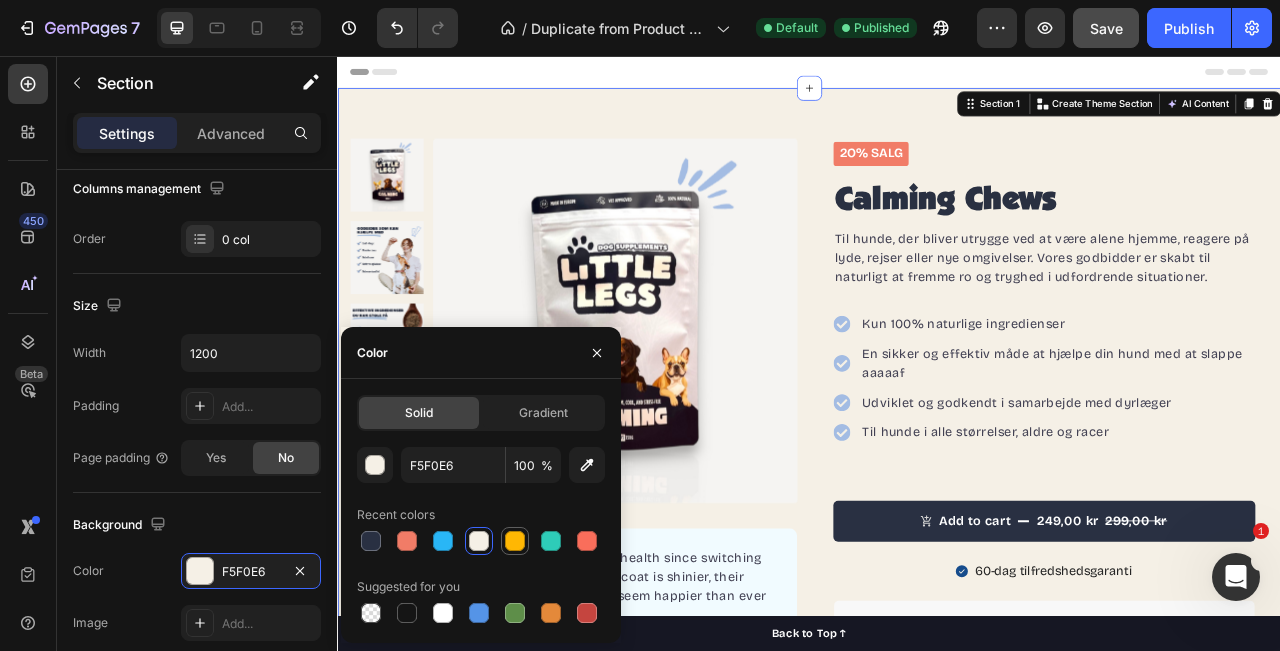 click at bounding box center [515, 541] 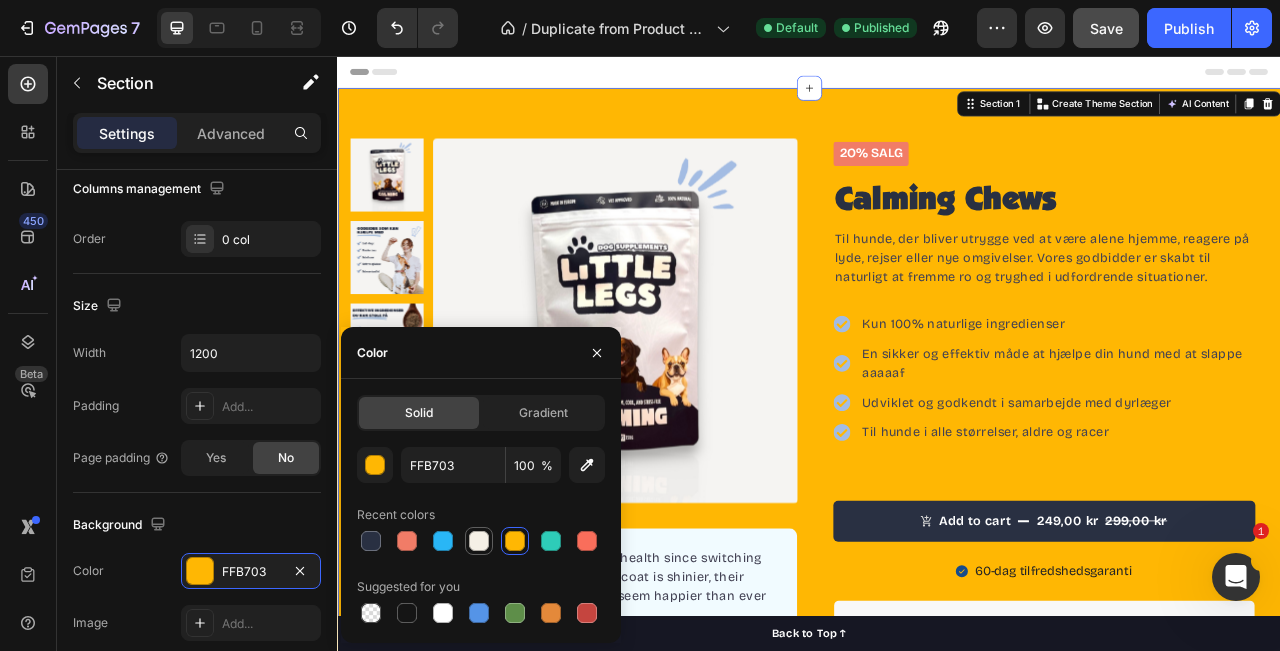 click at bounding box center (479, 541) 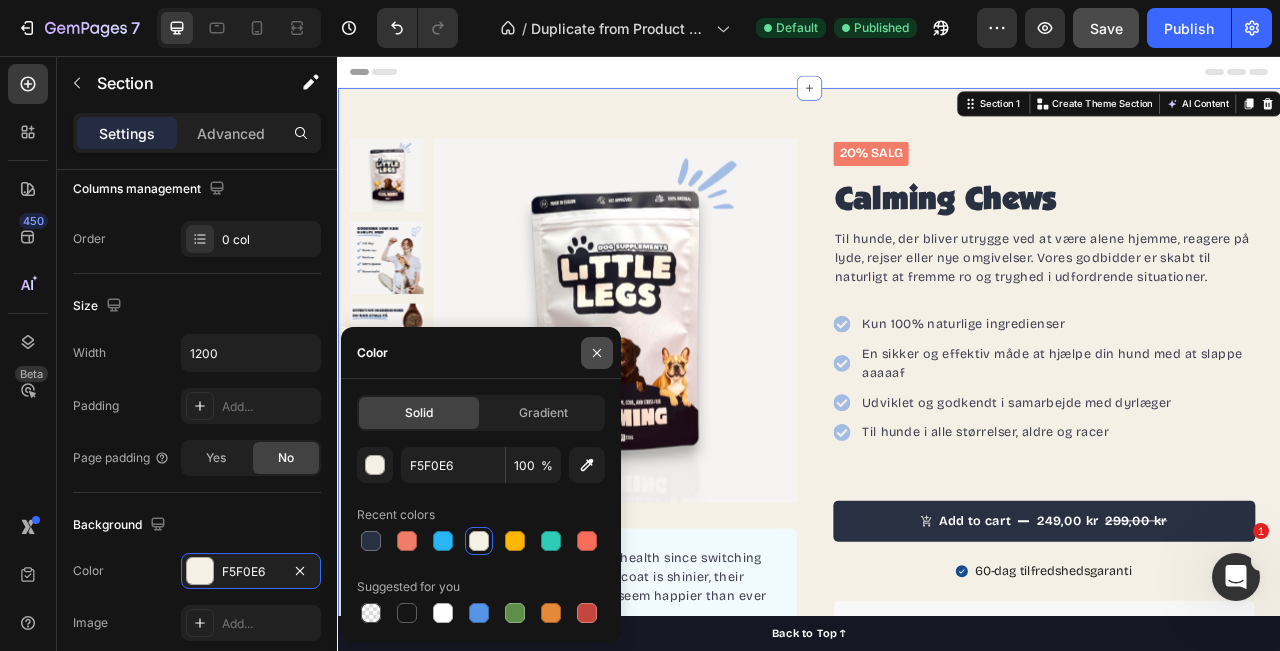 click 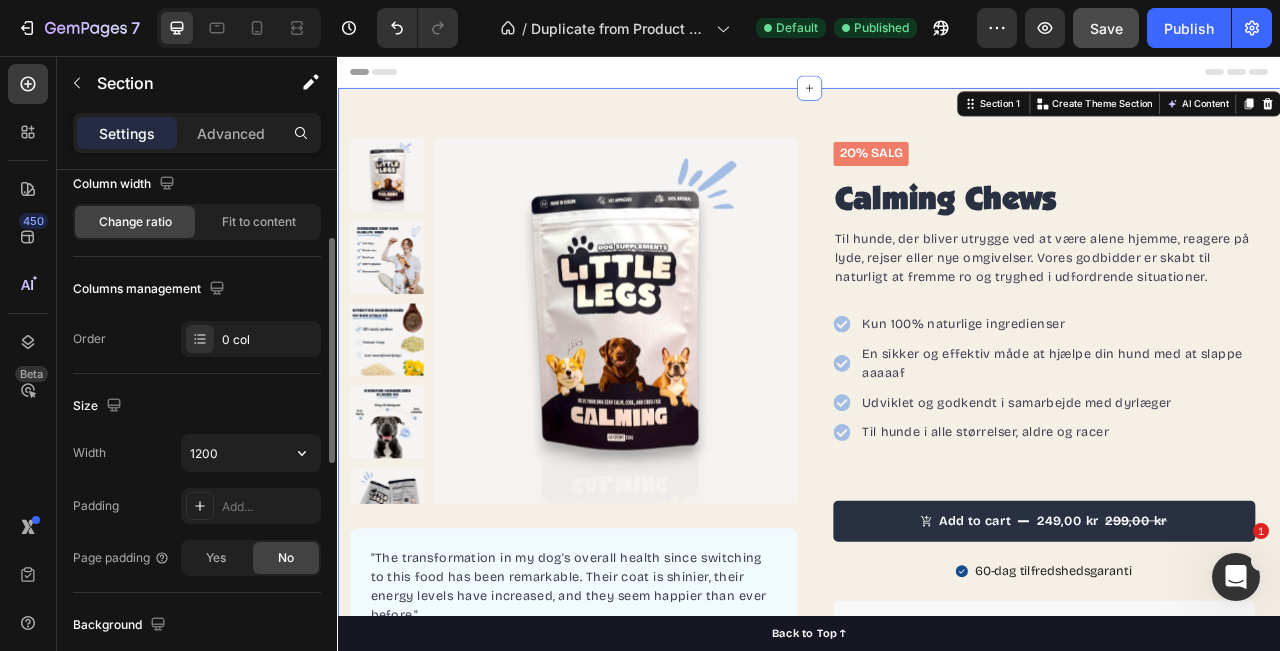 scroll, scrollTop: 177, scrollLeft: 0, axis: vertical 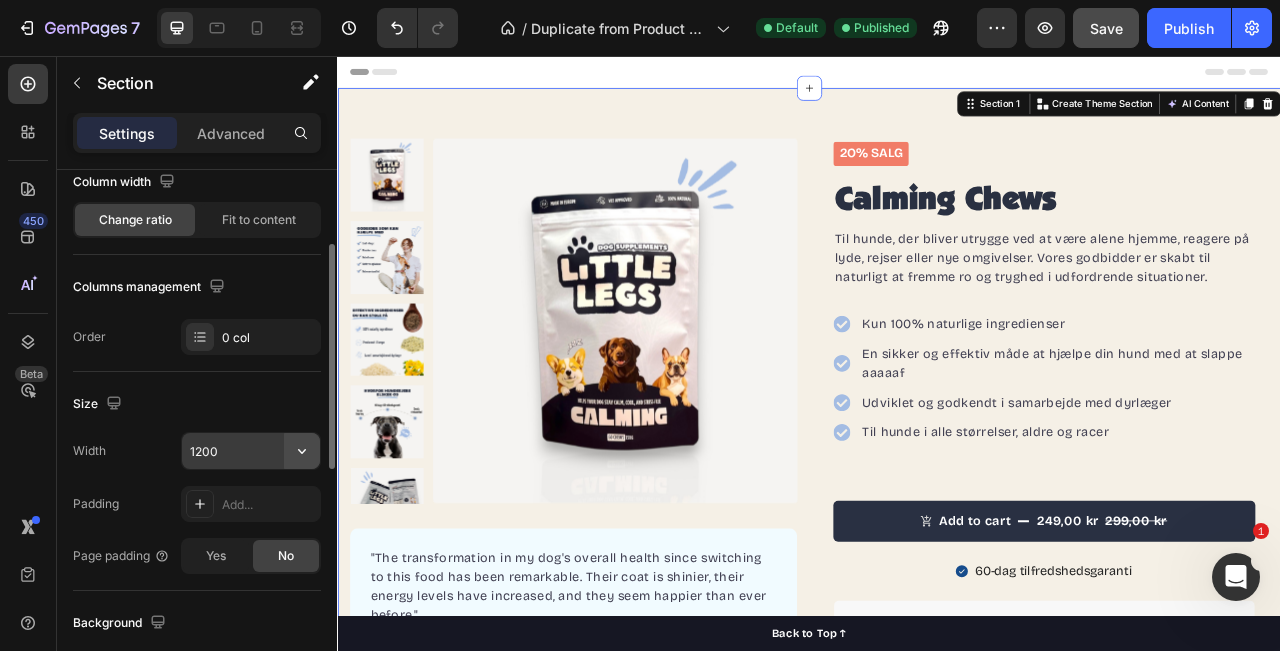 click 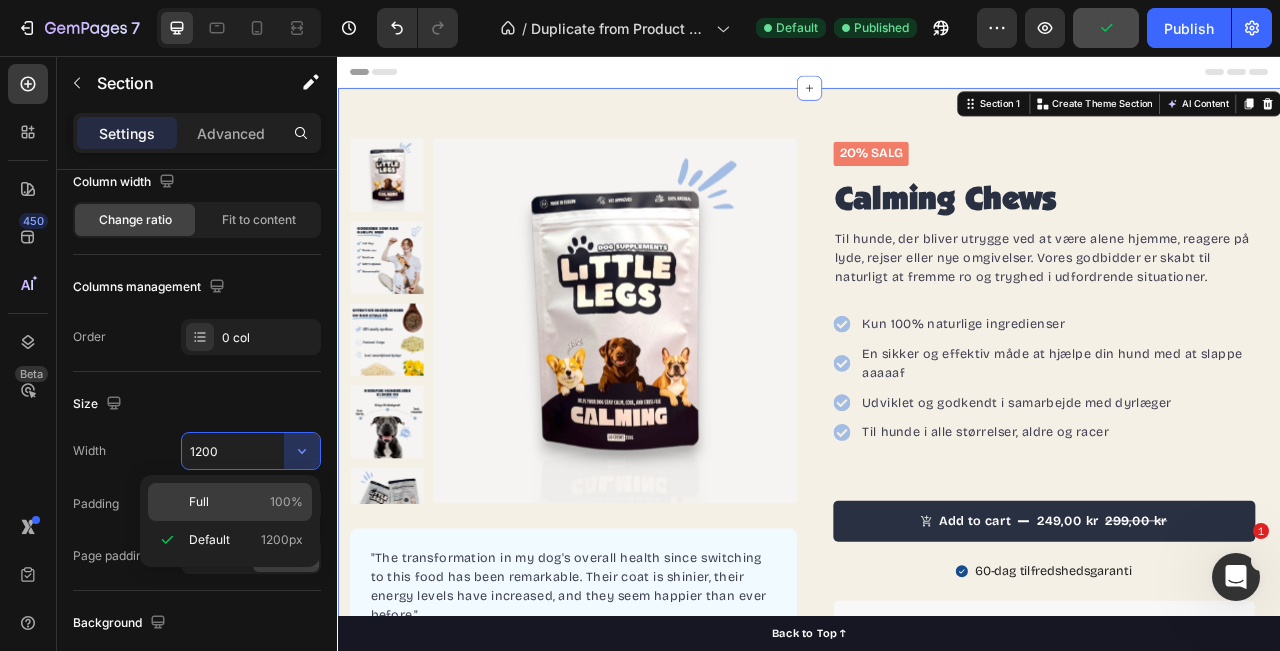 click on "Full 100%" 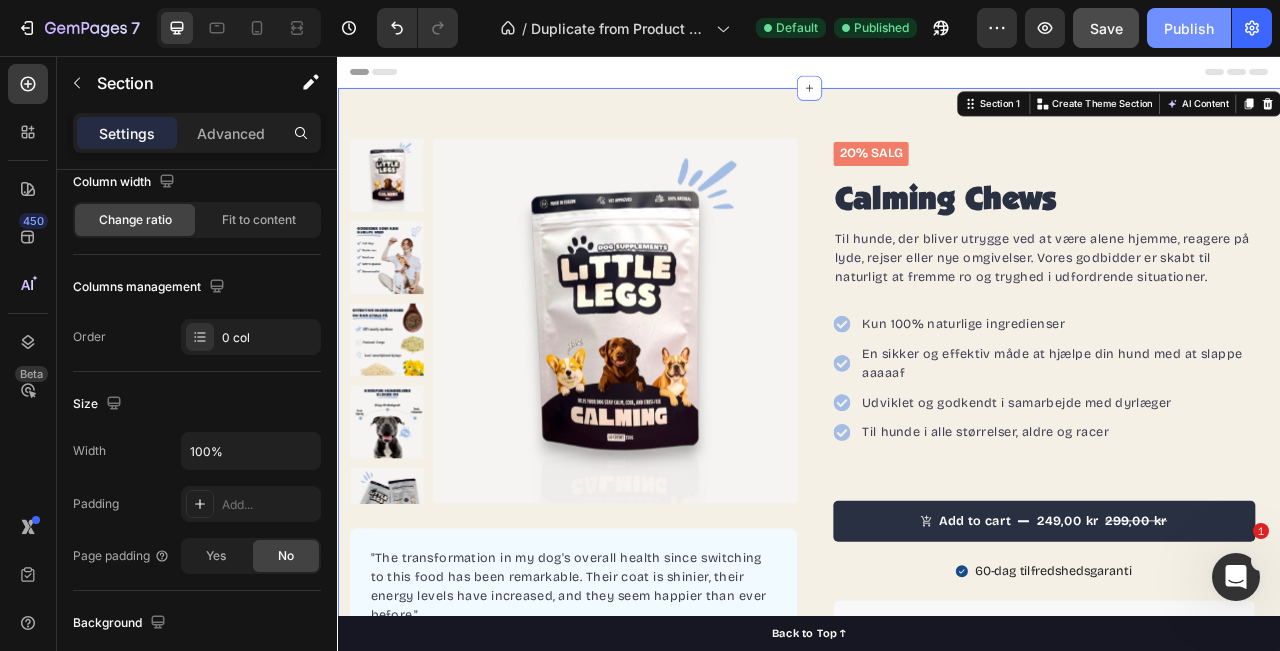 click on "Publish" 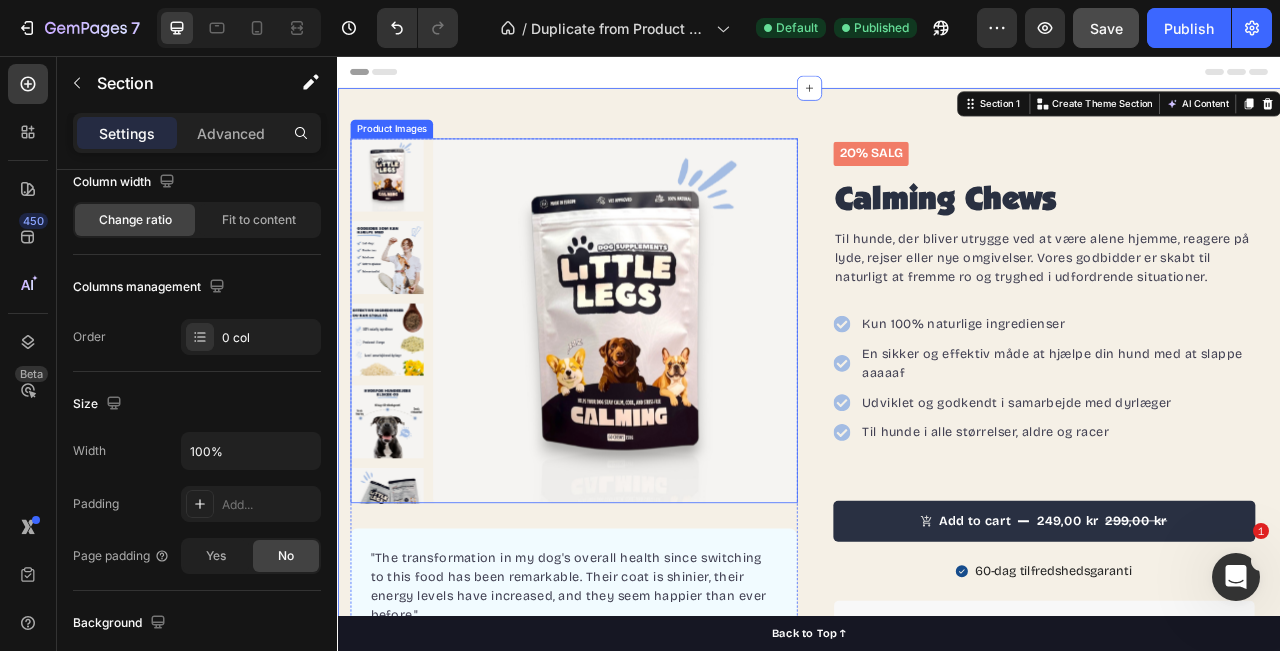 type 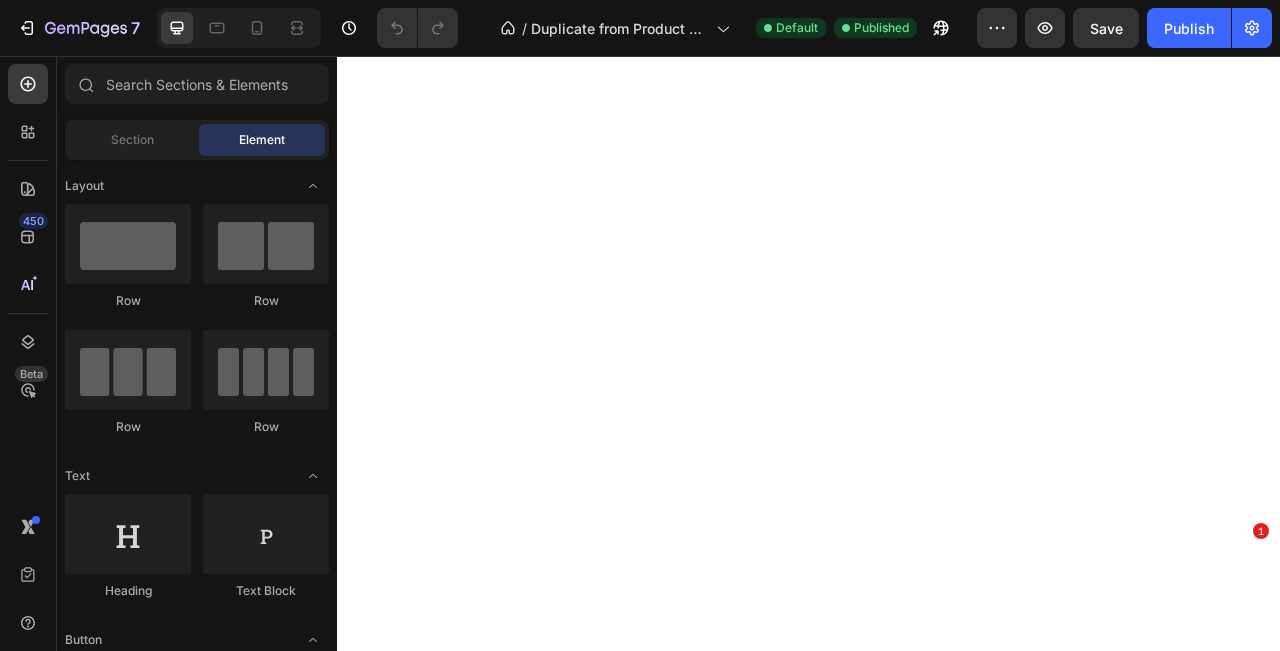 scroll, scrollTop: 0, scrollLeft: 0, axis: both 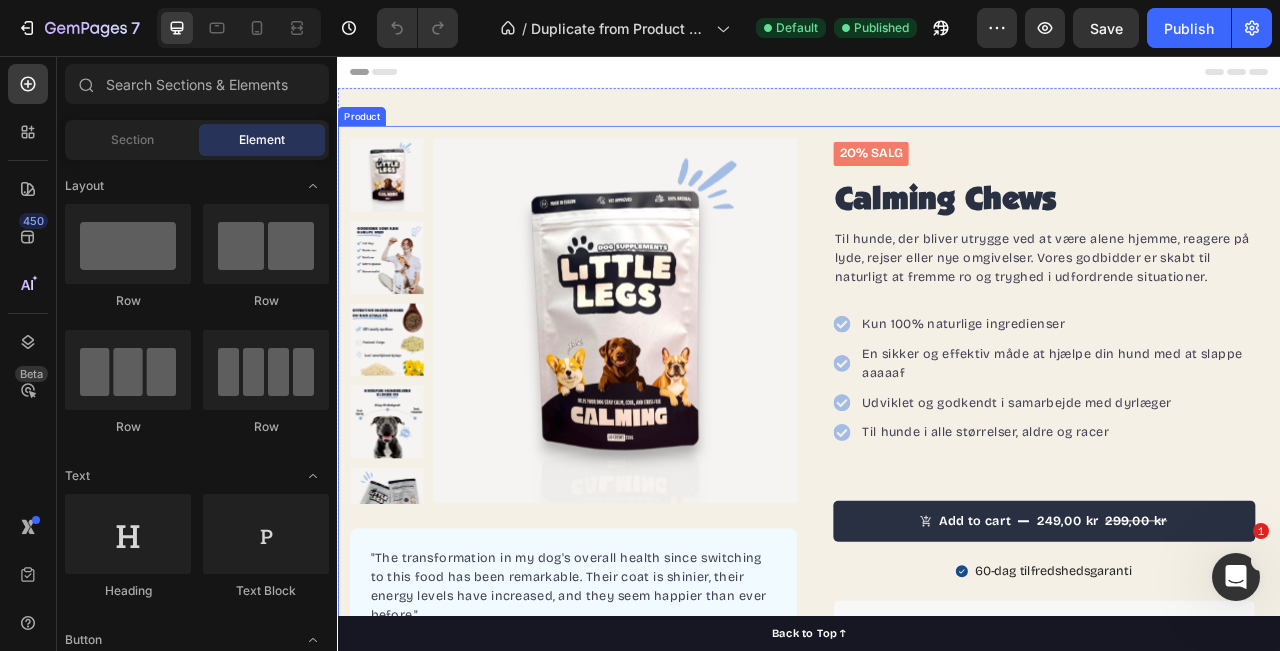 click on "Product Images "The transformation in my dog's overall health since switching to this food has been remarkable. Their coat is shinier, their energy levels have increased, and they seem happier than ever before." Text block -Daisy Text block
Verified buyer Item list Row Row Row 2o% Salg Text Block Calming Chews Product Title Row Til hunde, der bliver utrygge ved at være alene hjemme, reagere på lyde, rejser eller nye omgivelser. Vores godbidder er skabt til naturligt at fremme ro og tryghed i udfordrende situationer. Text block Kun 100% naturlige ingredienser En sikker og effektiv måde at hjælpe din hund med at slappe aaaaaf Udviklet og godkendt i samarbejde med dyrlæger Til hunde i alle størrelser, aldre og racer Item list
Add to cart
249,00 kr 299,00 kr Product Cart Button 60-dag tilfredshedsgaranti Item List "My dog absolutely loves this food! It's clear that the taste and quality are top-notch."  -Daisy Text block Row
Description   Row" at bounding box center (937, 545) 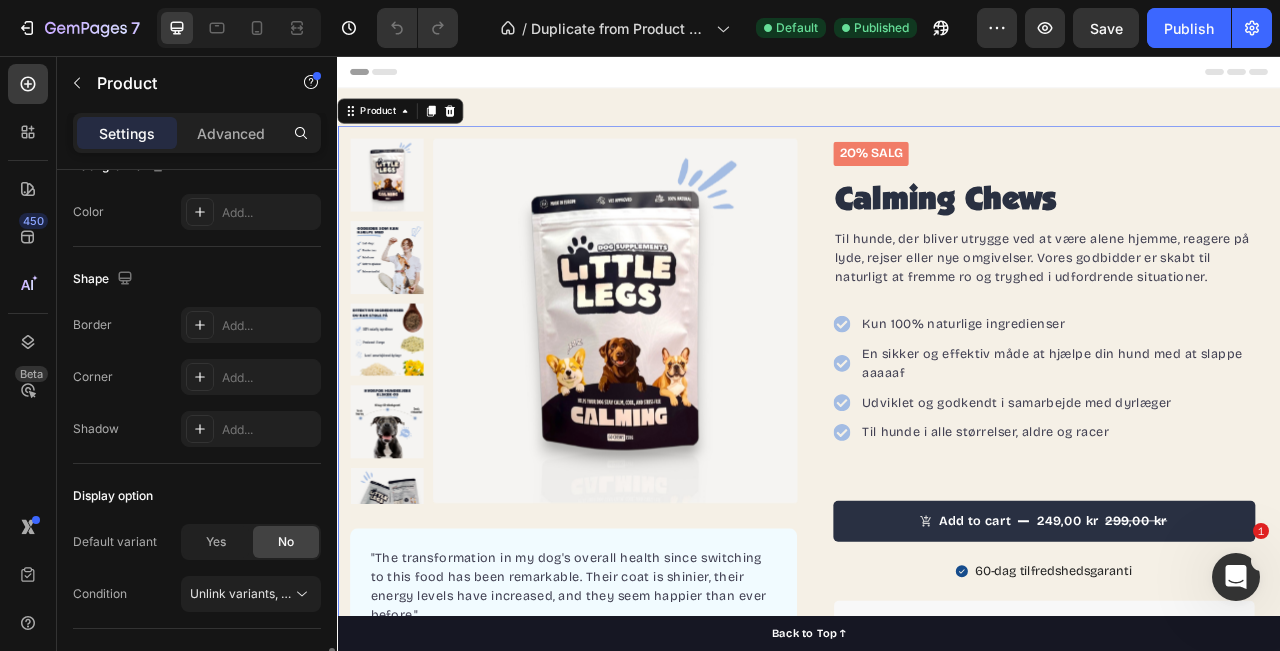 scroll, scrollTop: 762, scrollLeft: 0, axis: vertical 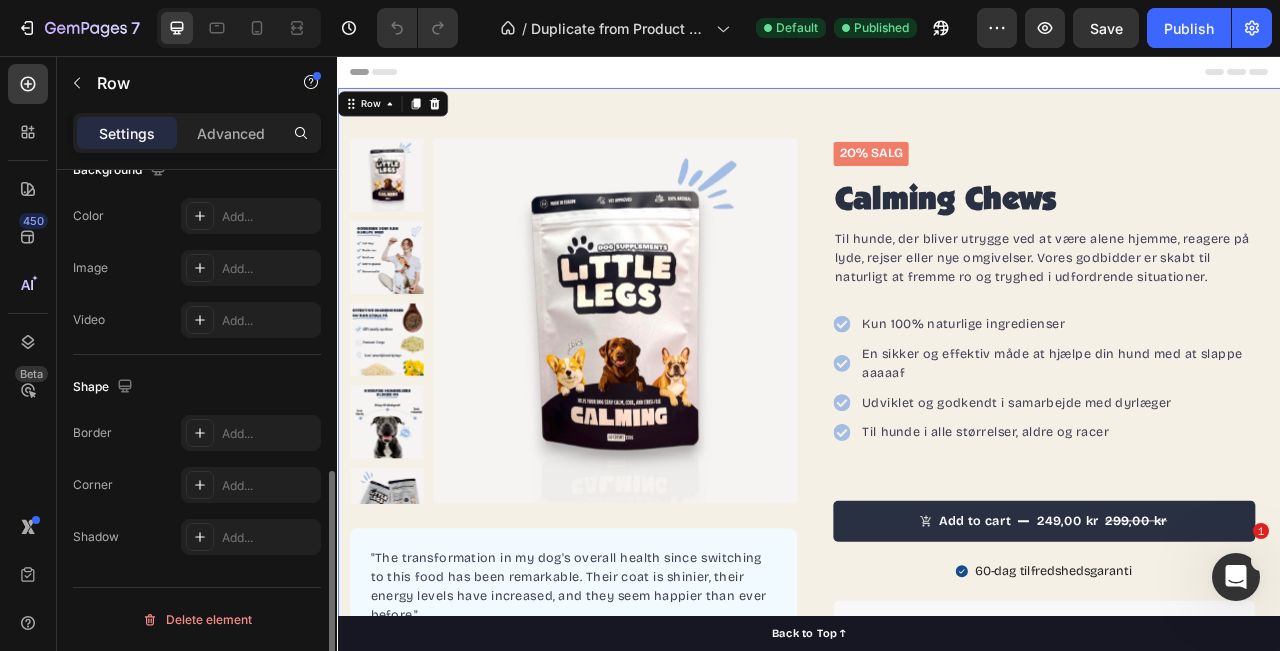 click on "Product Images "The transformation in my dog's overall health since switching to this food has been remarkable. Their coat is shinier, their energy levels have increased, and they seem happier than ever before." Text block -Daisy Text block
Verified buyer Item list Row Row Row 2o% Salg Text Block Calming Chews Product Title Row Til hunde, der bliver utrygge ved at være alene hjemme, reagere på lyde, rejser eller nye omgivelser. Vores godbidder er skabt til naturligt at fremme ro og tryghed i udfordrende situationer. Text block Kun 100% naturlige ingredienser En sikker og effektiv måde at hjælpe din hund med at slappe aaaaaf Udviklet og godkendt i samarbejde med dyrlæger Til hunde i alle størrelser, aldre og racer Item list
Add to cart
249,00 kr 299,00 kr Product Cart Button 60-dag tilfredshedsgaranti Item List "My dog absolutely loves this food! It's clear that the taste and quality are top-notch."  -Daisy Text block Row
Description   Row Row" at bounding box center [937, 549] 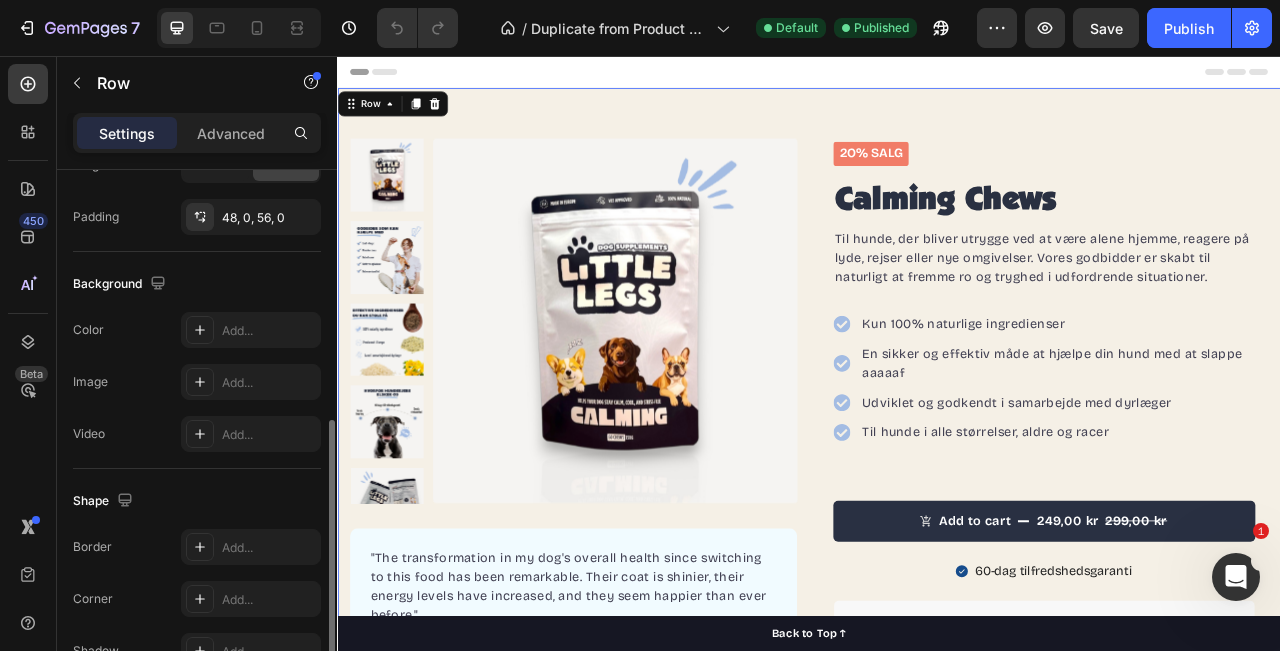 scroll, scrollTop: 682, scrollLeft: 0, axis: vertical 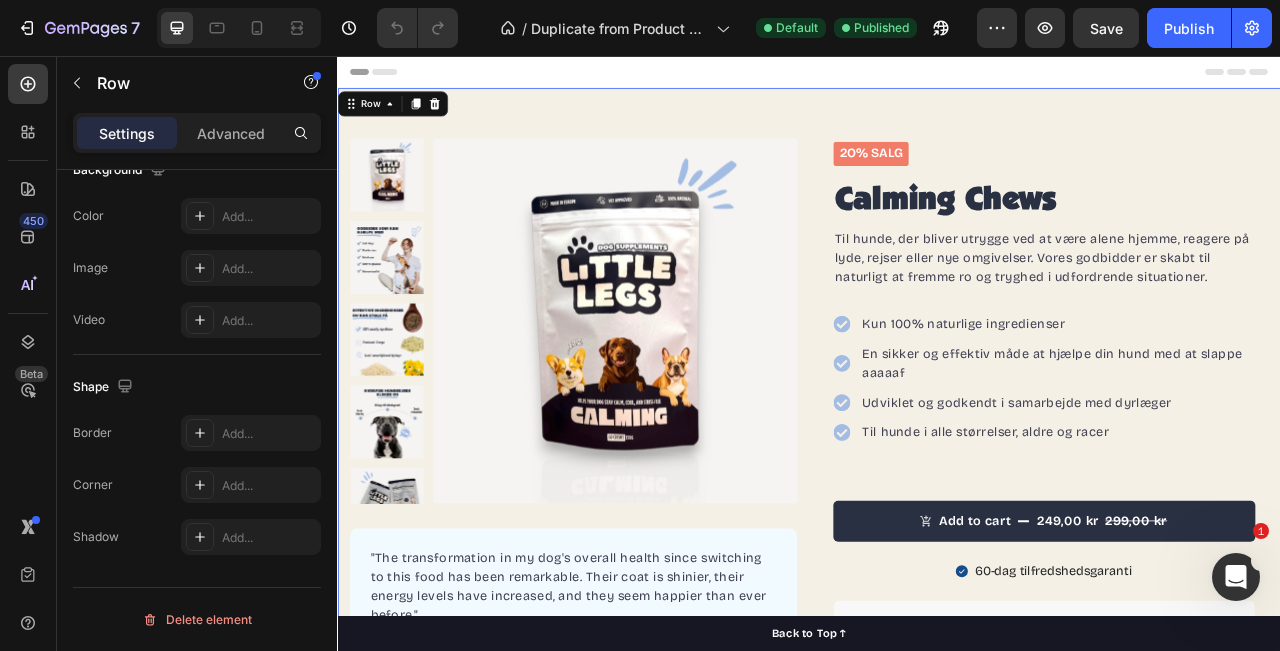 click on "Header" at bounding box center (937, 76) 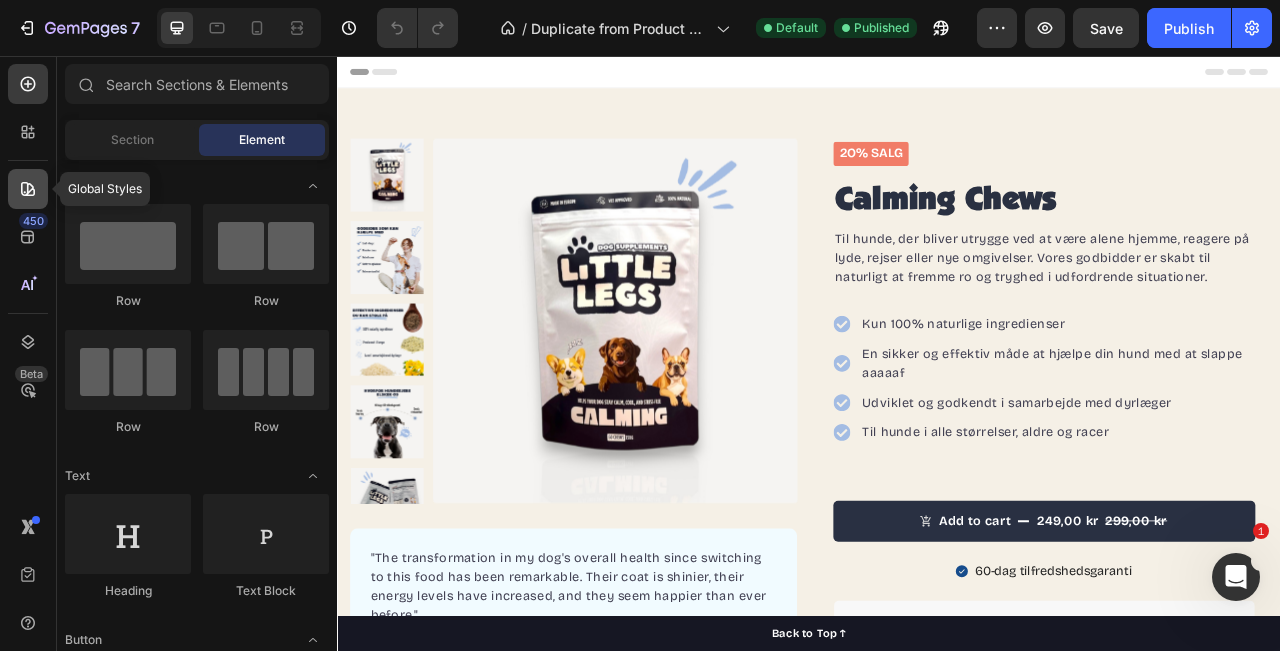 click 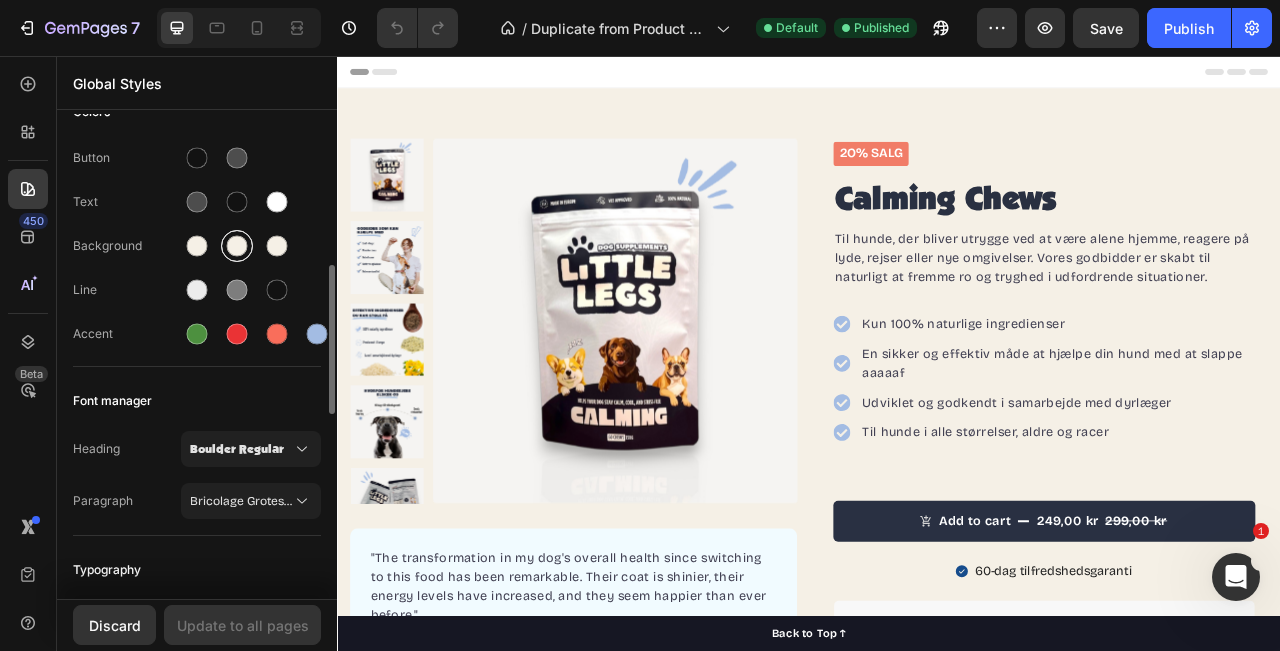 scroll, scrollTop: 234, scrollLeft: 0, axis: vertical 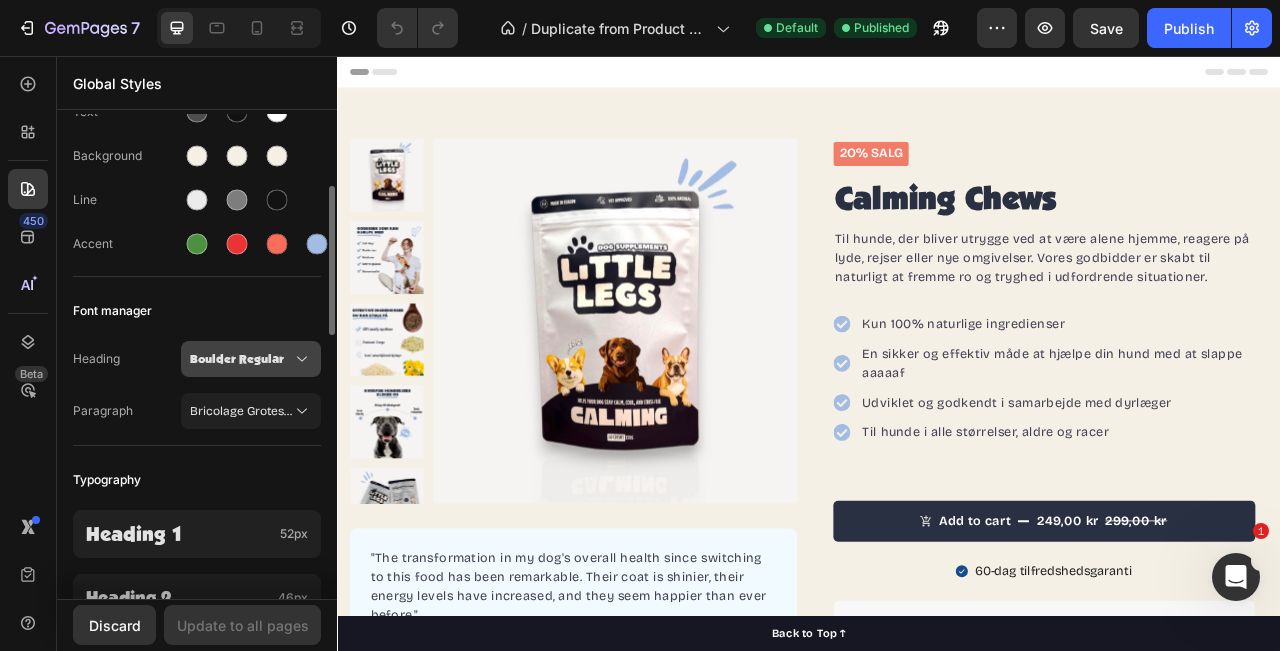 click on "Boulder Regular" at bounding box center [251, 359] 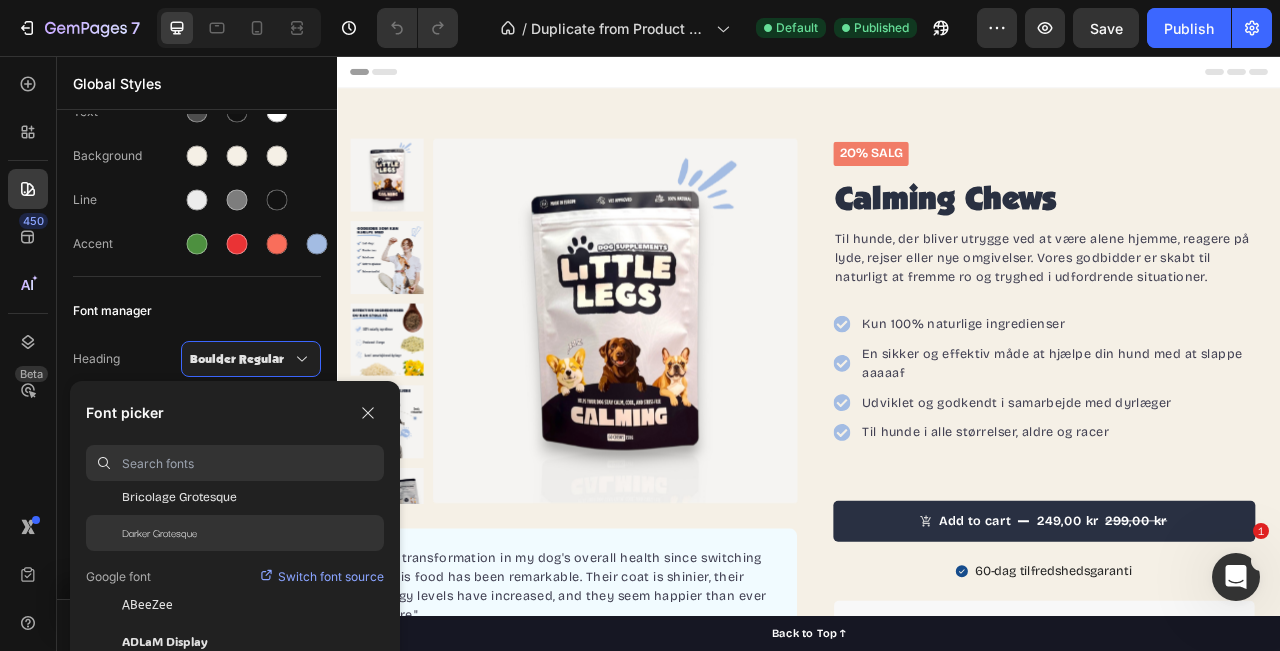 scroll, scrollTop: 158, scrollLeft: 0, axis: vertical 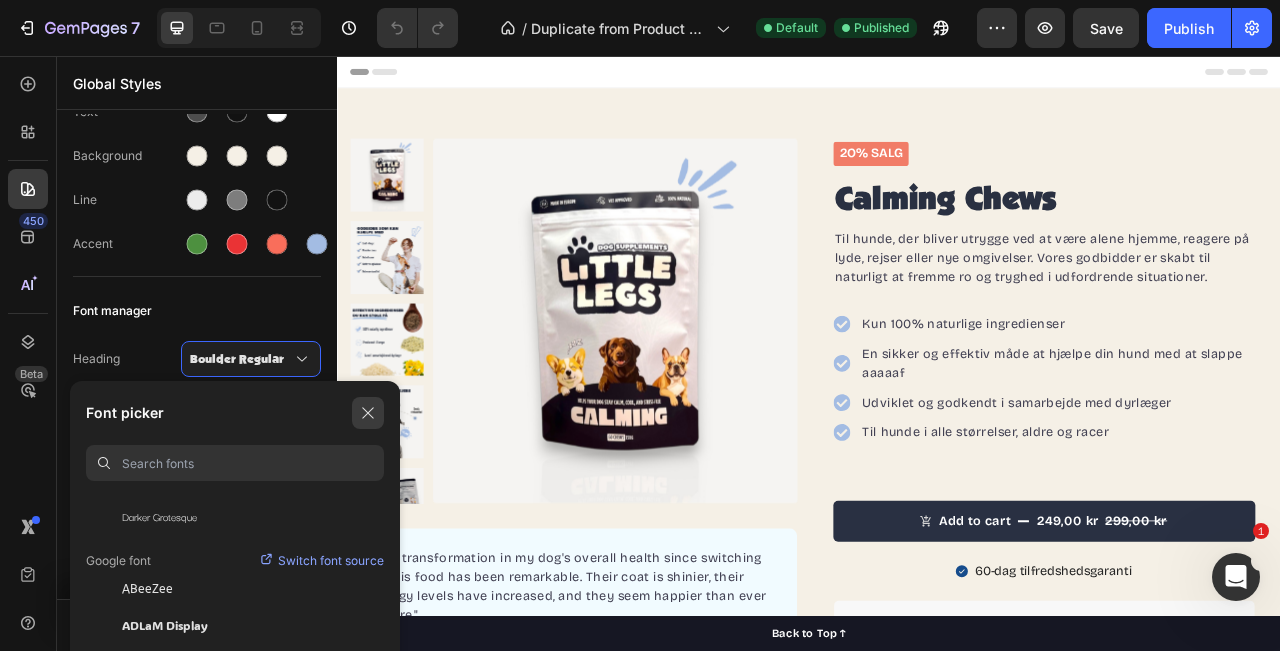 click 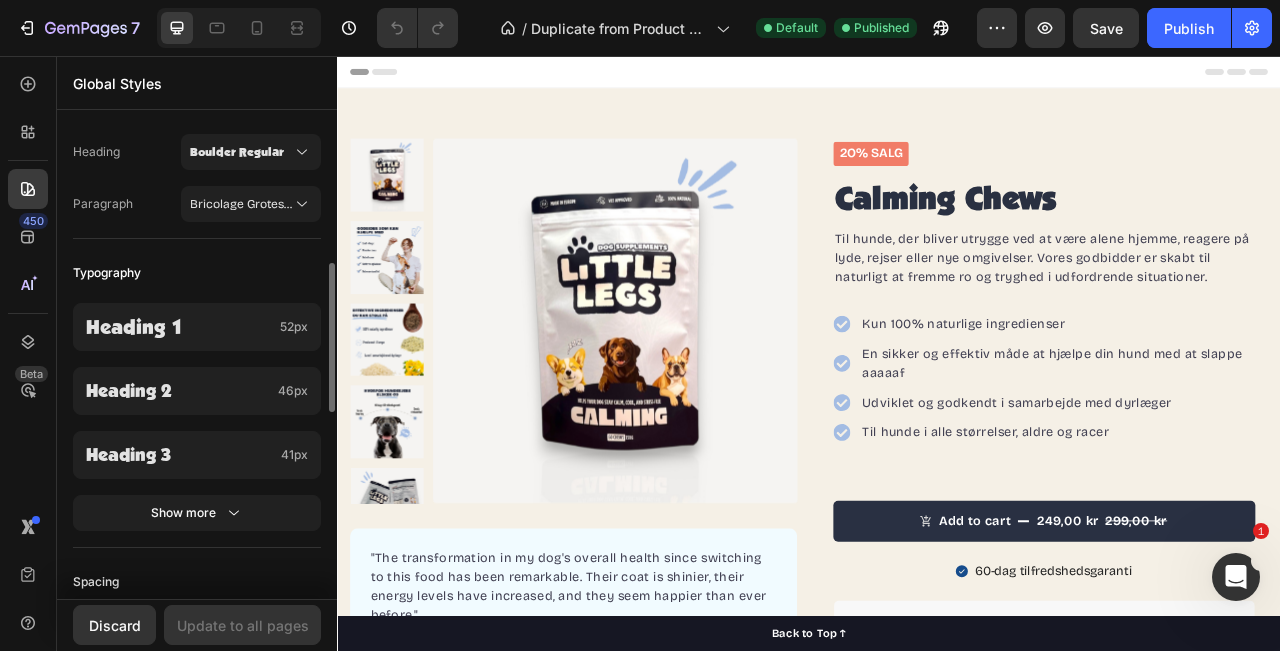 scroll, scrollTop: 451, scrollLeft: 0, axis: vertical 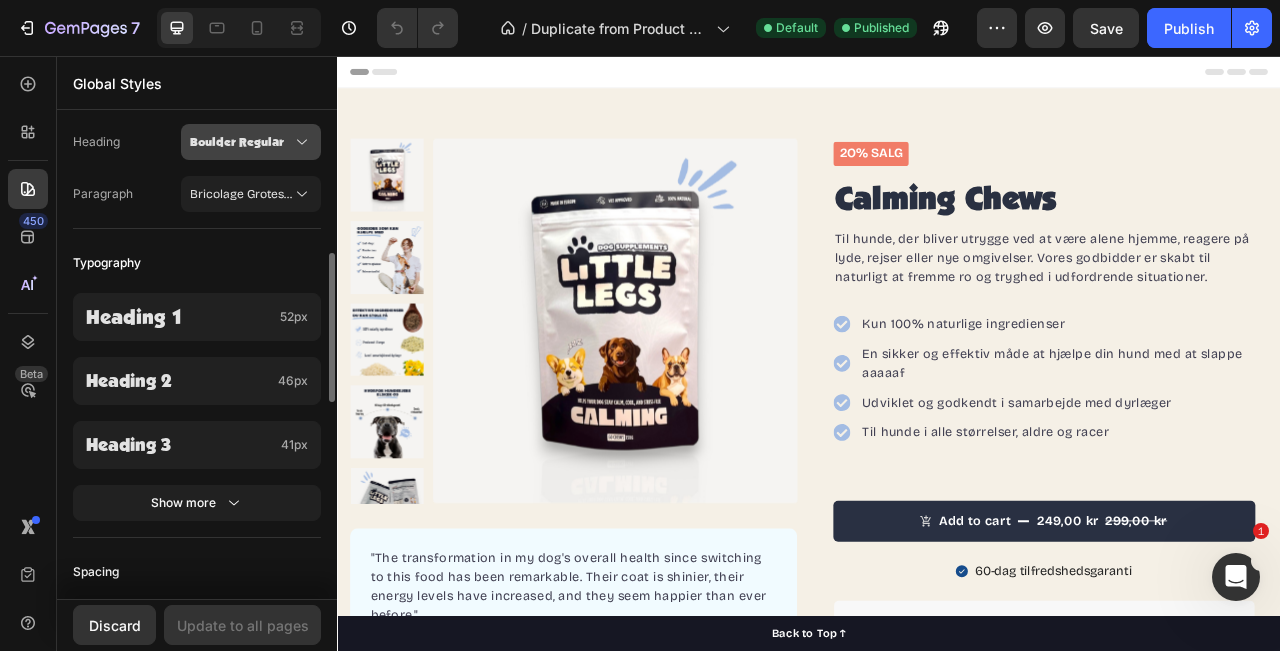 click on "Boulder Regular" at bounding box center (241, 142) 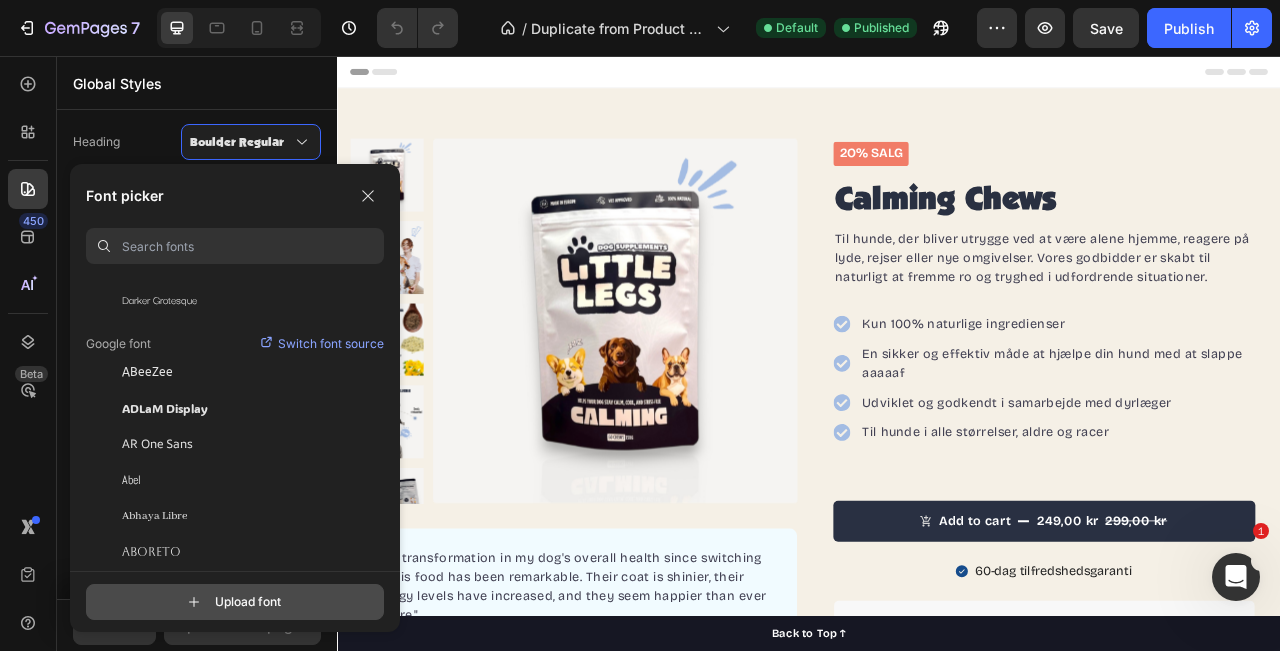 click 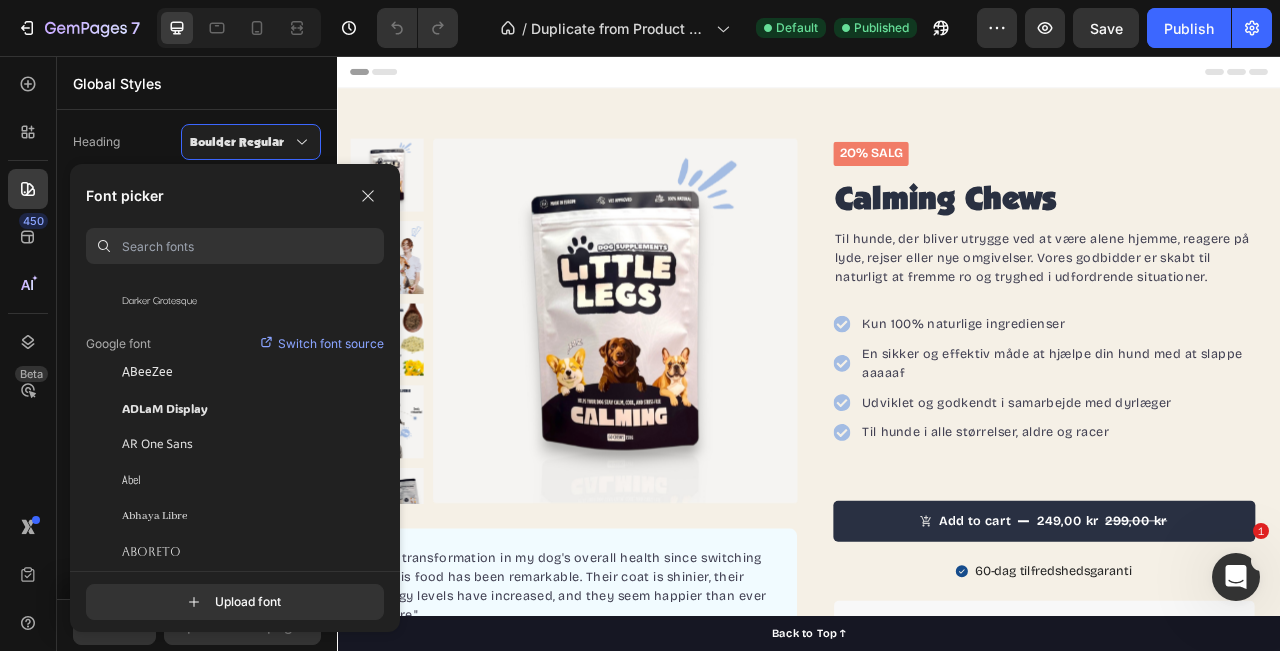 type 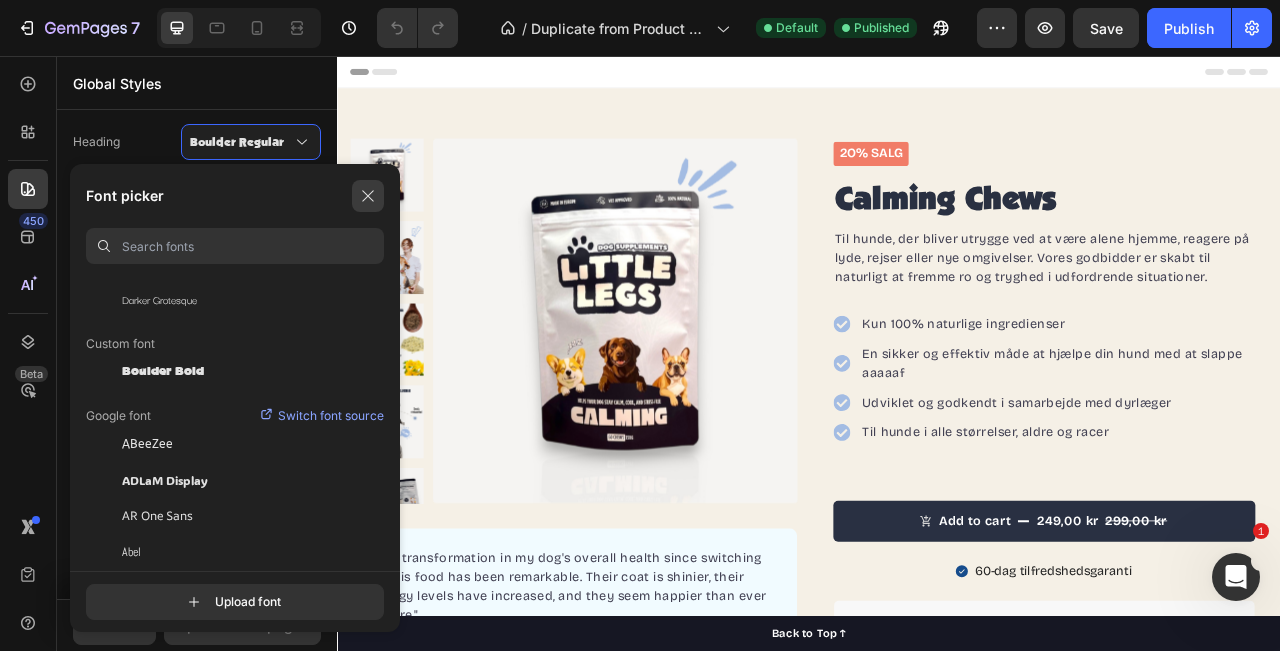 click 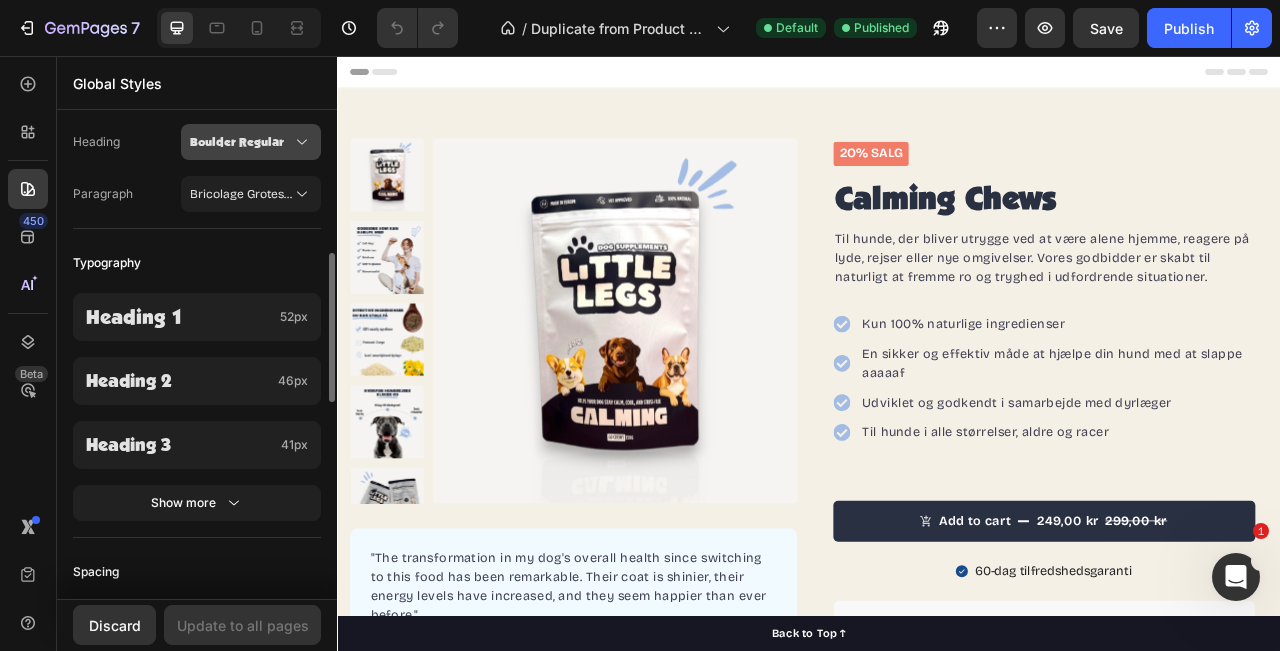 click on "Boulder Regular" at bounding box center (241, 142) 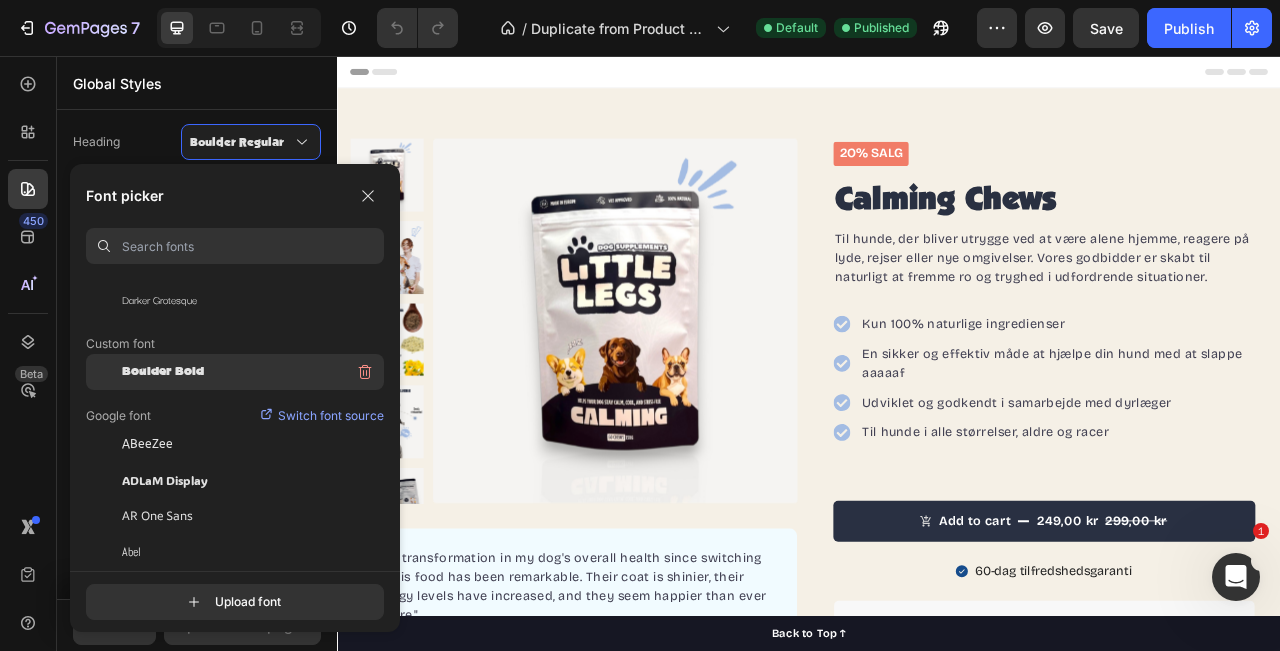 click on "Boulder Bold" 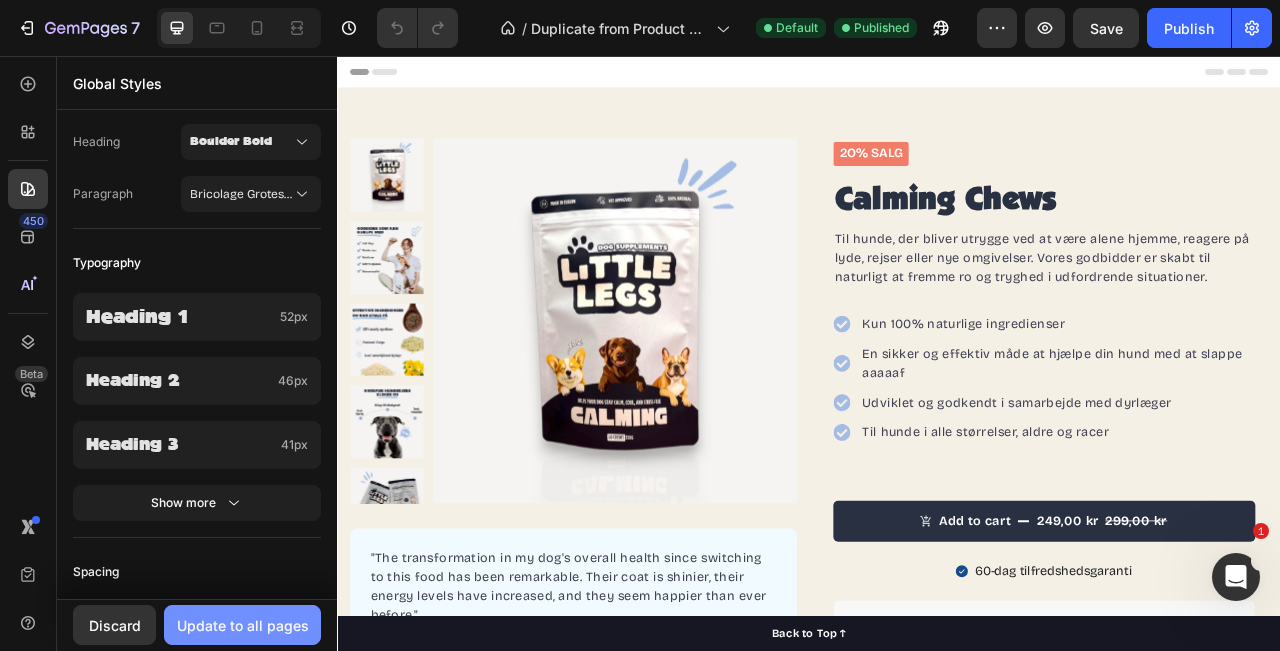 click on "Update to all pages" at bounding box center (243, 625) 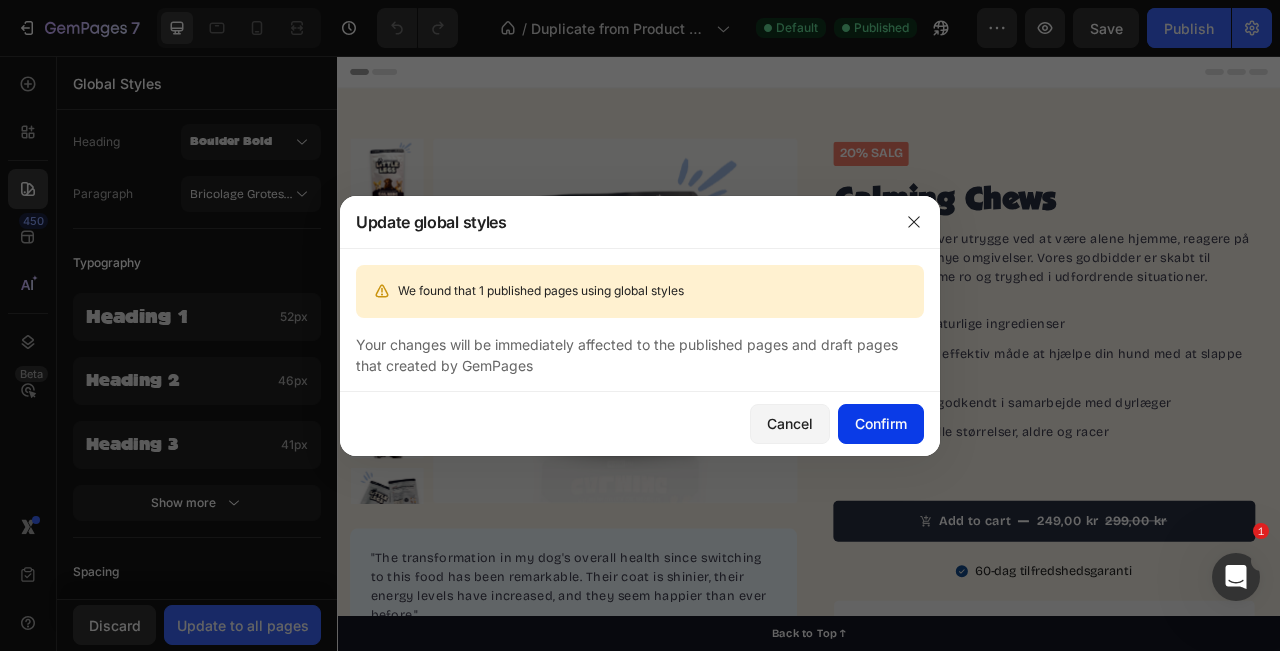 click on "Confirm" 